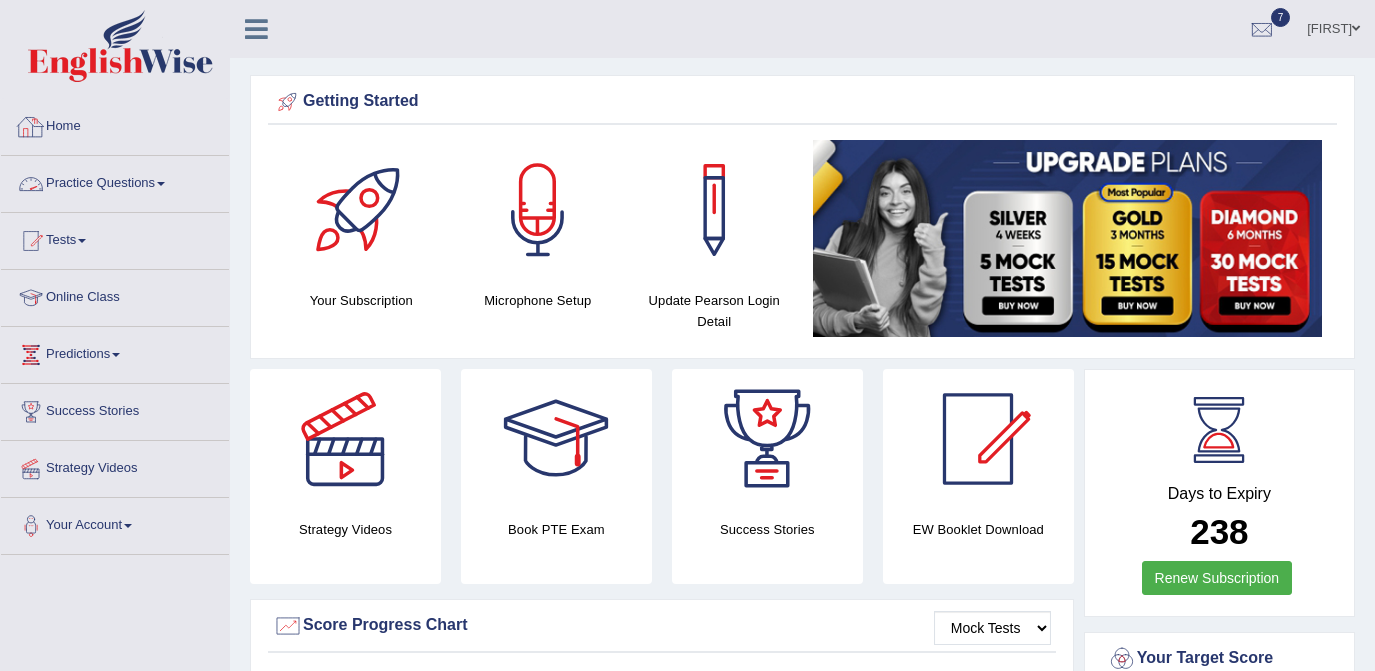 scroll, scrollTop: 0, scrollLeft: 0, axis: both 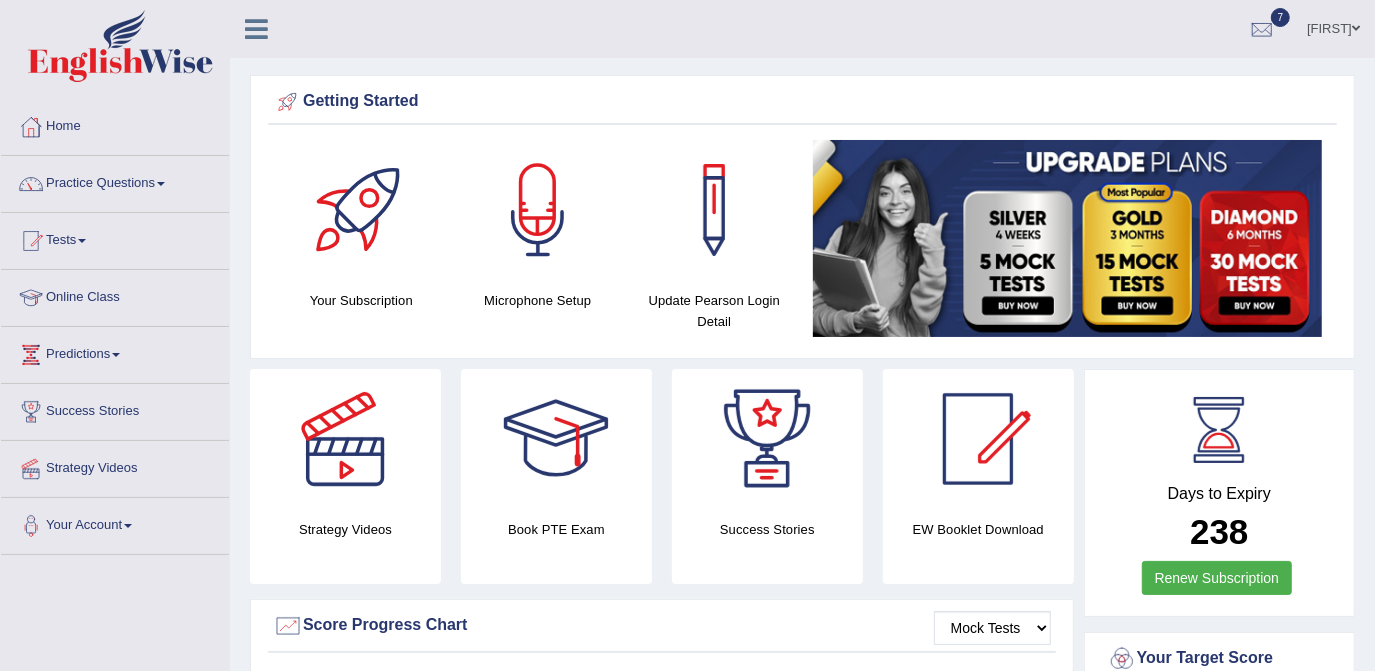 click on "Practice Questions" at bounding box center (115, 181) 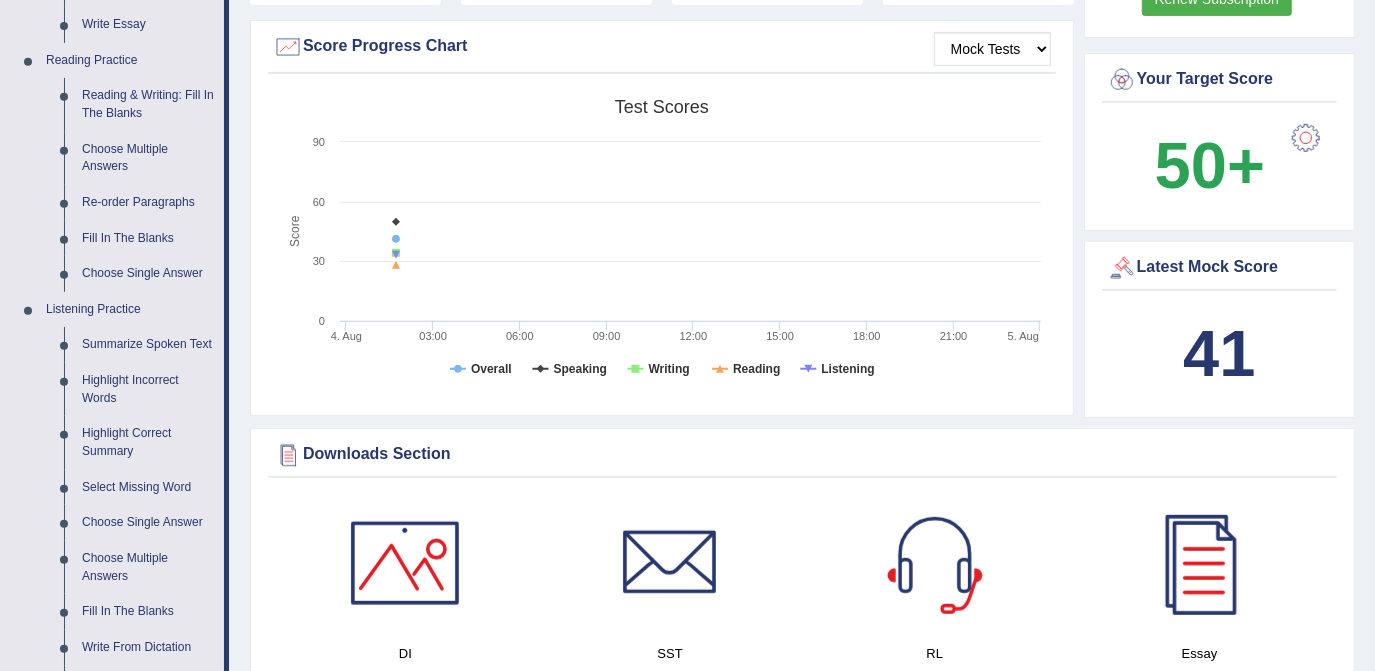 scroll, scrollTop: 581, scrollLeft: 0, axis: vertical 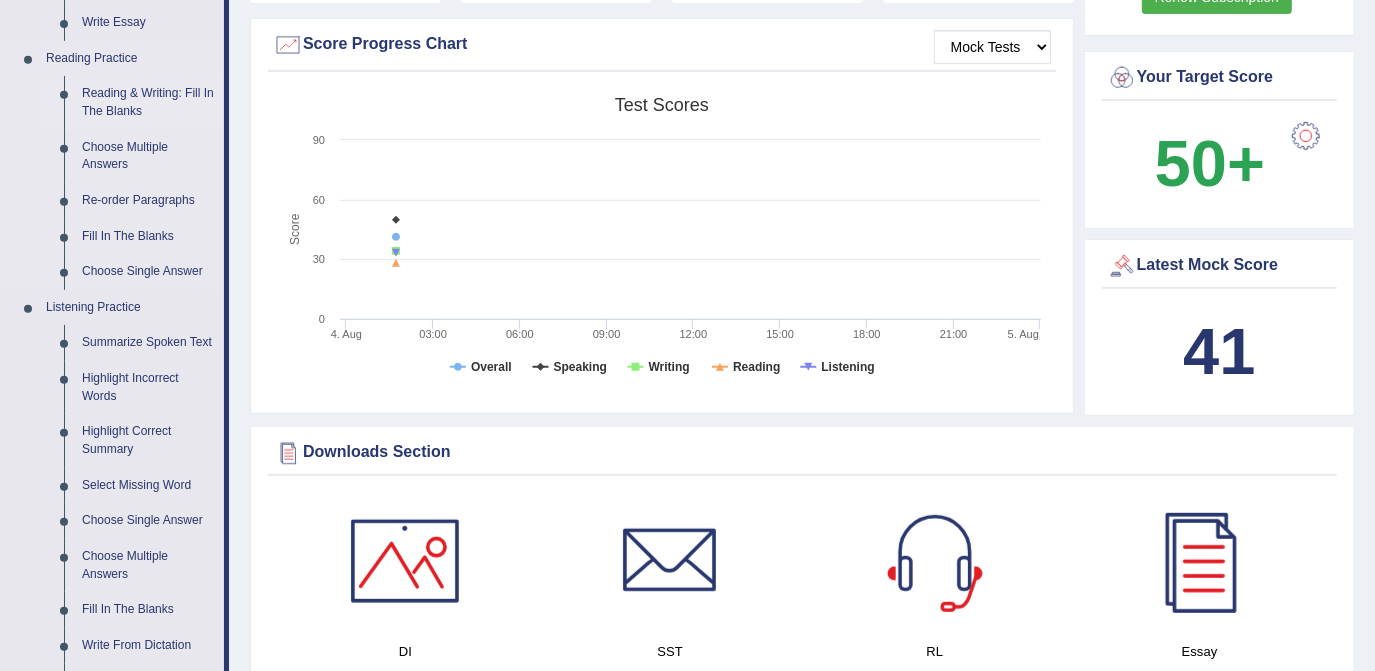 click on "Reading & Writing: Fill In The Blanks" at bounding box center (148, 102) 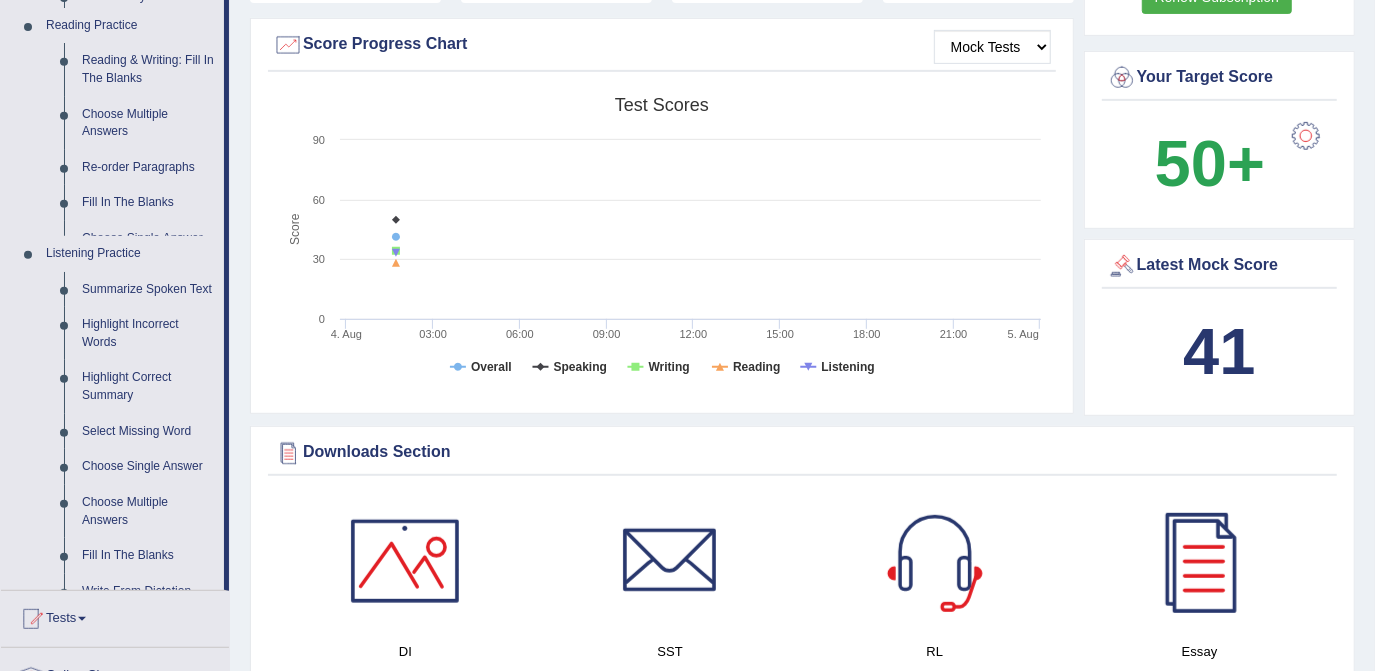 click on "Home
Practice Questions   Speaking Practice Read Aloud
Repeat Sentence
Describe Image
Re-tell Lecture
Answer Short Question
Summarize Group Discussion
Respond To A Situation
Writing Practice  Summarize Written Text
Write Essay
Reading Practice  Reading & Writing: Fill In The Blanks
Choose Multiple Answers
Re-order Paragraphs
Fill In The Blanks
Choose Single Answer
Listening Practice  Summarize Spoken Text
Highlight Incorrect Words
Highlight Correct Summary
Select Missing Word
Choose Single Answer
Choose Multiple Answers
Fill In The Blanks
Write From Dictation
Pronunciation
Tests  Take Practice Sectional Test
Take Mock Test
History
Online Class
Predictions  Latest Predictions
Success Stories
Strategy Videos
Your Account  Notifications
Microphone Setup
Change Password
Manage Subscription
Pearson Login Details
Update Profile" at bounding box center (115, 225) 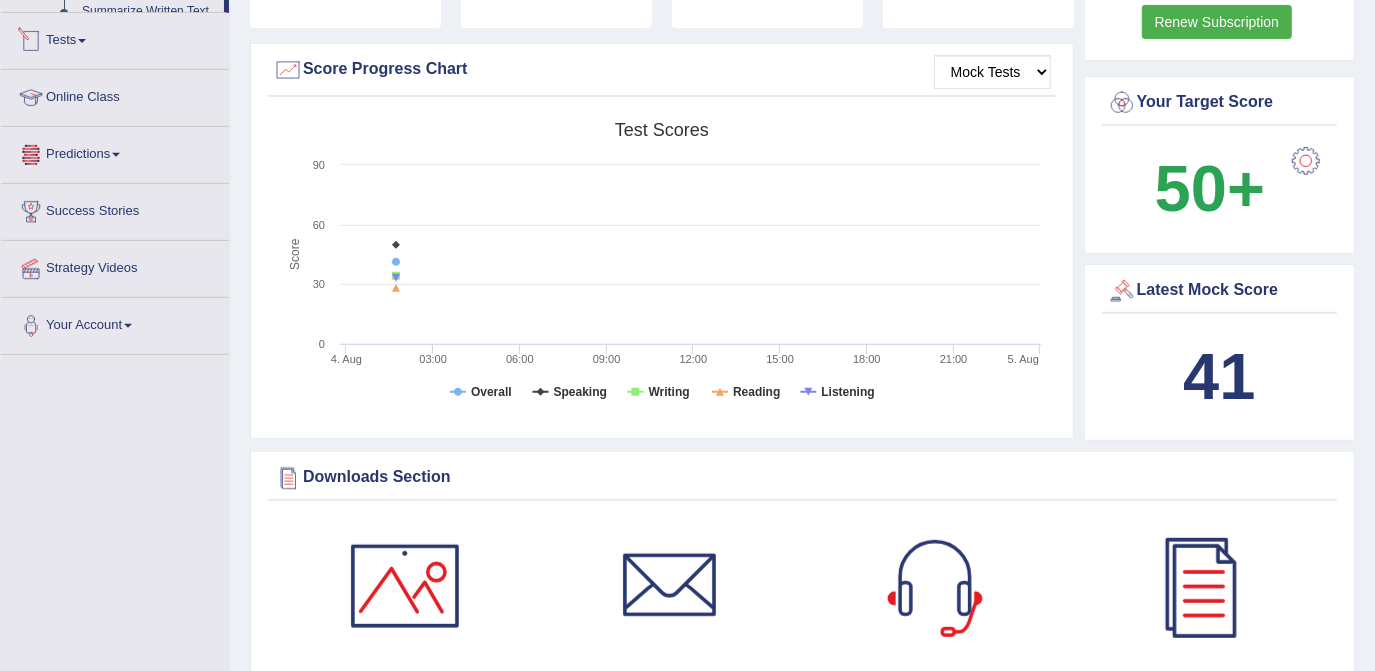 scroll, scrollTop: 1247, scrollLeft: 0, axis: vertical 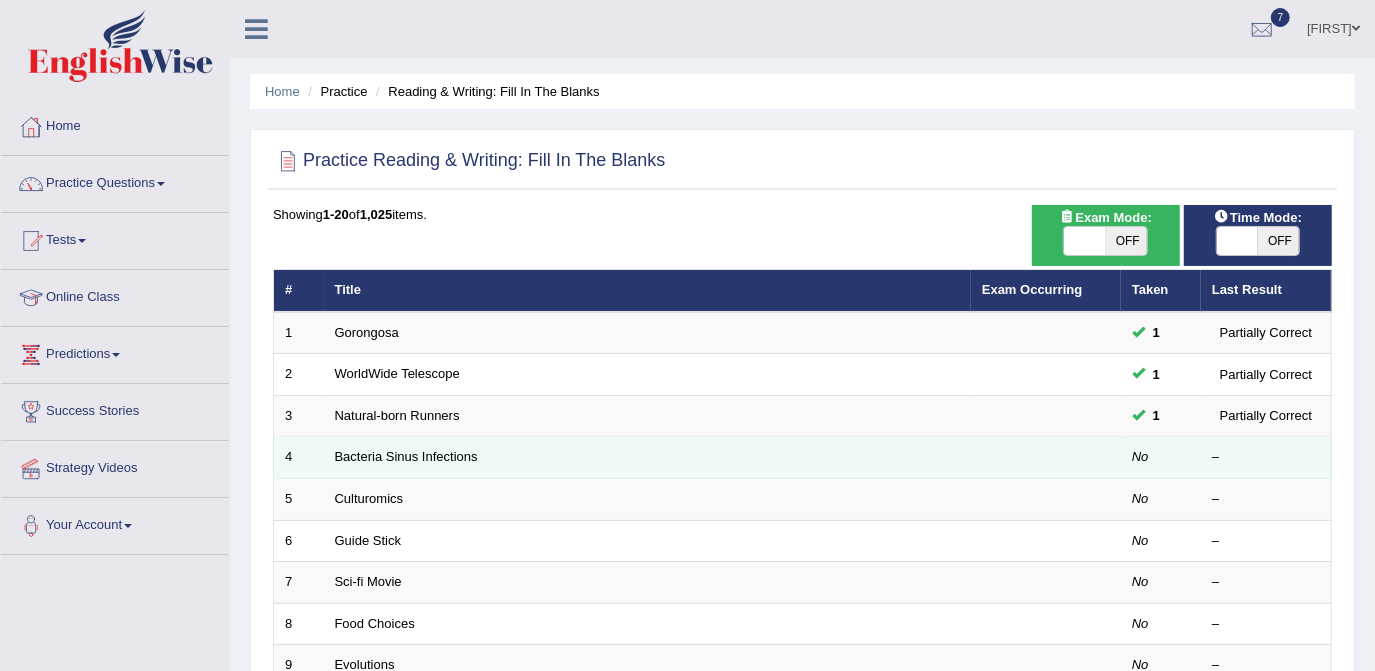 click on "Bacteria Sinus Infections" at bounding box center (647, 458) 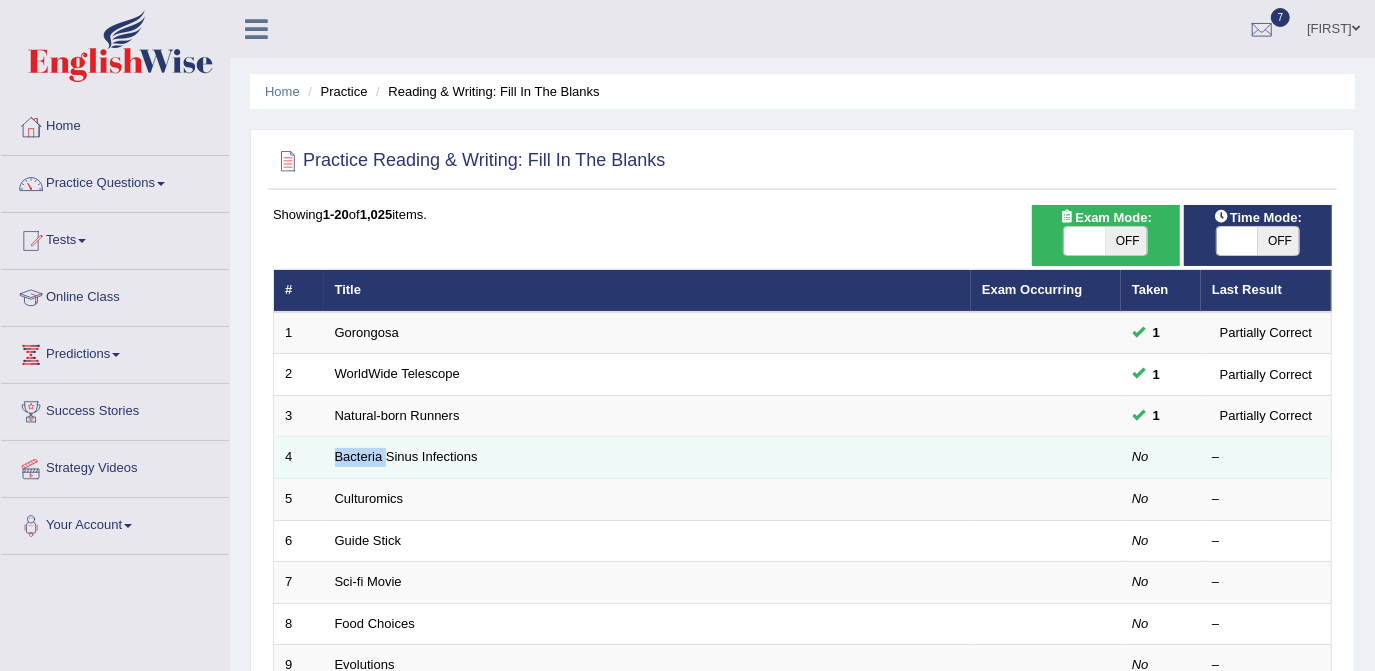 click on "Bacteria Sinus Infections" at bounding box center (647, 458) 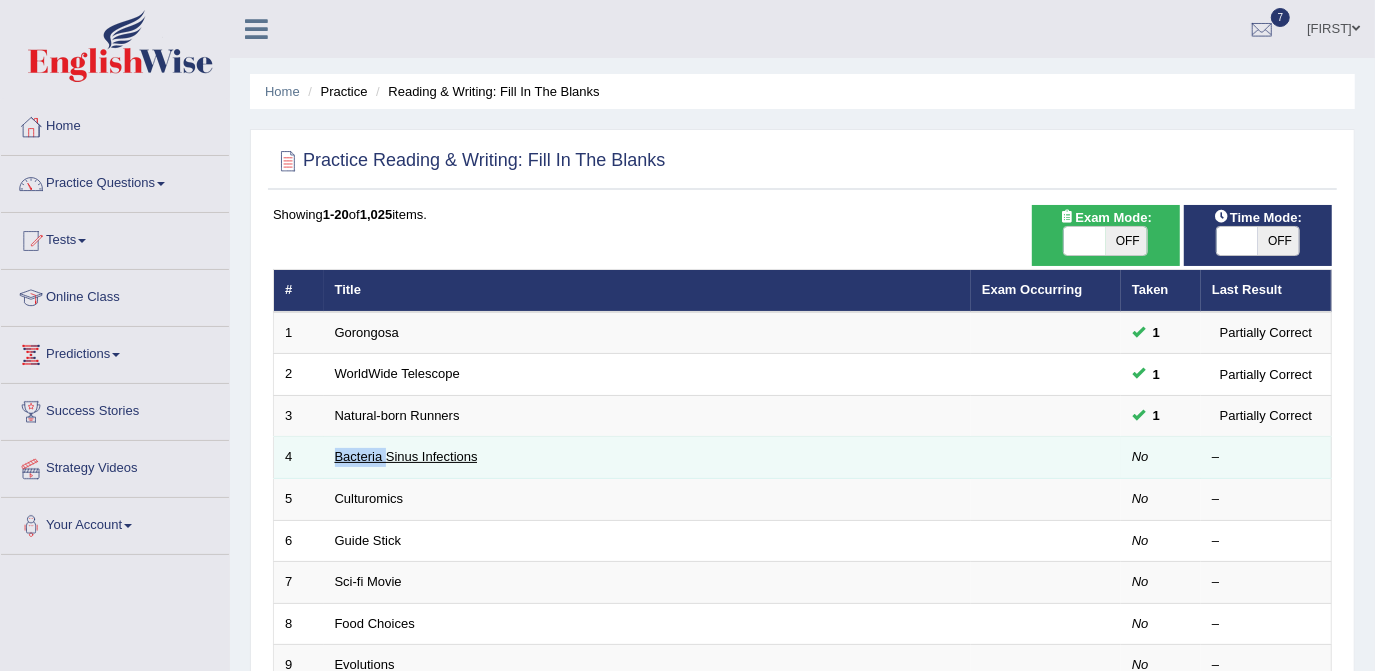 drag, startPoint x: 375, startPoint y: 442, endPoint x: 475, endPoint y: 460, distance: 101.607086 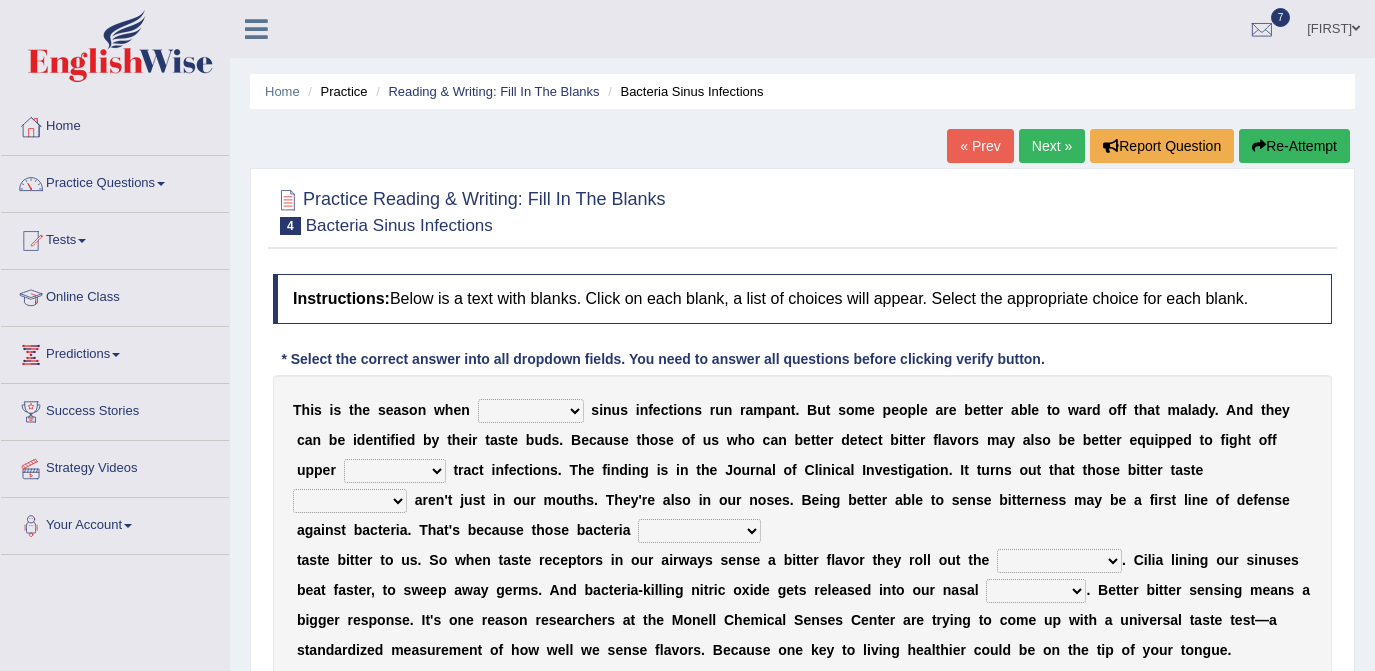 scroll, scrollTop: 0, scrollLeft: 0, axis: both 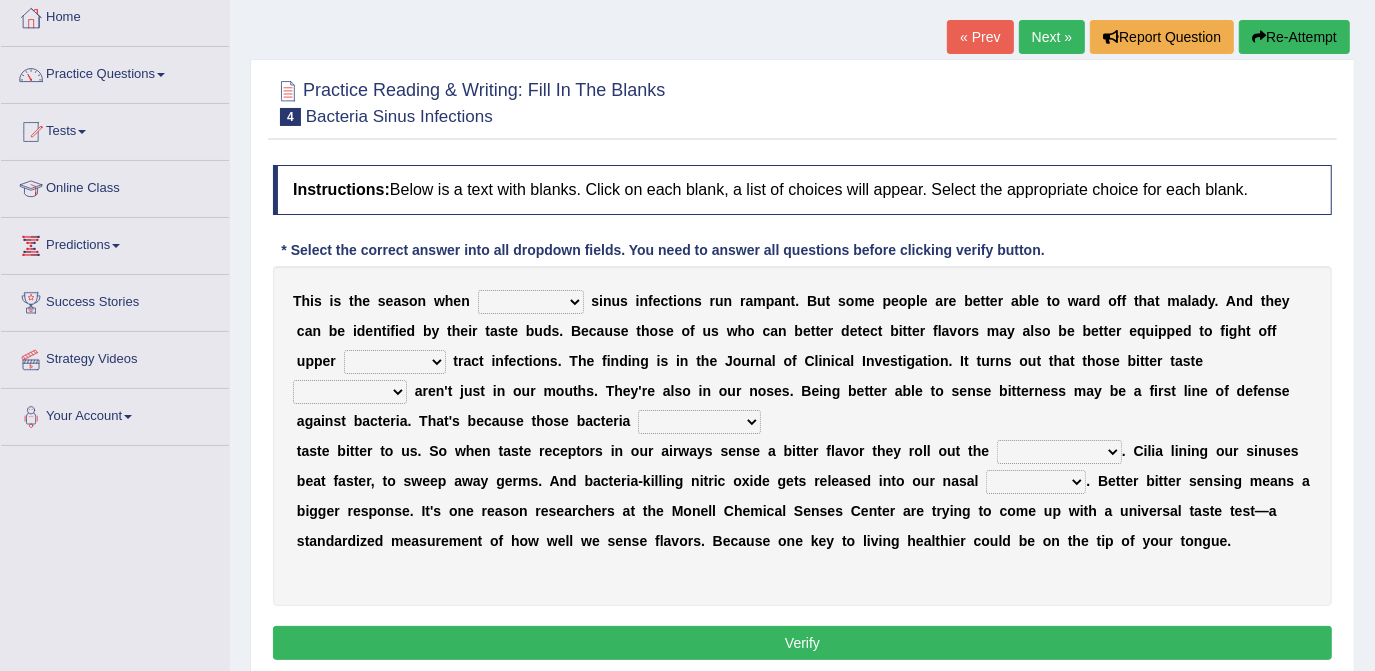 click on "conventicle atheist bacterial prissier" at bounding box center [531, 302] 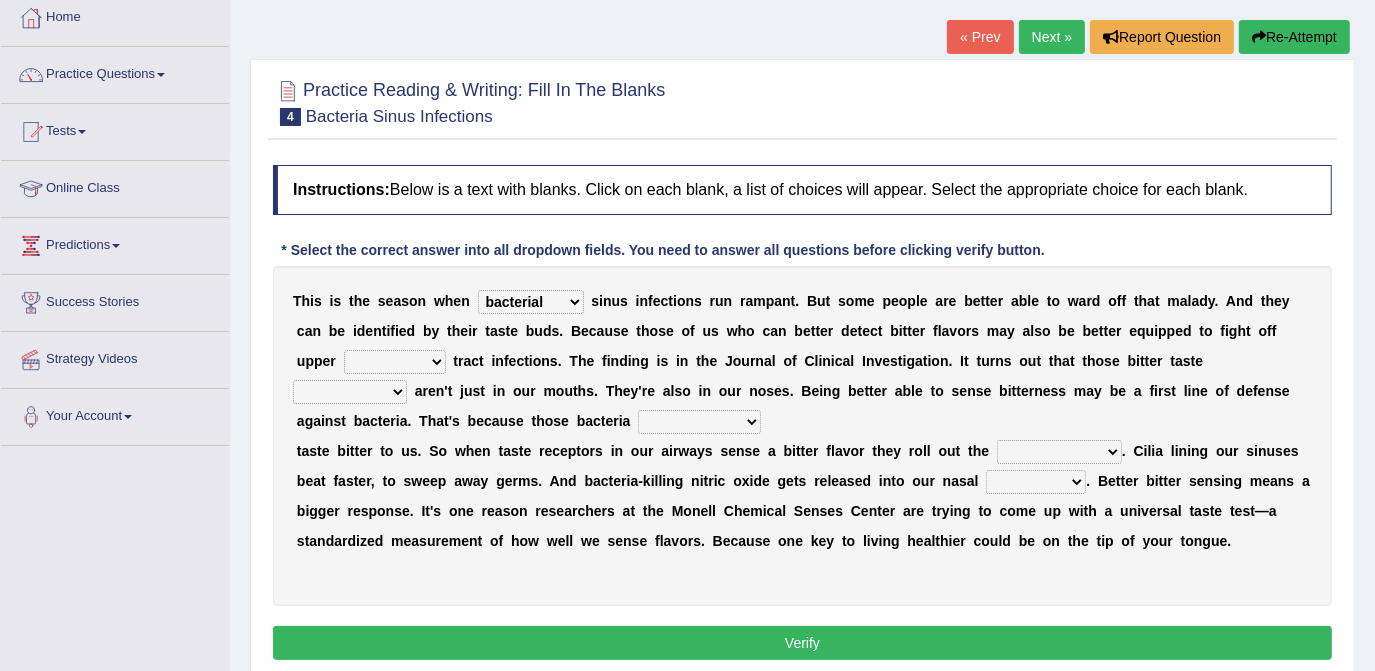 click on "conventicle atheist bacterial prissier" at bounding box center [531, 302] 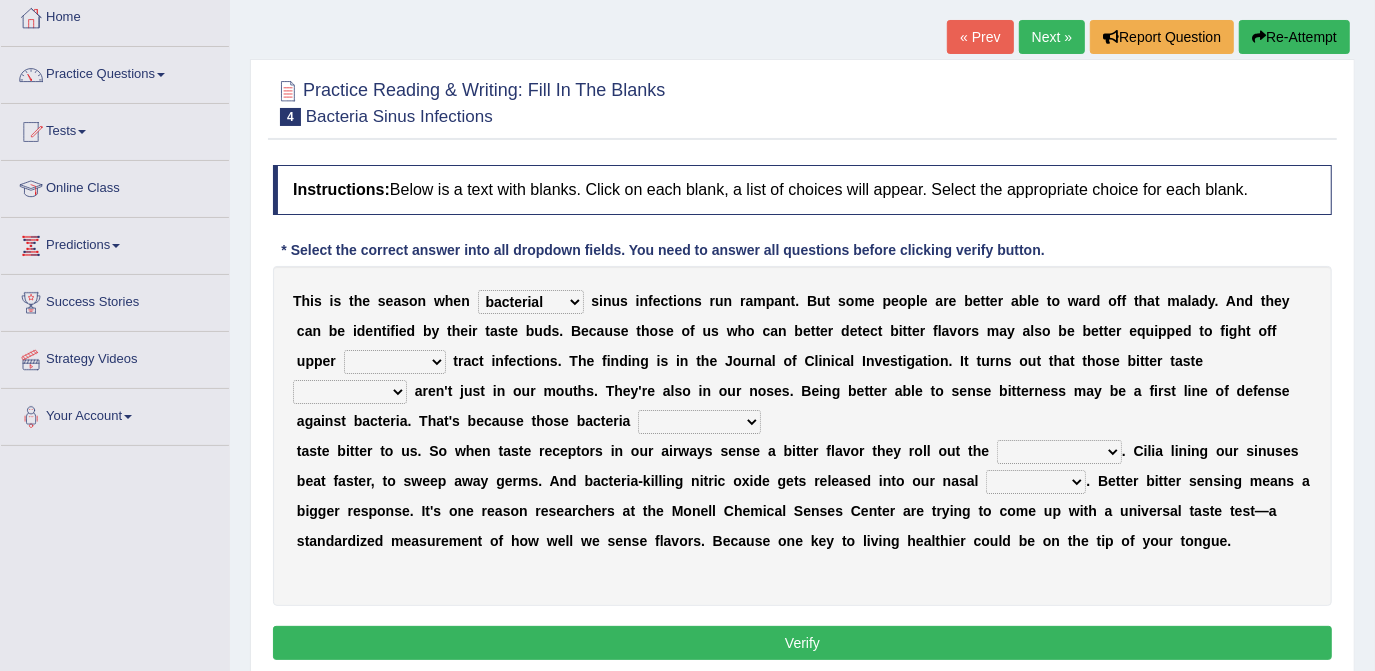 click on "faulty respiratory togae gawky" at bounding box center (395, 362) 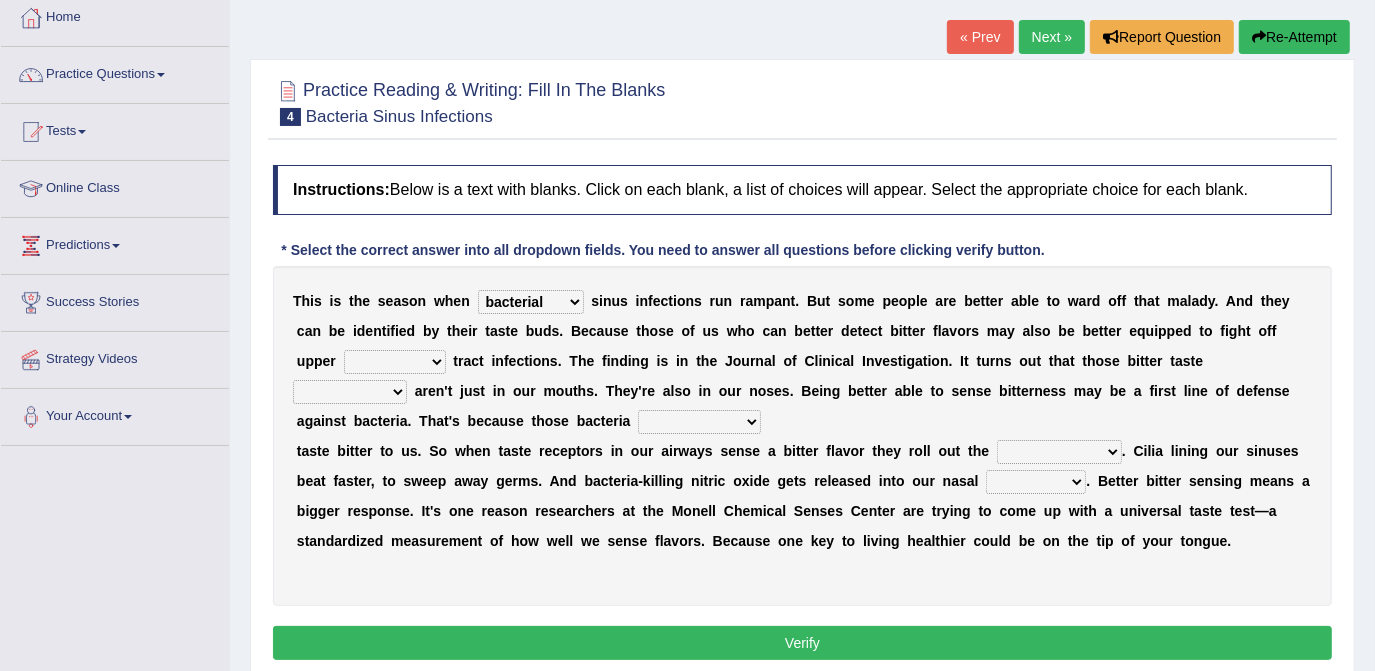select on "respiratory" 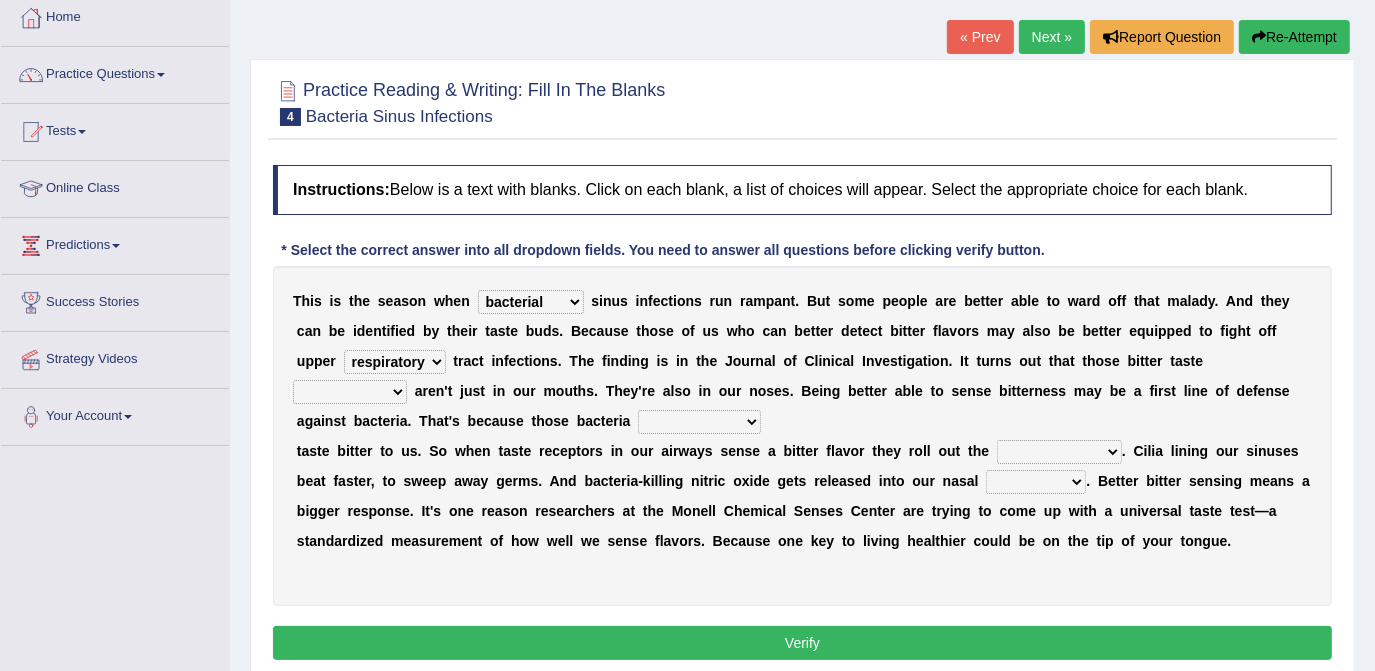 click on "faulty respiratory togae gawky" at bounding box center (395, 362) 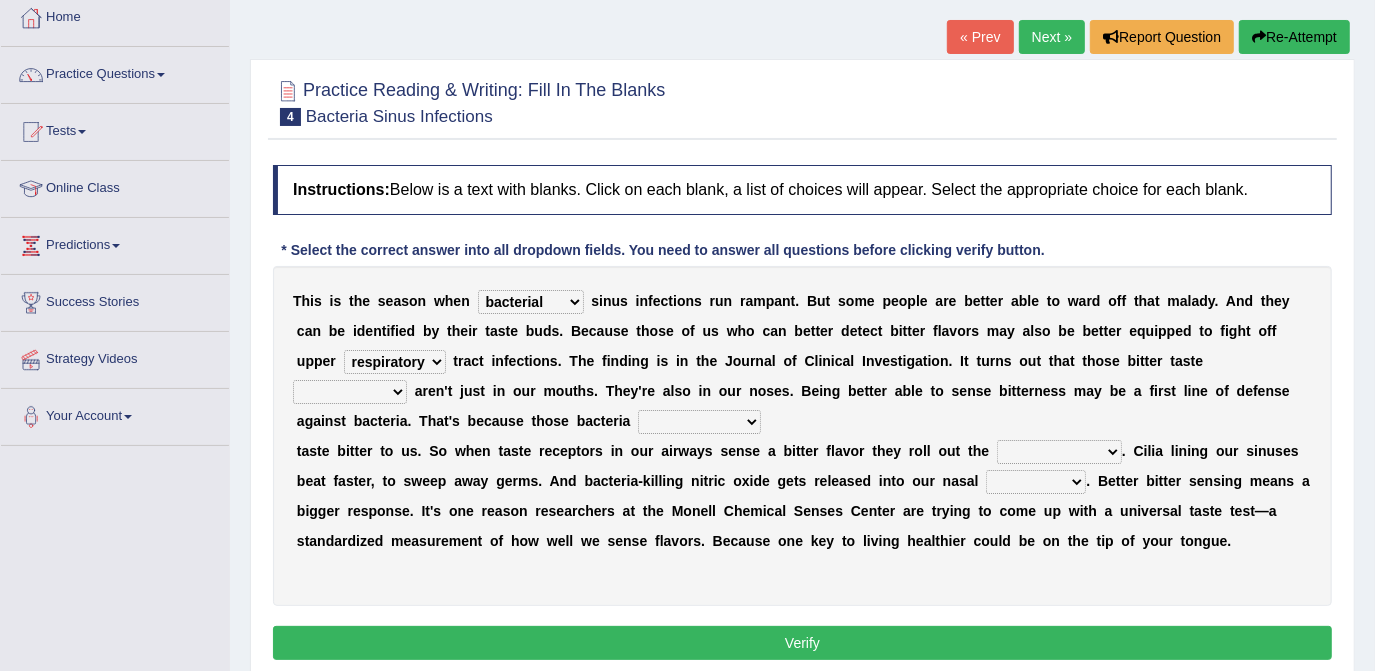 click on "depressions dinners submissions receptors" at bounding box center (350, 392) 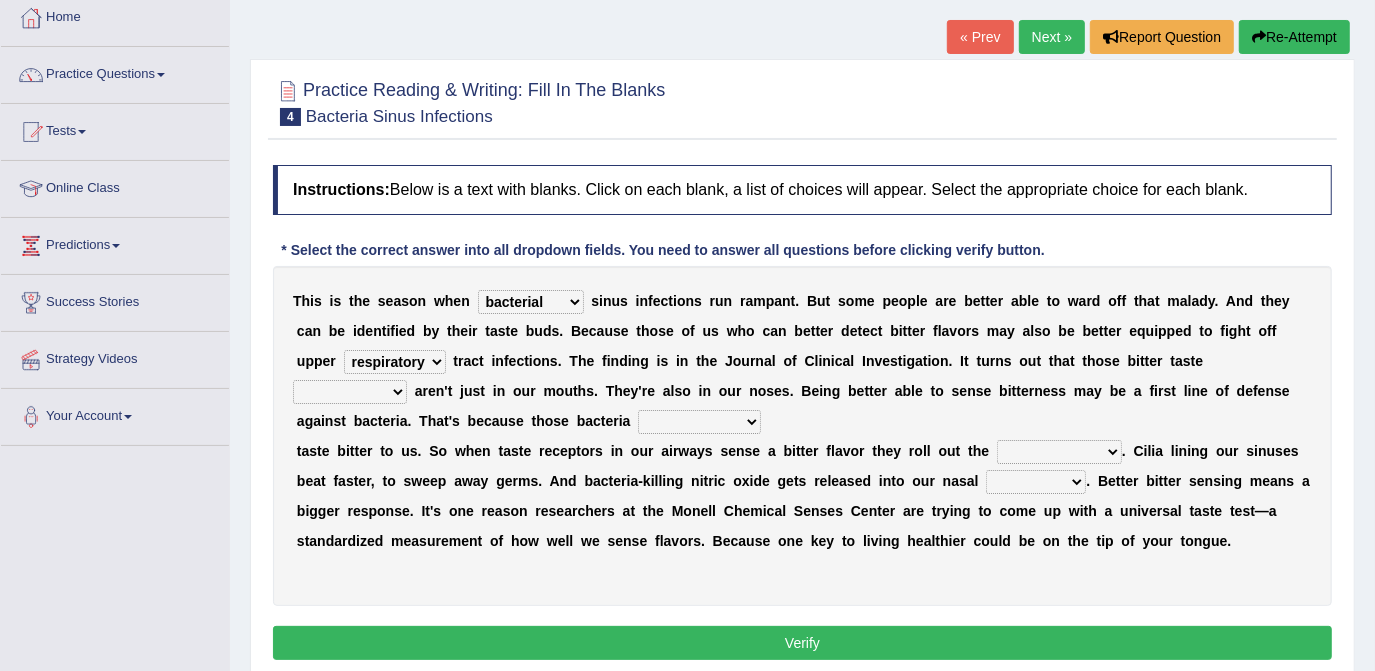 select on "dinners" 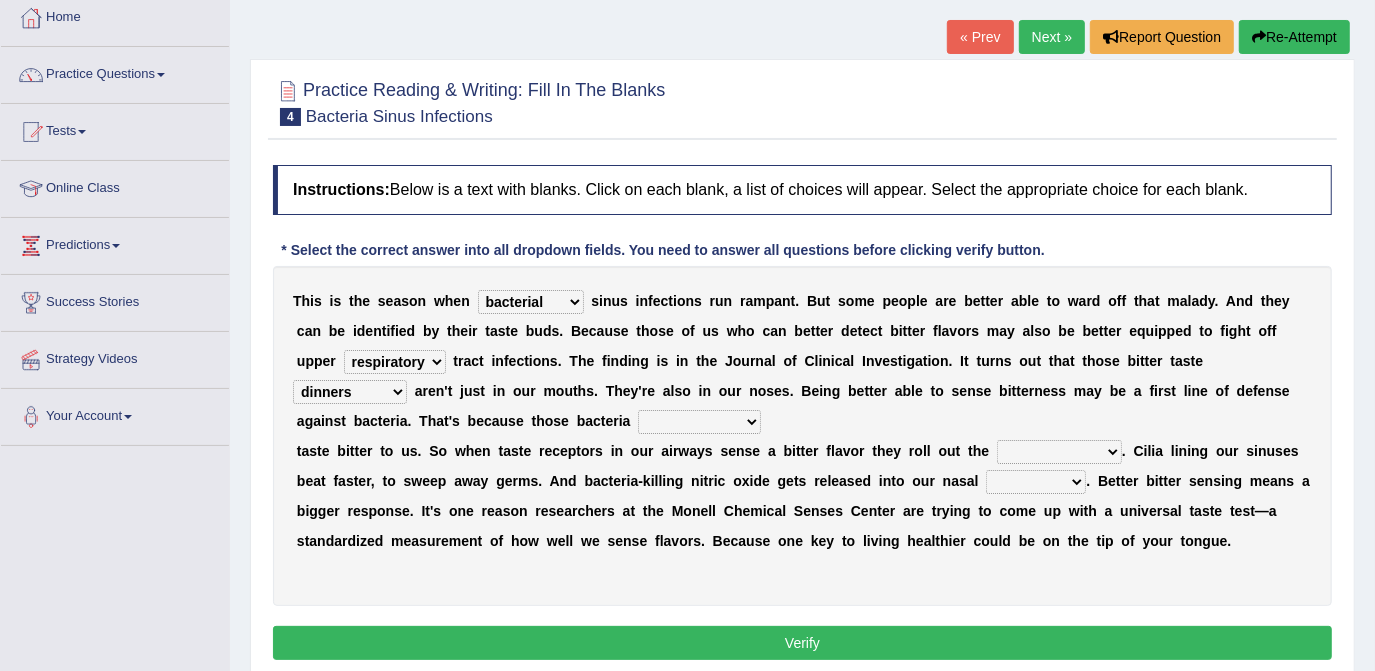 click on "depressions dinners submissions receptors" at bounding box center (350, 392) 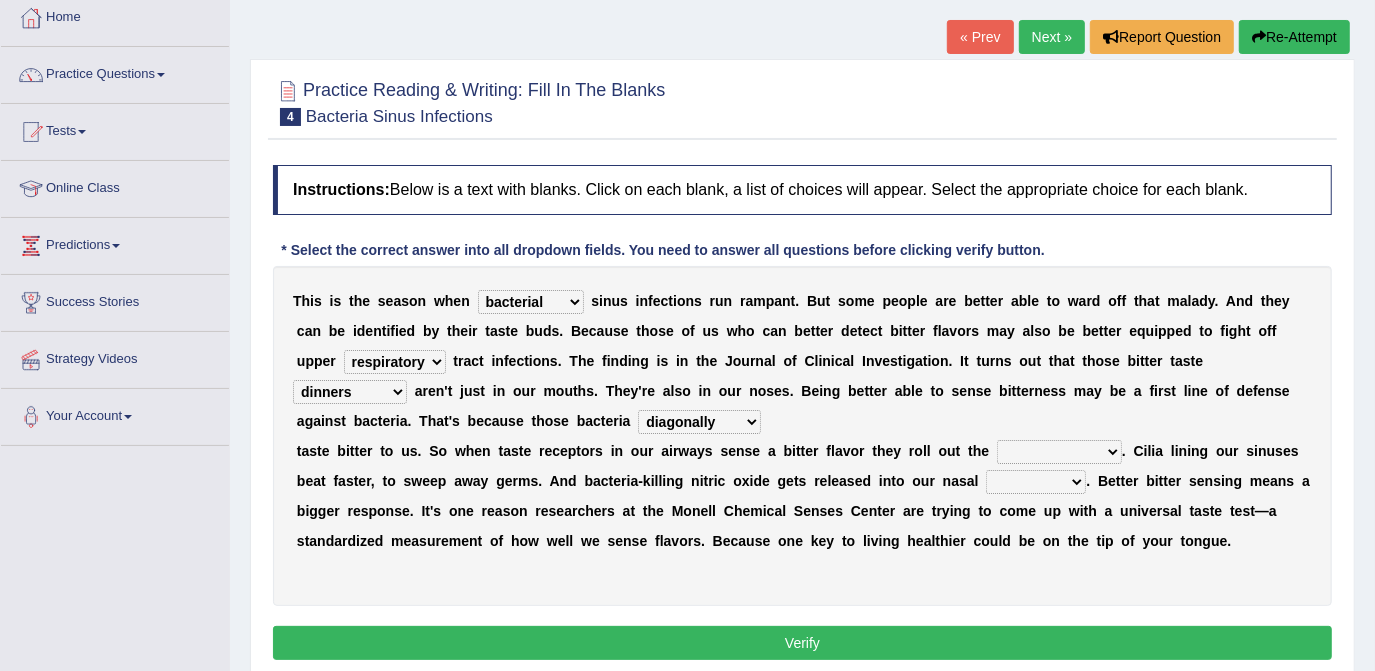 click on "purposelessly actually diagonally providently" at bounding box center [699, 422] 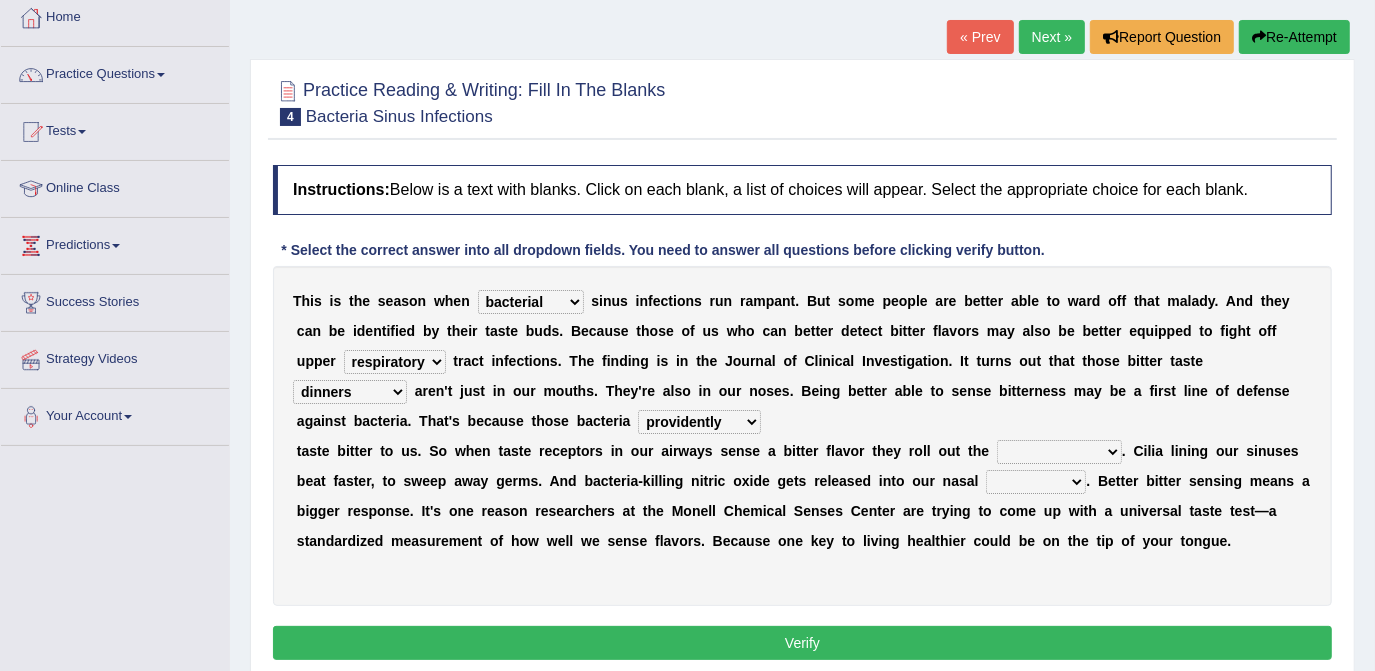 click on "purposelessly actually diagonally providently" at bounding box center (699, 422) 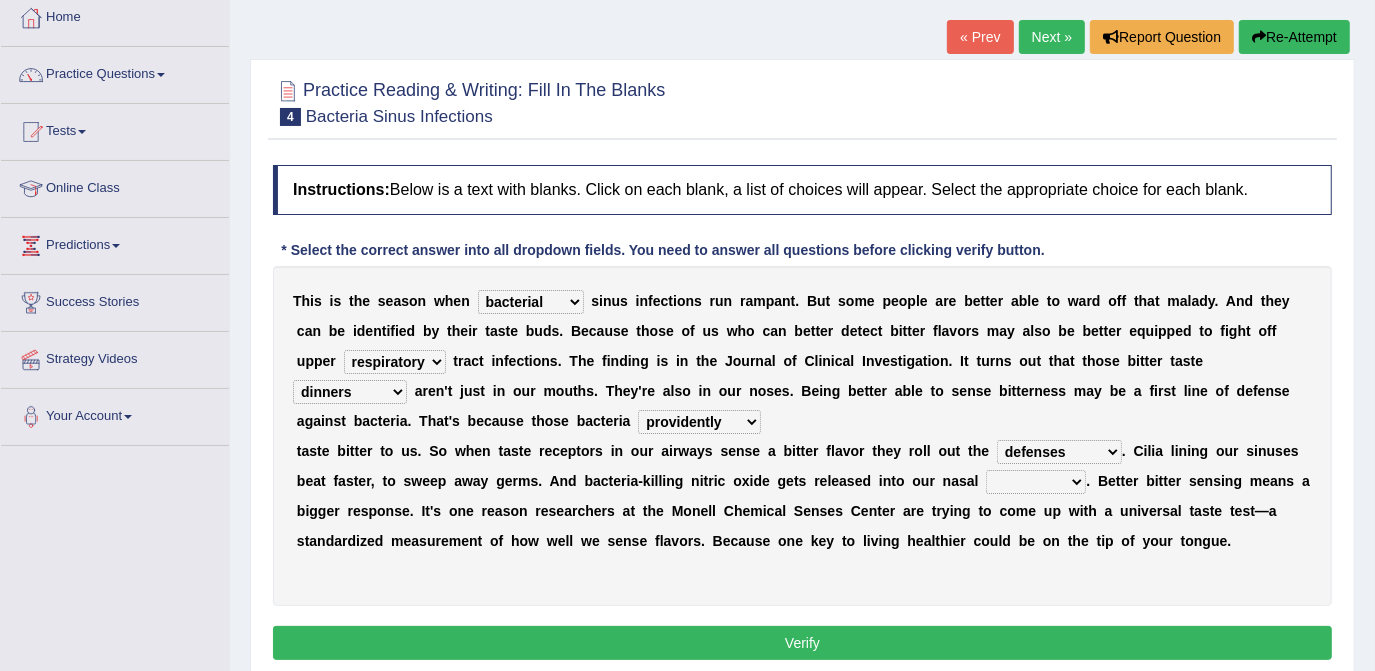 click on "defenses contradictions chestnuts pelvis" at bounding box center (1059, 452) 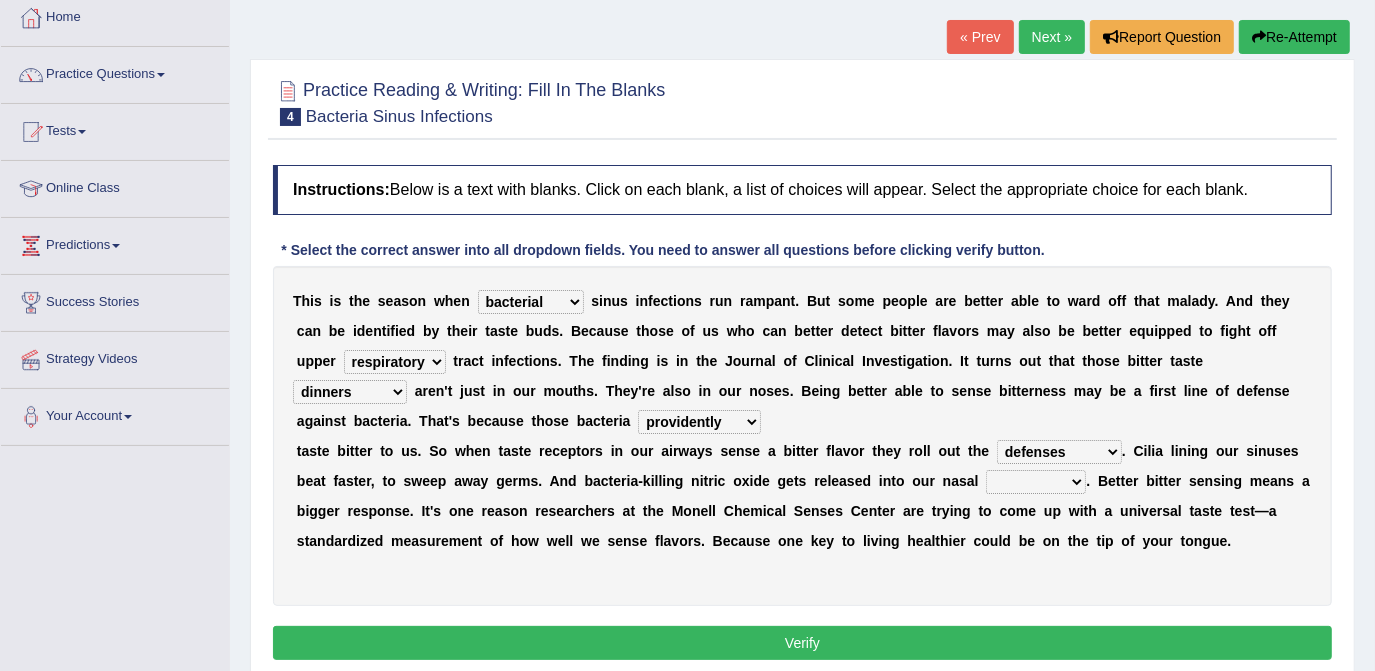 click on "causalities localities infirmities cavities" at bounding box center (1036, 482) 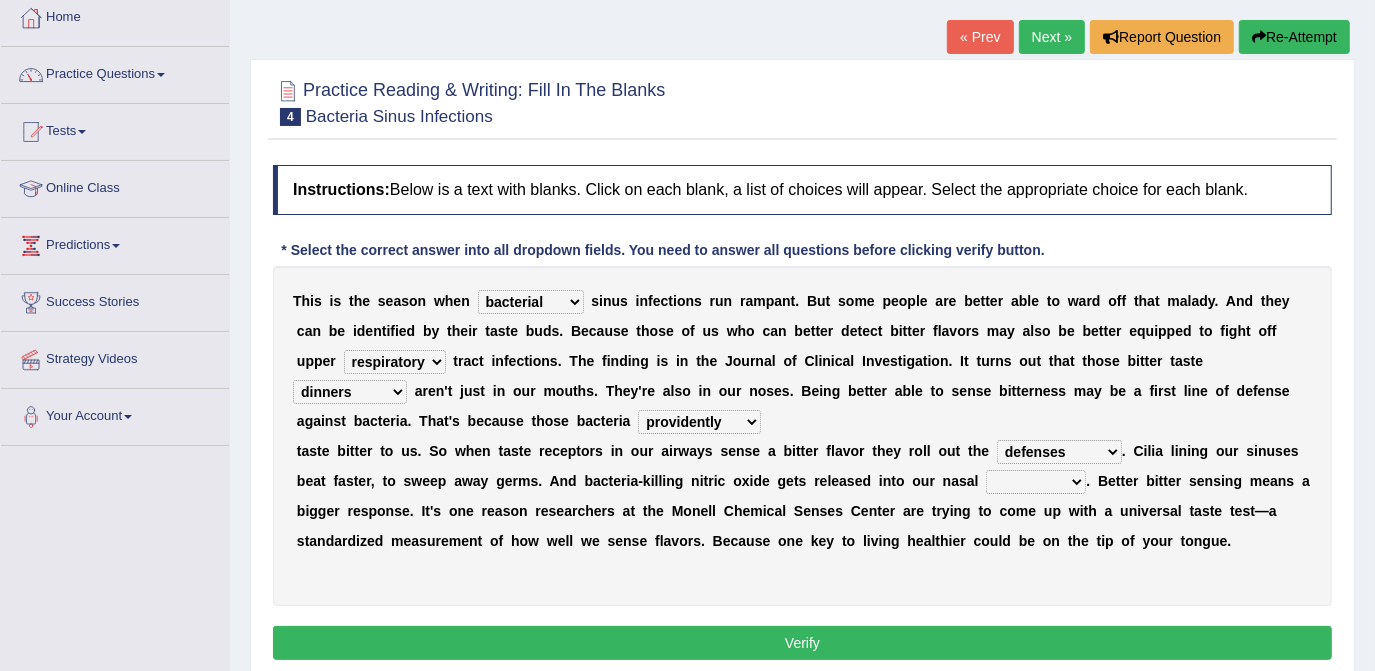 select on "localities" 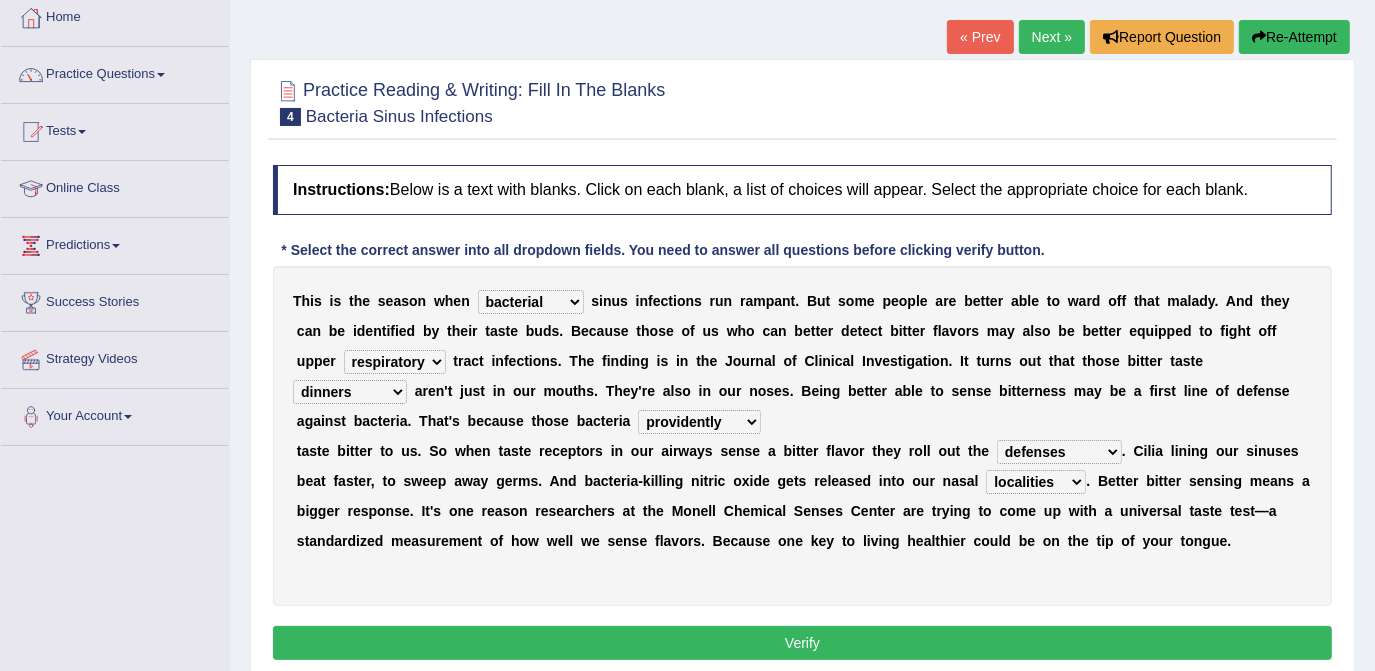 click on "causalities localities infirmities cavities" at bounding box center [1036, 482] 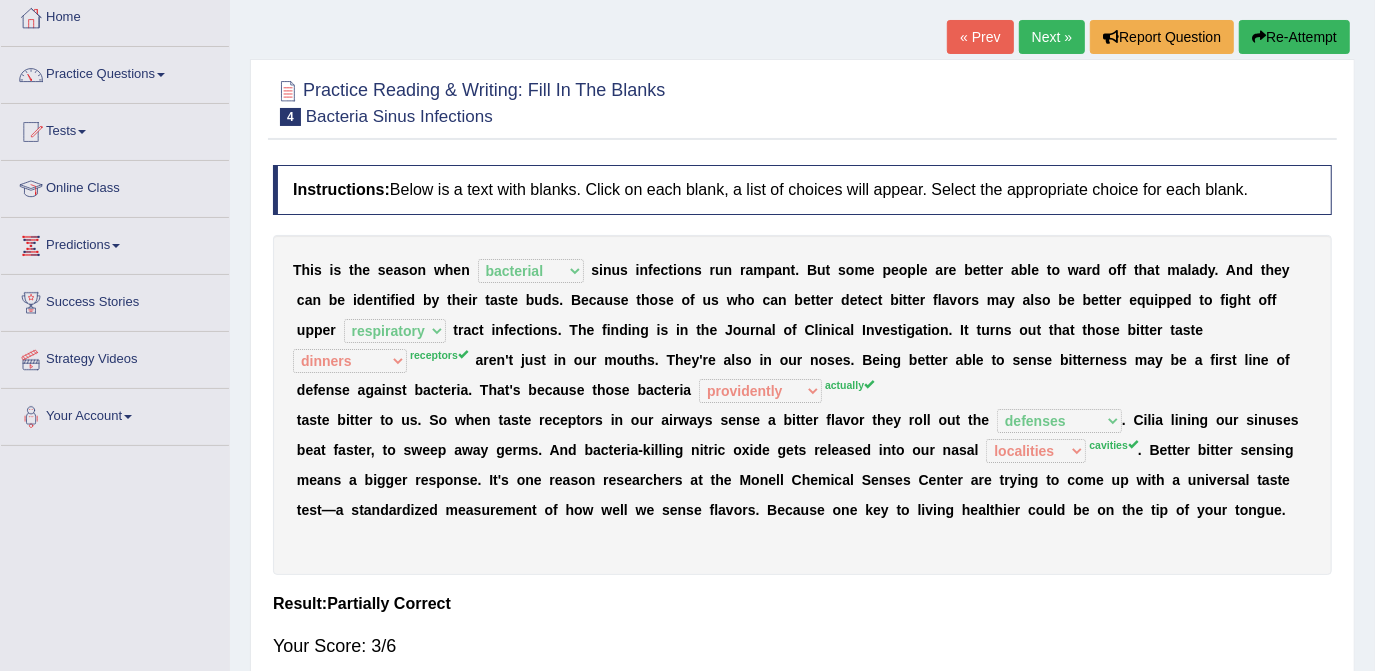 click on "Next »" at bounding box center [1052, 37] 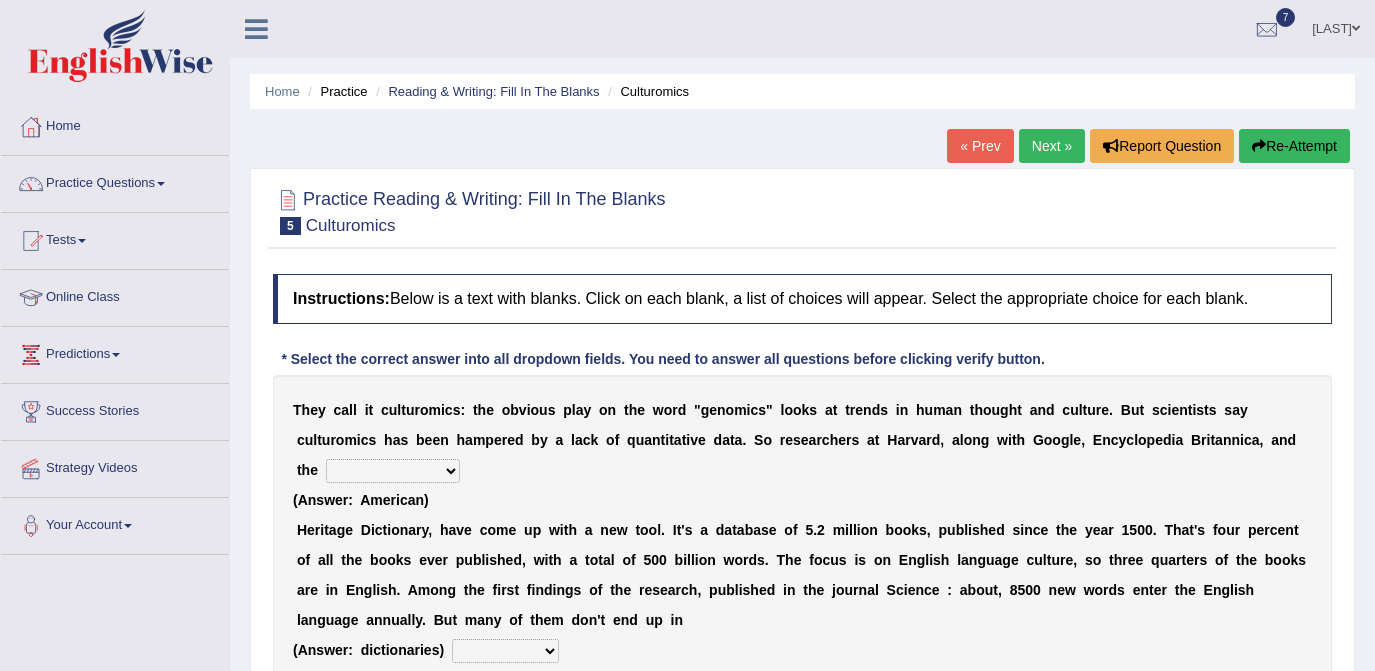 scroll, scrollTop: 0, scrollLeft: 0, axis: both 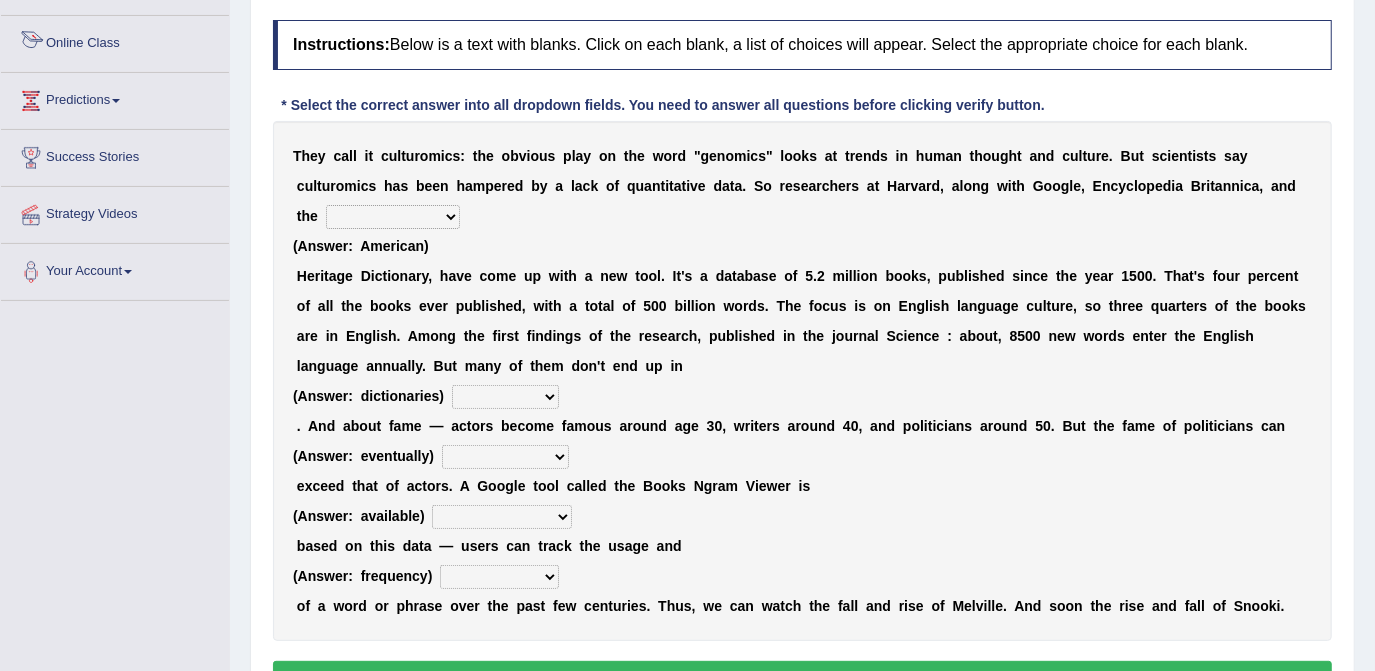 click on "Online Class" at bounding box center (115, 41) 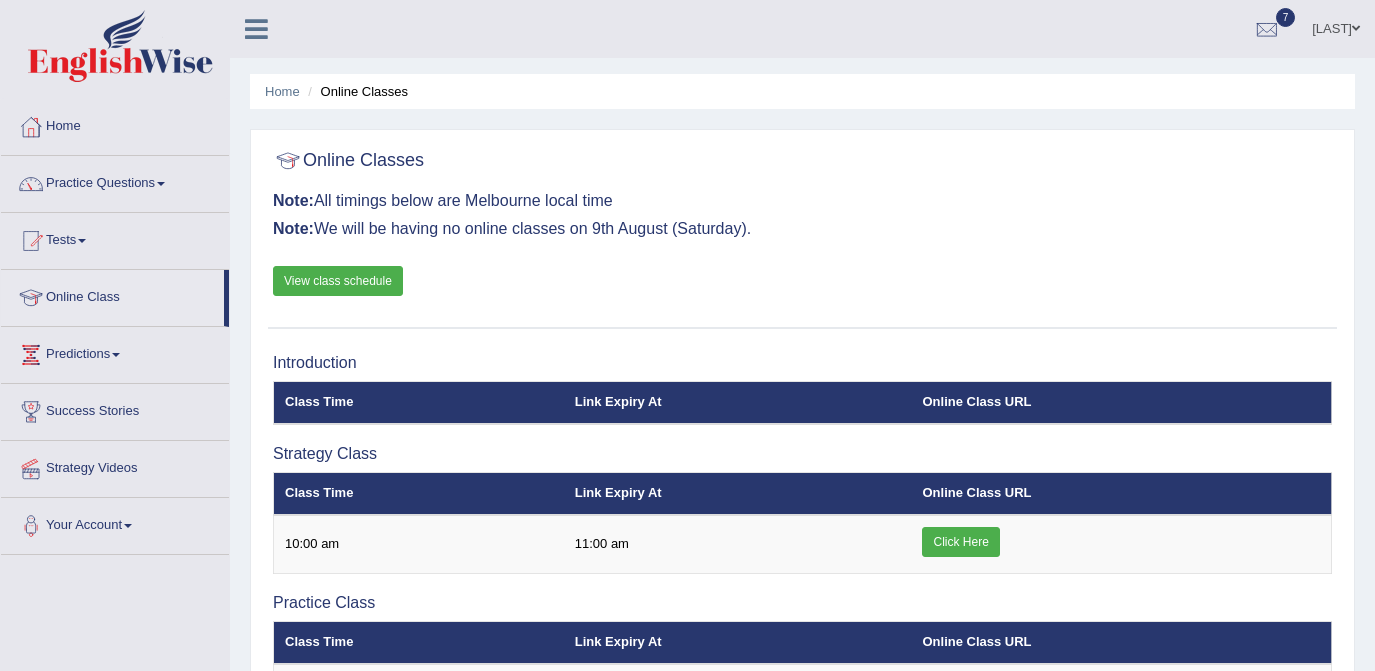 scroll, scrollTop: 0, scrollLeft: 0, axis: both 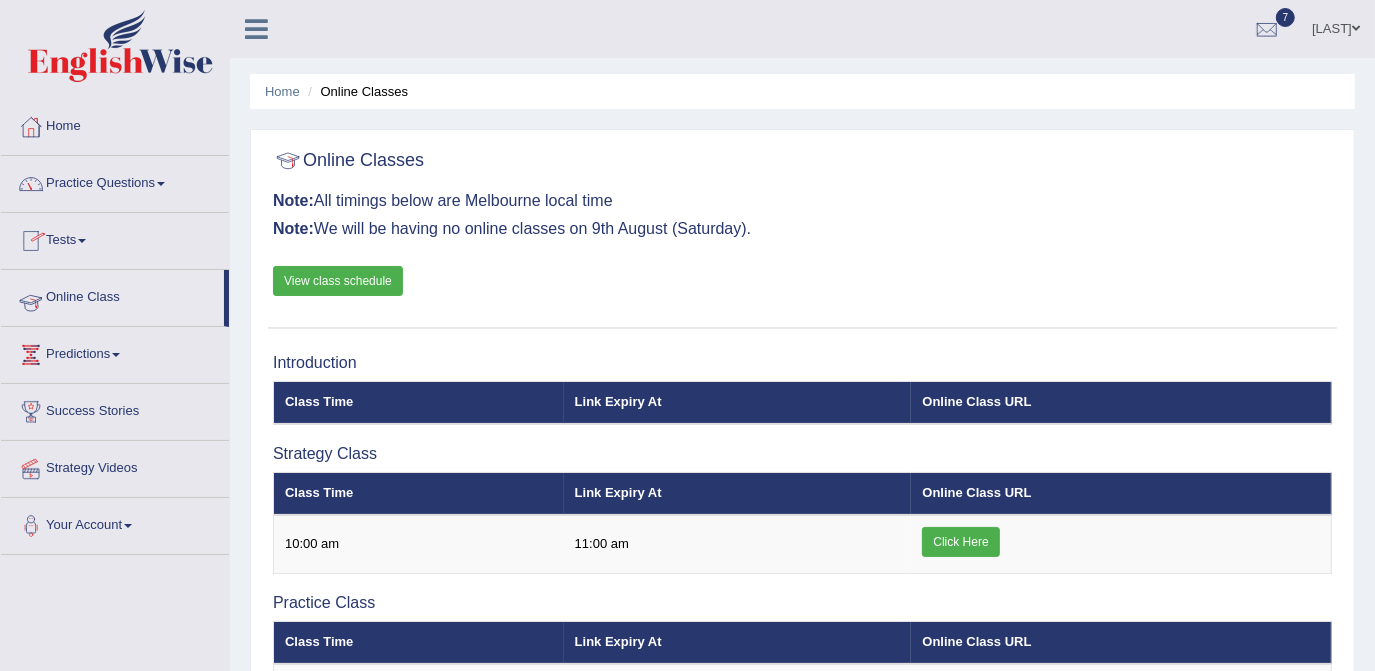 click on "Online Class" at bounding box center [112, 295] 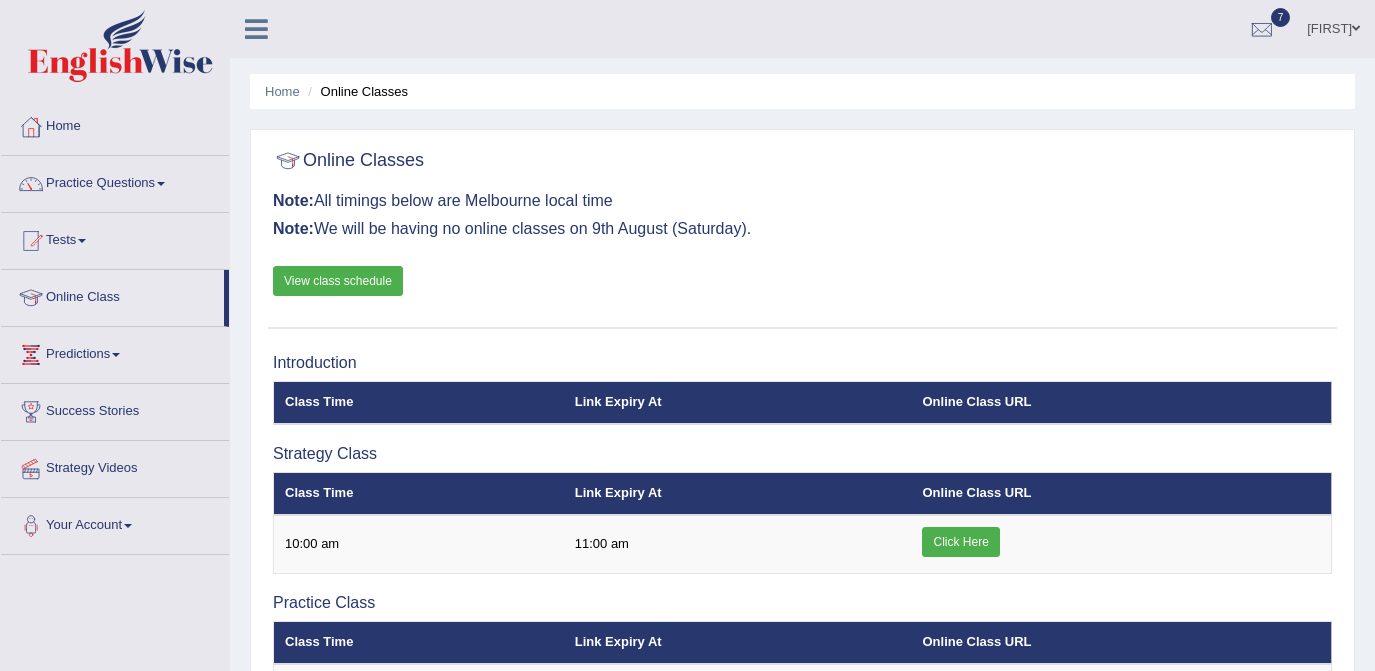 scroll, scrollTop: 0, scrollLeft: 0, axis: both 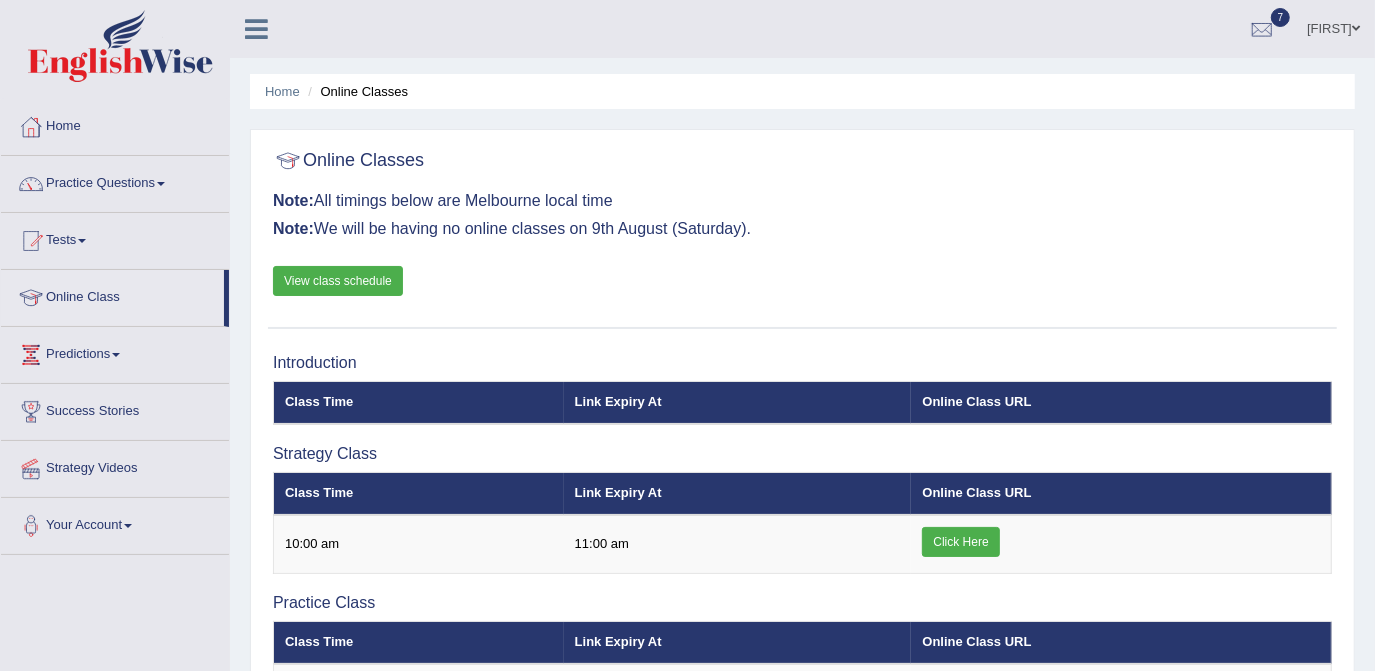 click on "View class schedule" at bounding box center [338, 281] 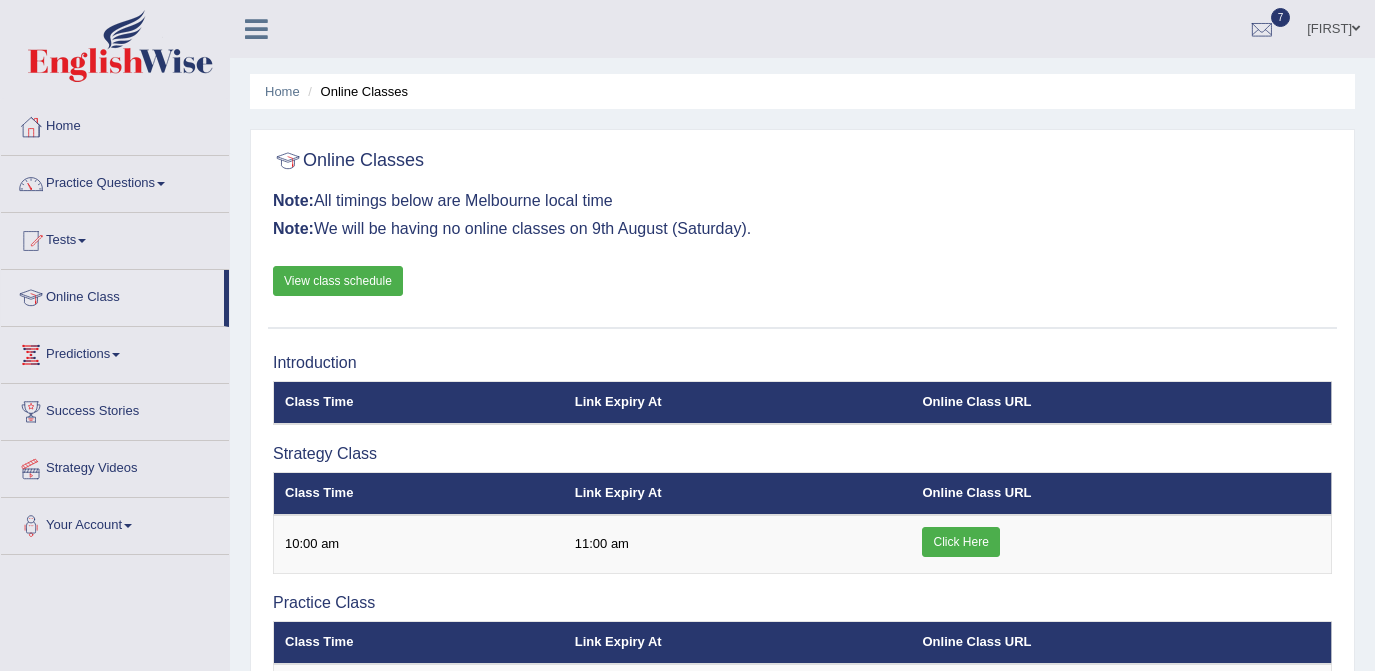 scroll, scrollTop: 0, scrollLeft: 0, axis: both 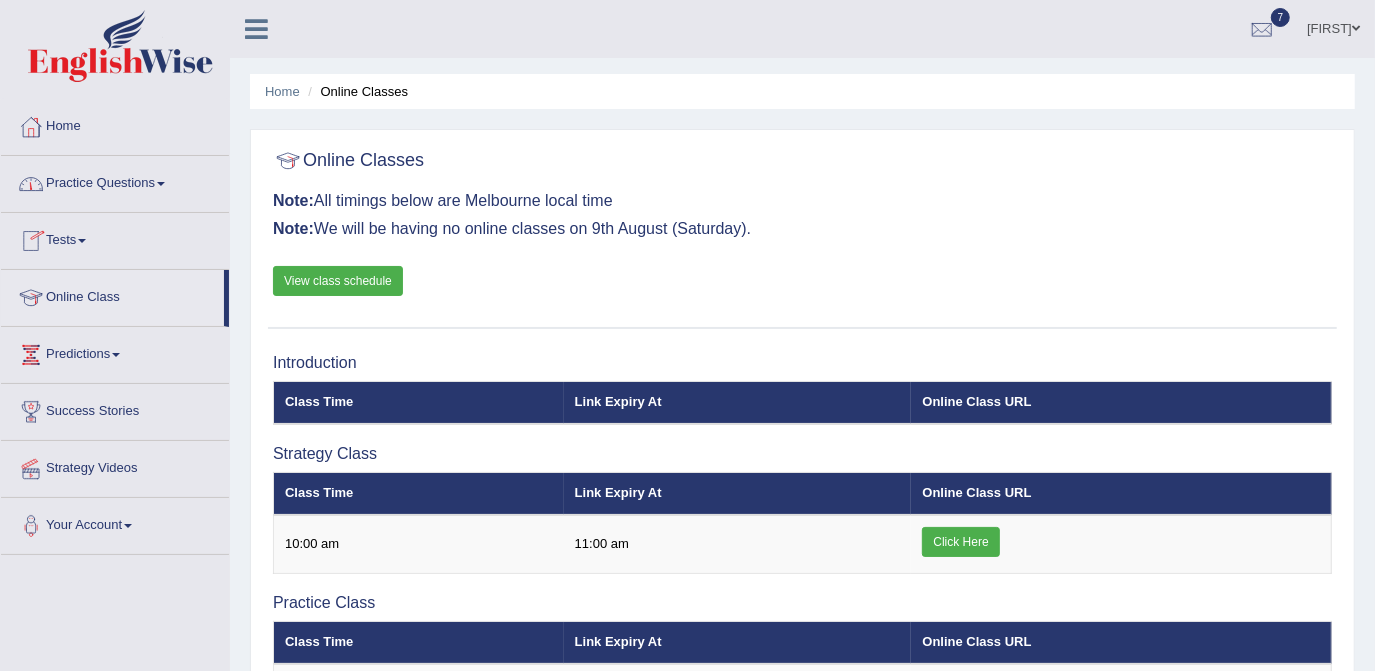click on "Practice Questions" at bounding box center (115, 181) 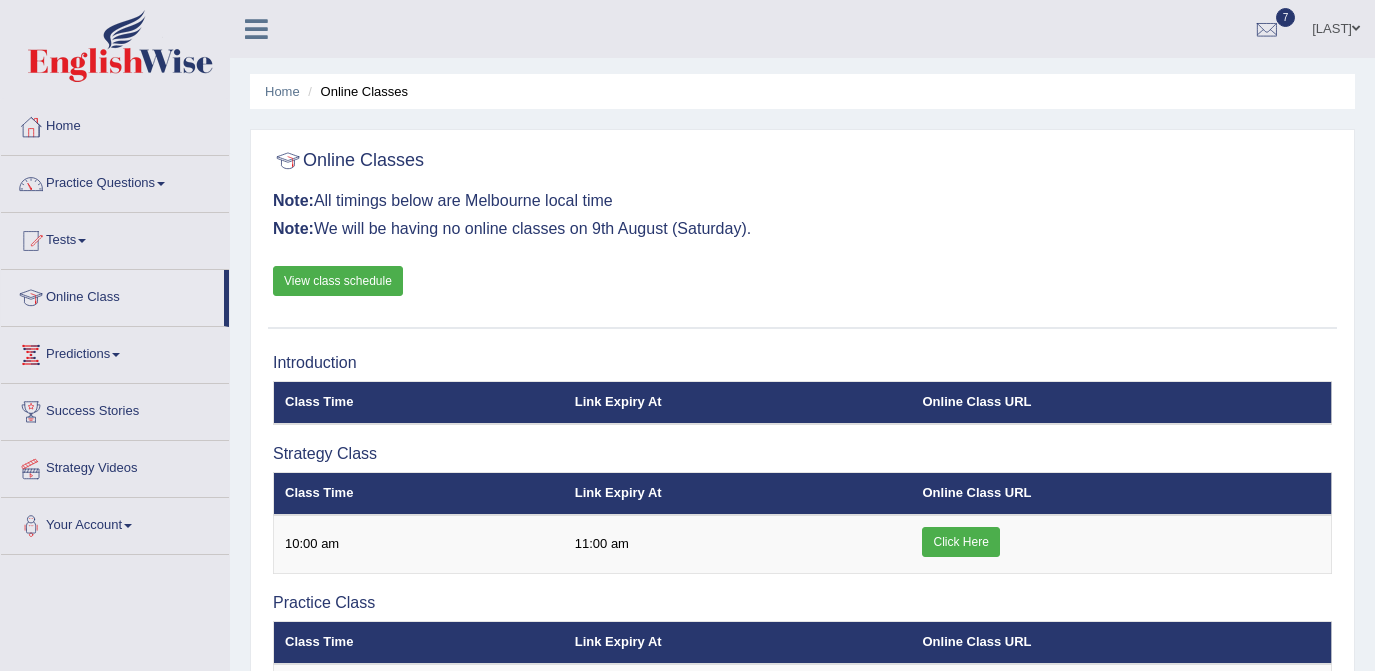 scroll, scrollTop: 0, scrollLeft: 0, axis: both 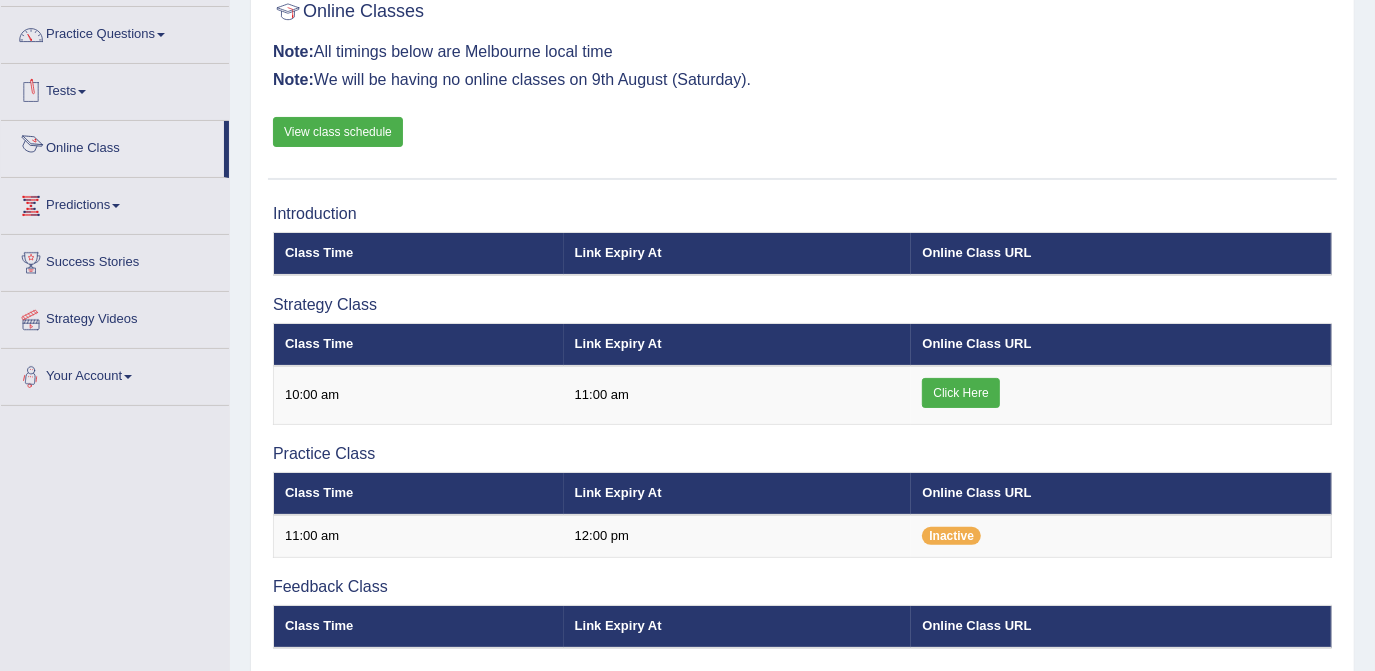 click on "Online Class" at bounding box center [112, 146] 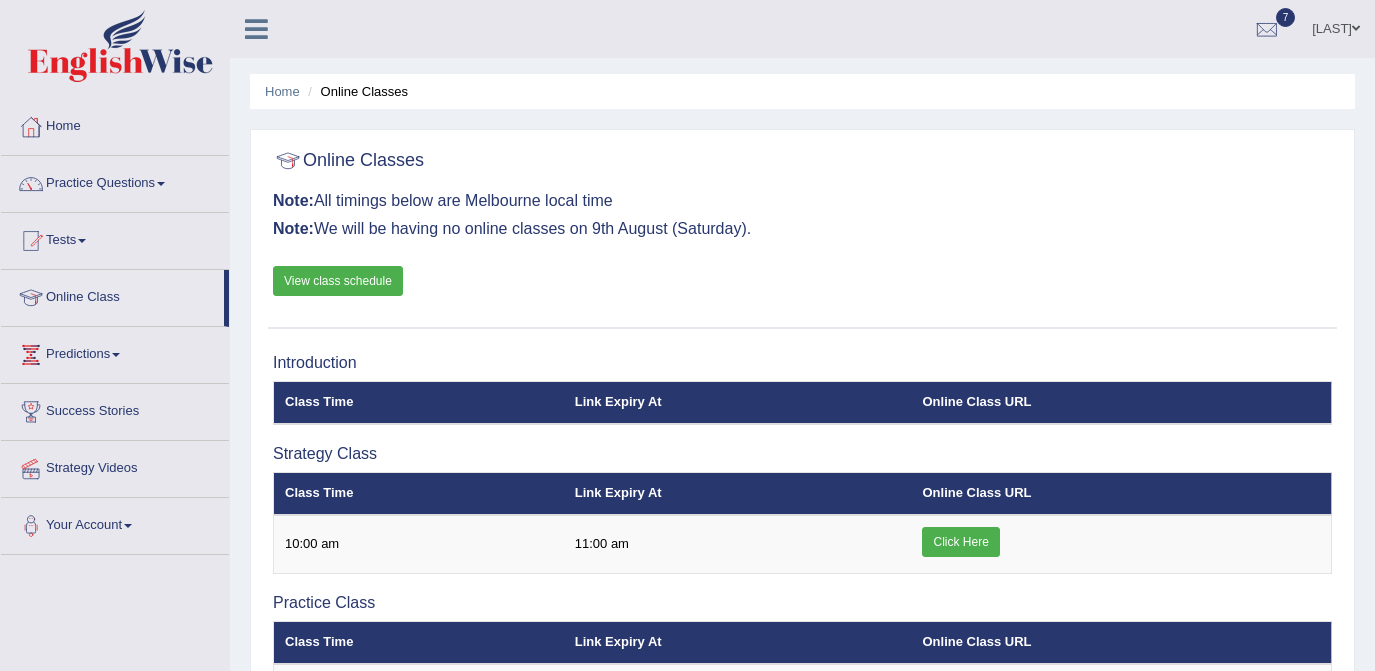 scroll, scrollTop: 0, scrollLeft: 0, axis: both 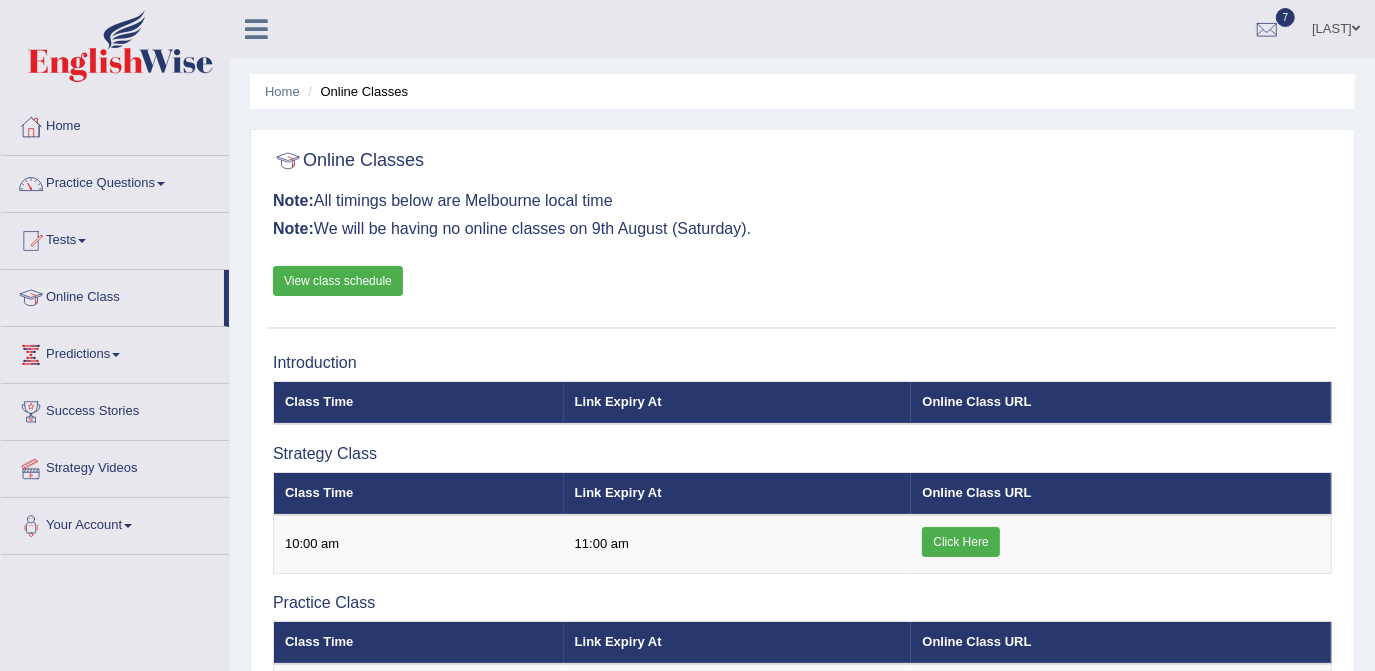 click on "View class schedule" at bounding box center [338, 281] 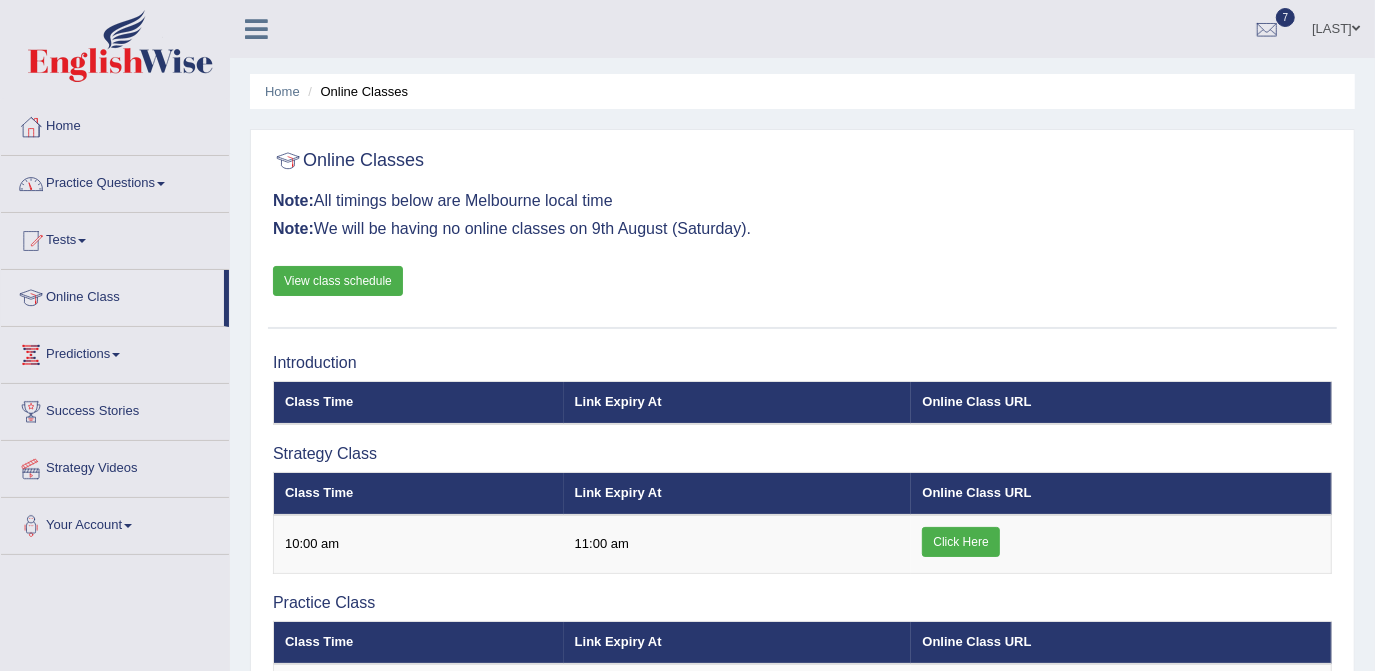 click on "Practice Questions" at bounding box center (115, 181) 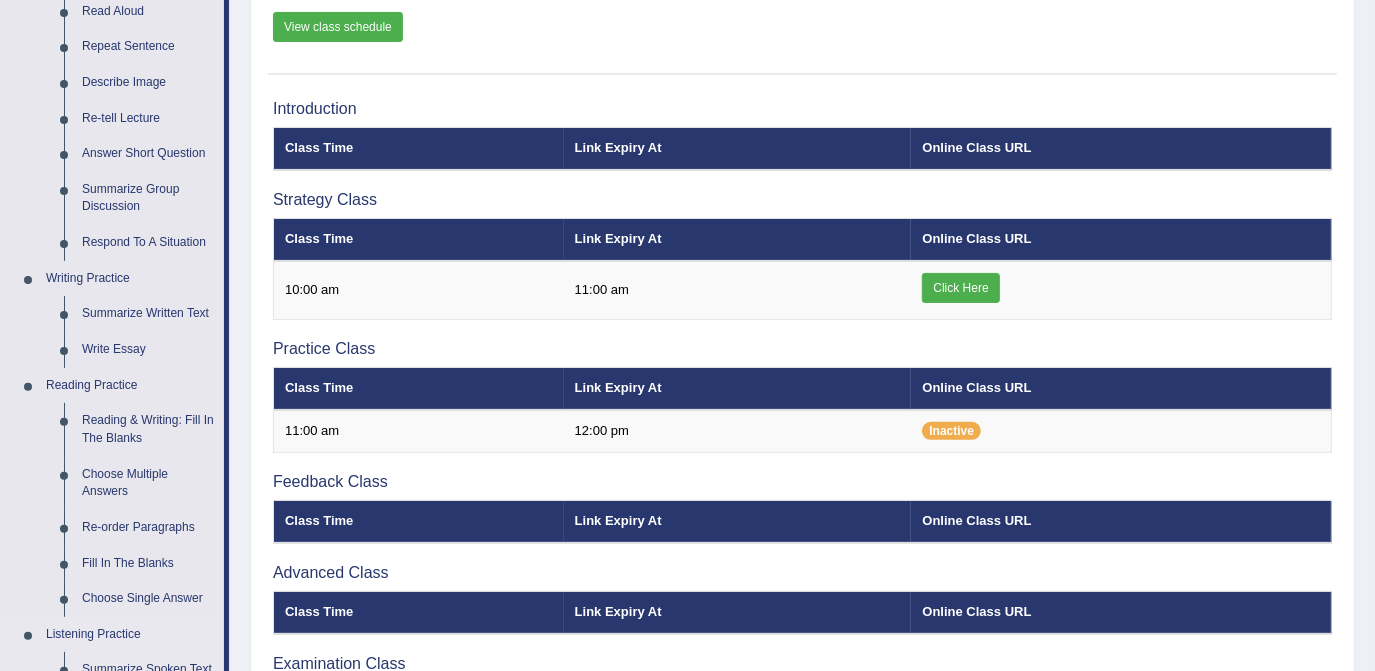 click on "Speaking Practice Read Aloud
Repeat Sentence
Describe Image
Re-tell Lecture
Answer Short Question
Summarize Group Discussion
Respond To A Situation
Writing Practice  Summarize Written Text
Write Essay
Reading Practice  Reading & Writing: Fill In The Blanks
Choose Multiple Answers
Re-order Paragraphs
Fill In The Blanks
Choose Single Answer
Listening Practice  Summarize Spoken Text
Highlight Incorrect Words
Highlight Correct Summary
Select Missing Word
Choose Single Answer
Choose Multiple Answers
Fill In The Blanks
Write From Dictation
Pronunciation" at bounding box center [112, 492] 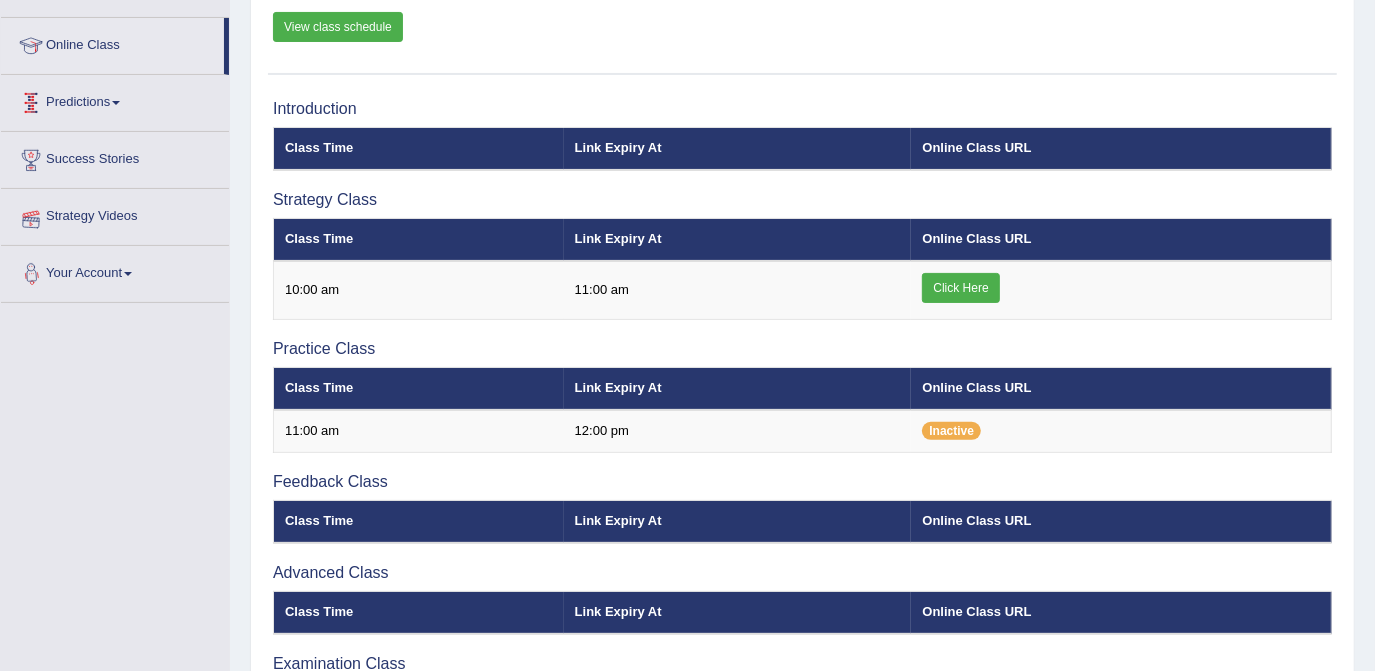scroll, scrollTop: 252, scrollLeft: 0, axis: vertical 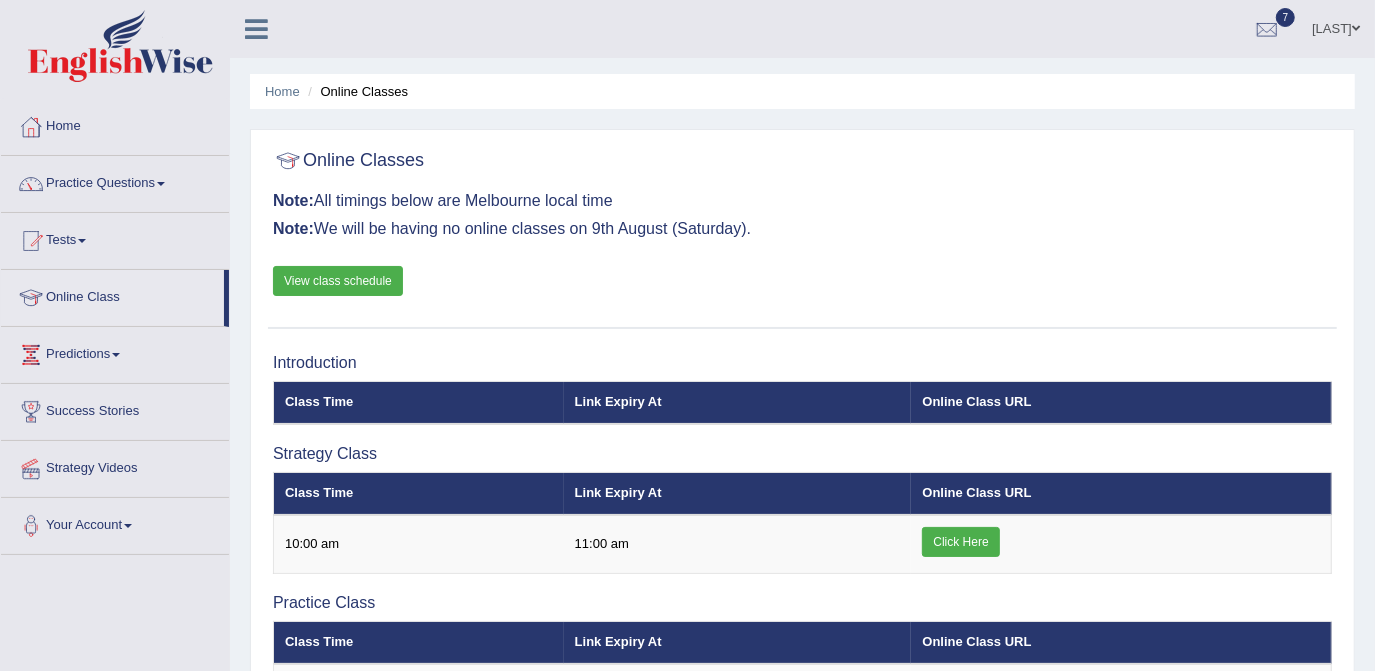 drag, startPoint x: 195, startPoint y: 602, endPoint x: 197, endPoint y: 591, distance: 11.18034 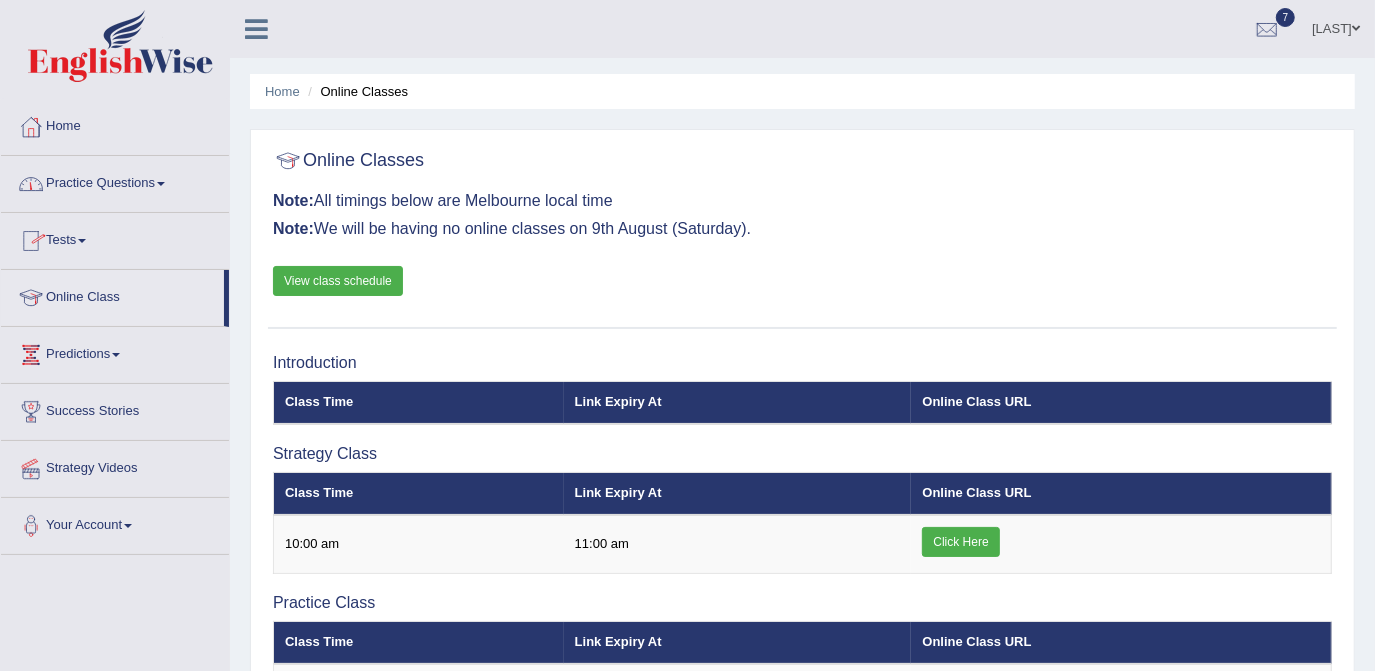 click on "Practice Questions" at bounding box center [115, 181] 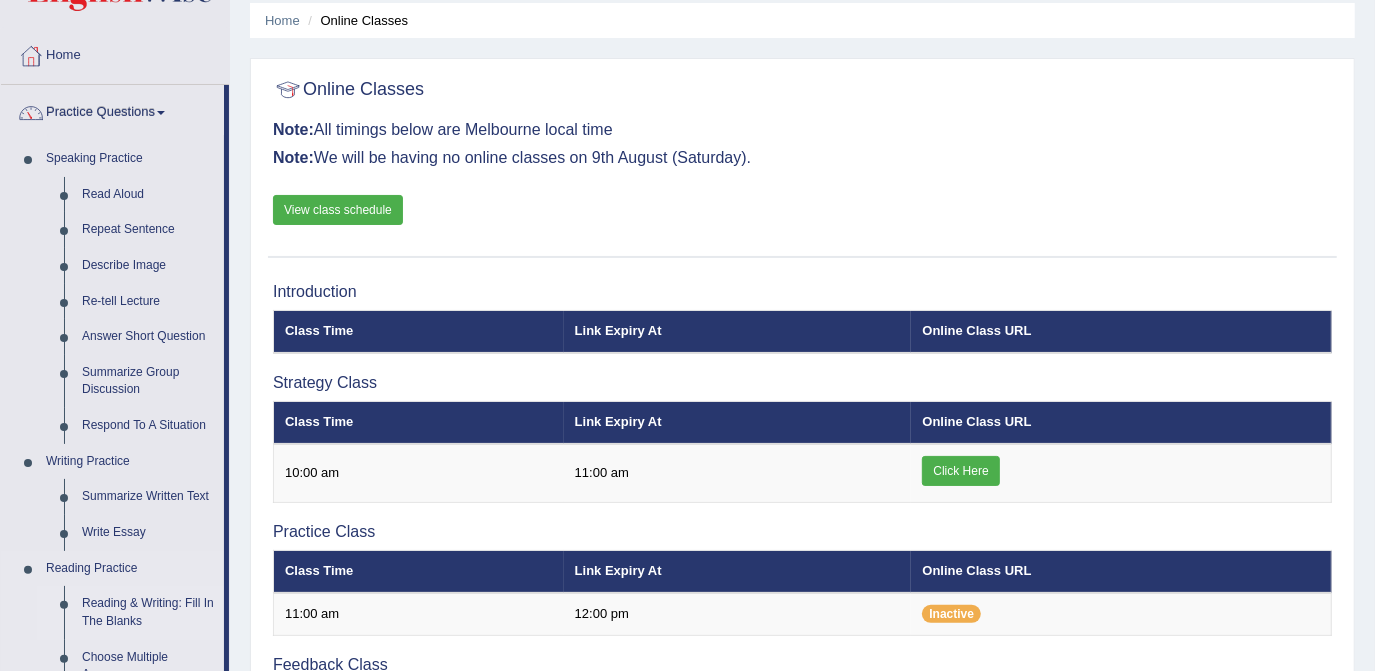 scroll, scrollTop: 72, scrollLeft: 0, axis: vertical 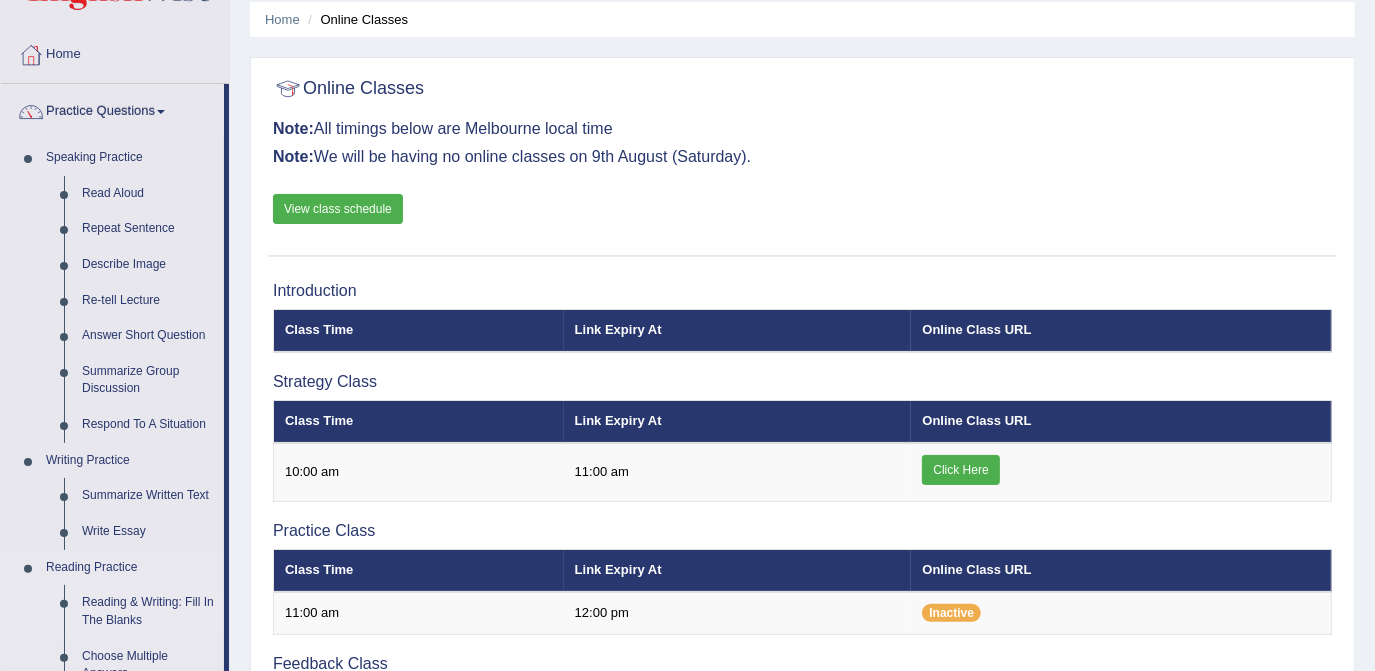 click on "Reading & Writing: Fill In The Blanks" at bounding box center [148, 611] 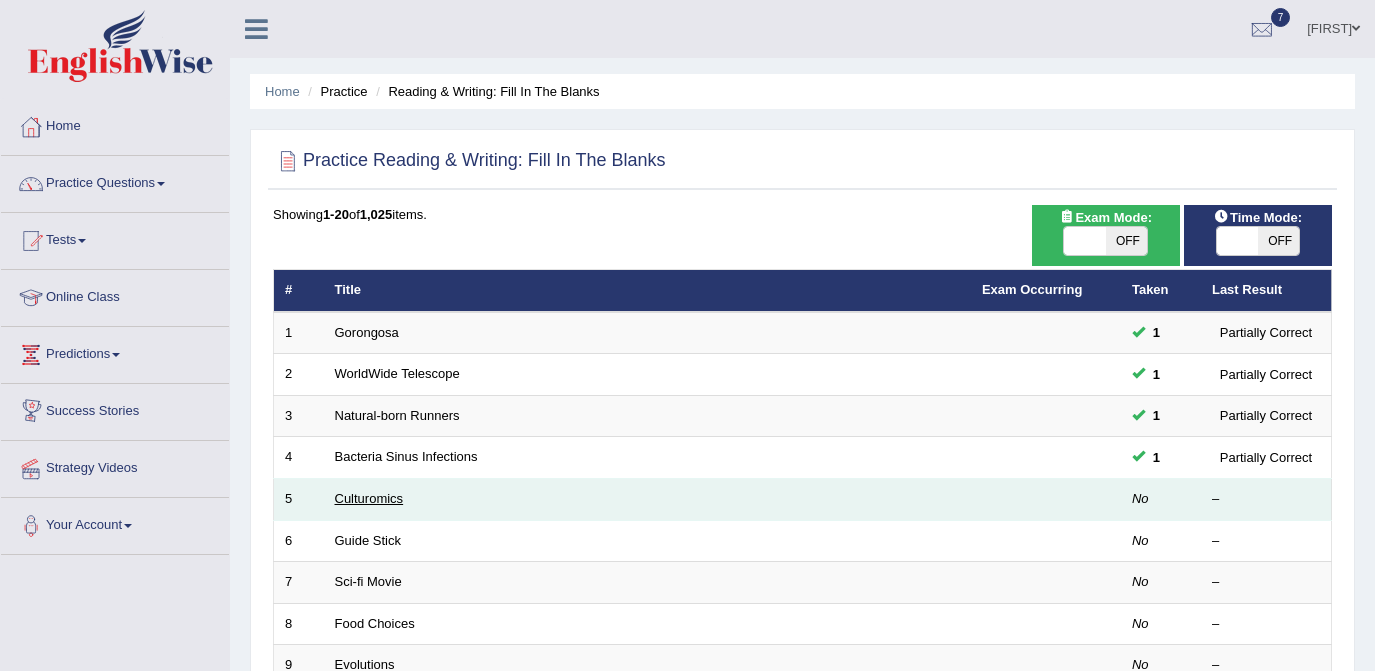 scroll, scrollTop: 0, scrollLeft: 0, axis: both 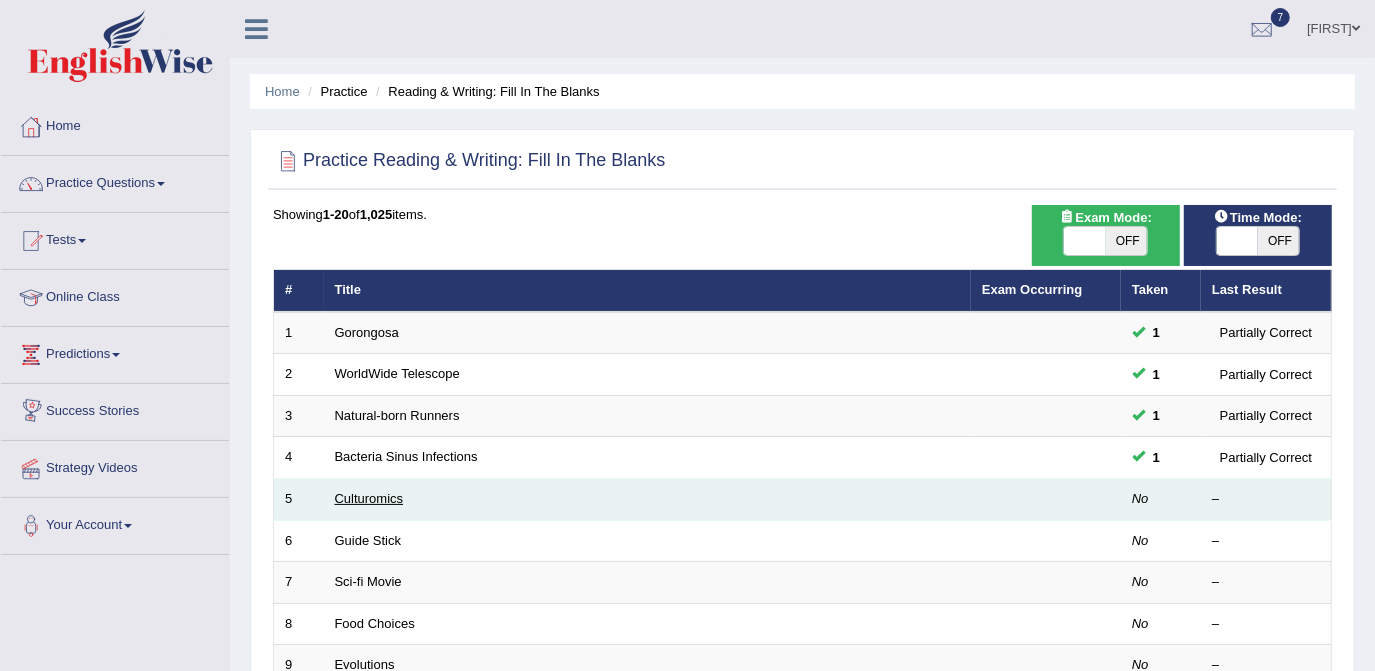 click on "Culturomics" at bounding box center [369, 498] 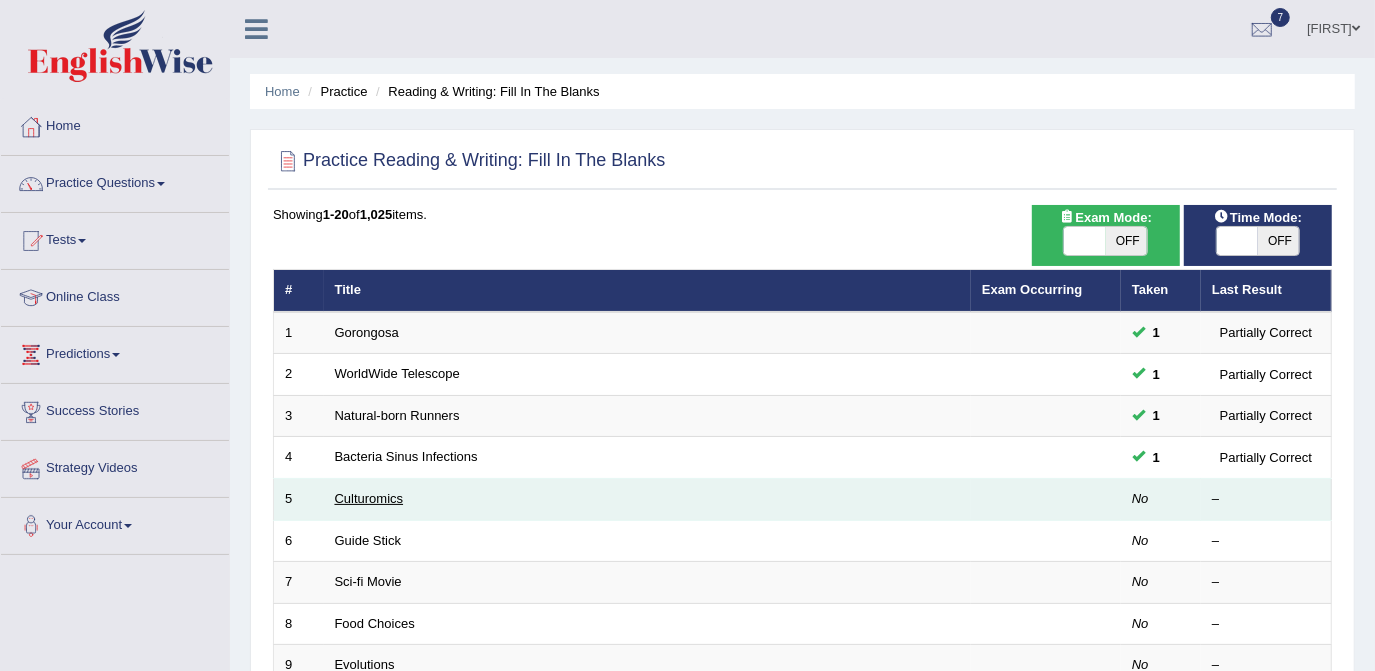 click on "Culturomics" at bounding box center [369, 498] 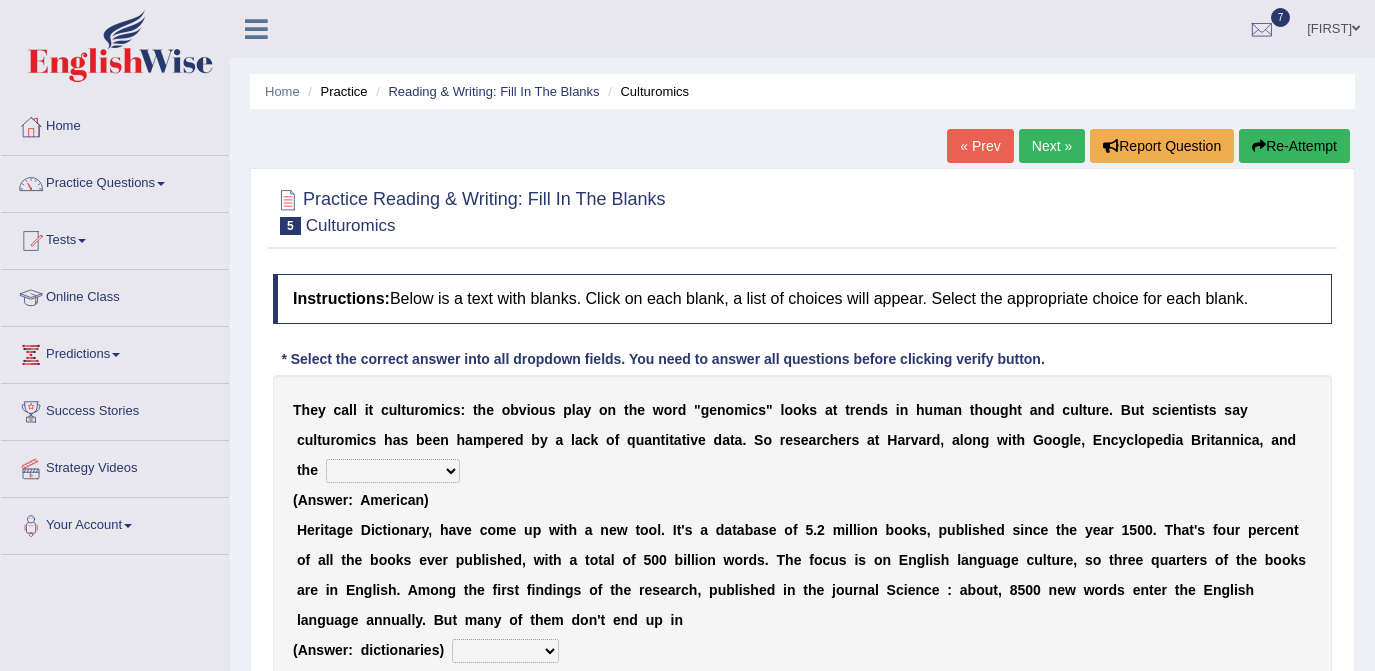 scroll, scrollTop: 0, scrollLeft: 0, axis: both 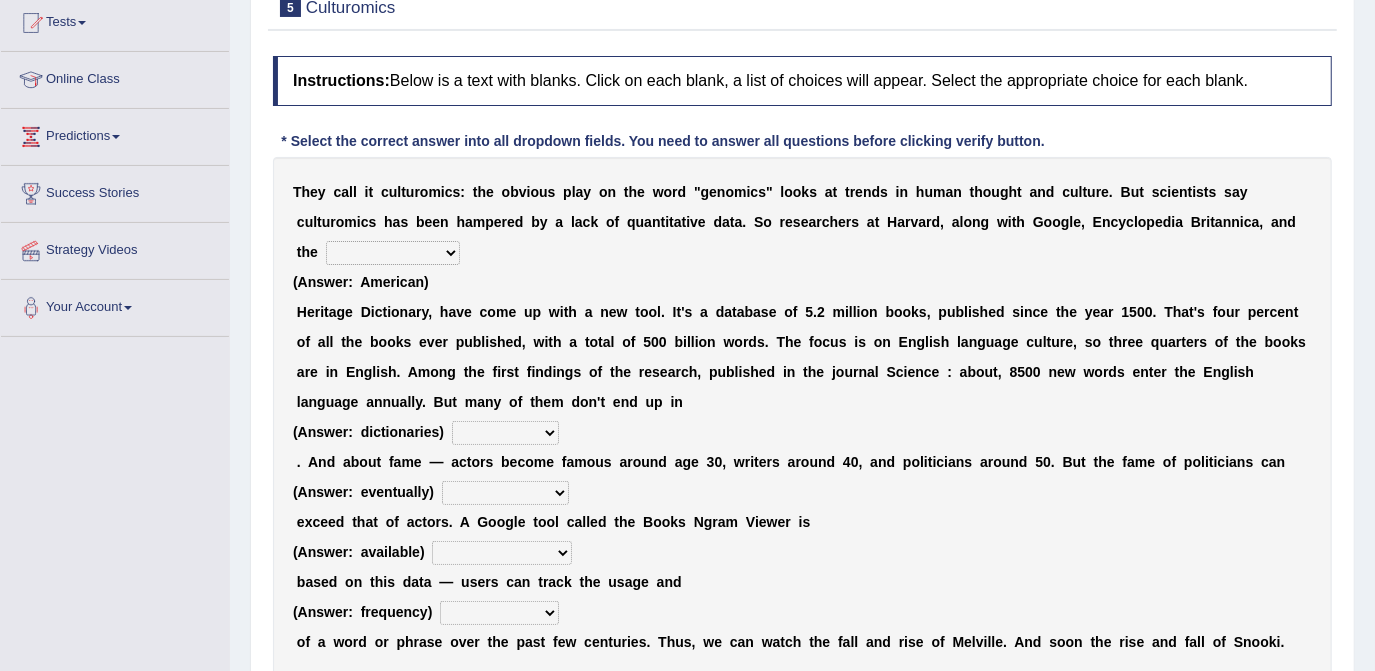 click on "Mettlesome Silicon Acetaminophen American" at bounding box center [393, 253] 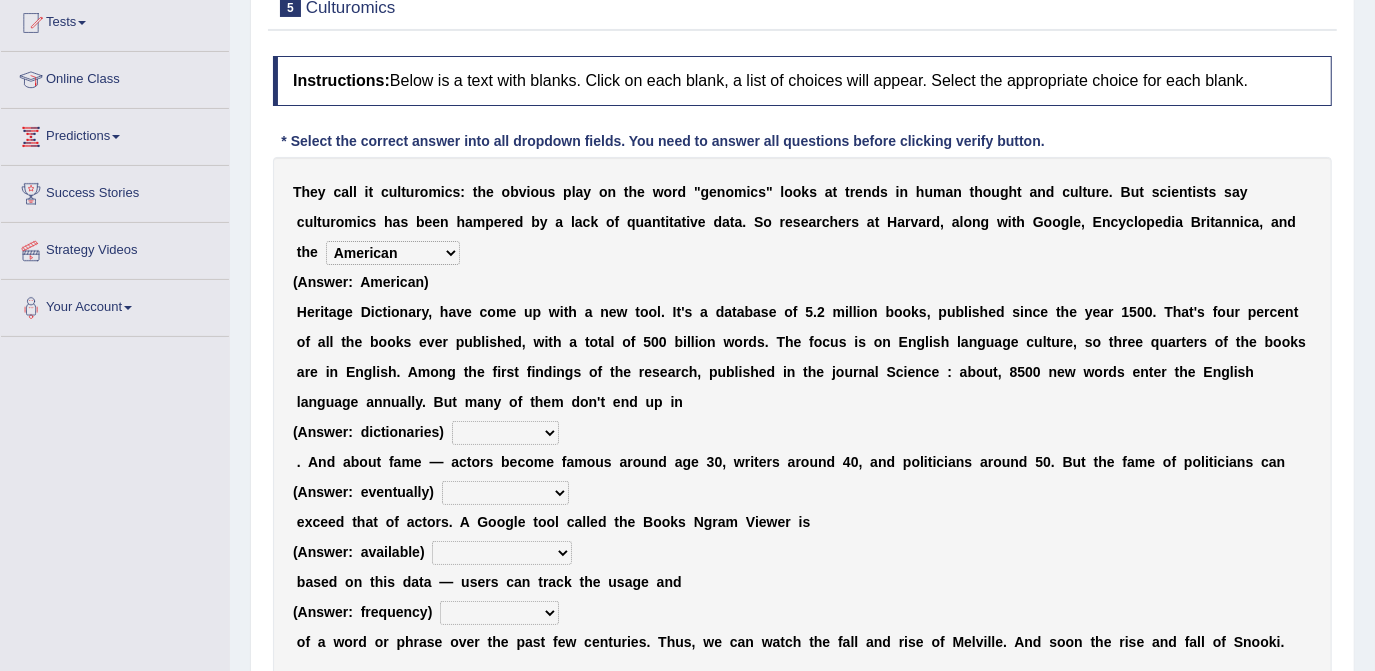 click on "Mettlesome Silicon Acetaminophen American" at bounding box center (393, 253) 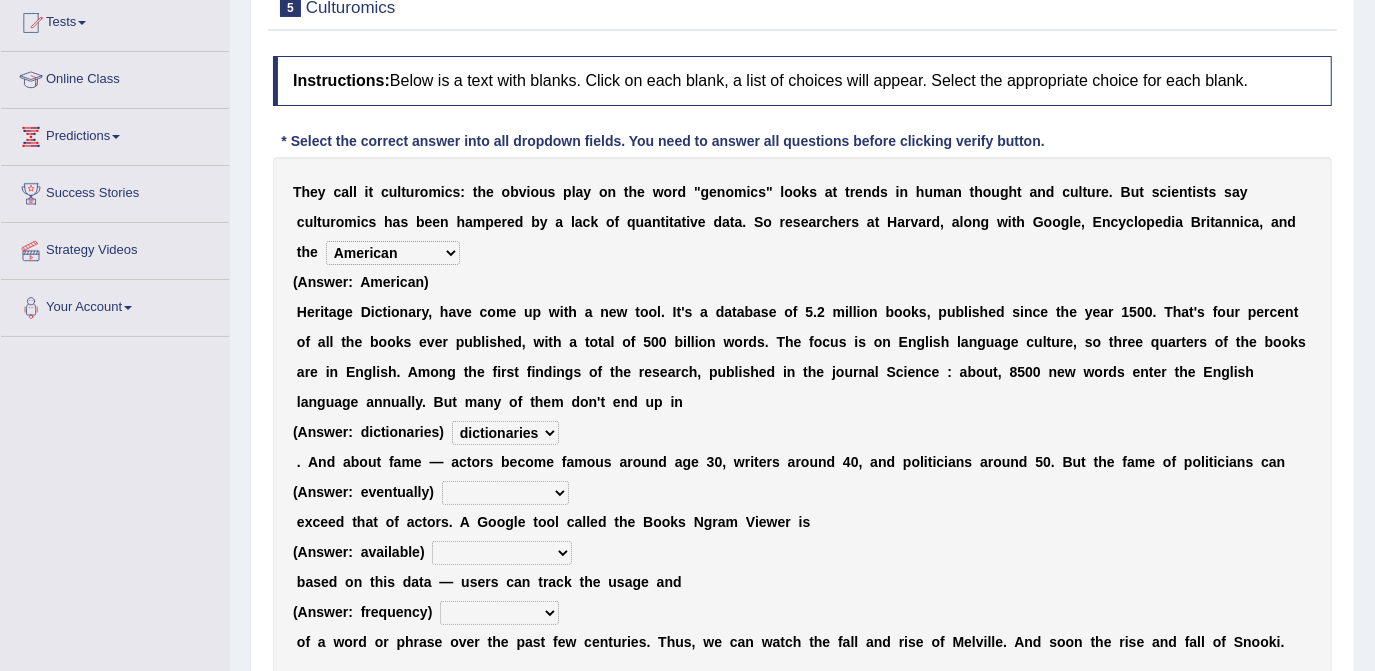 click on "intelligibly eventually venturesomely preferably" at bounding box center [505, 493] 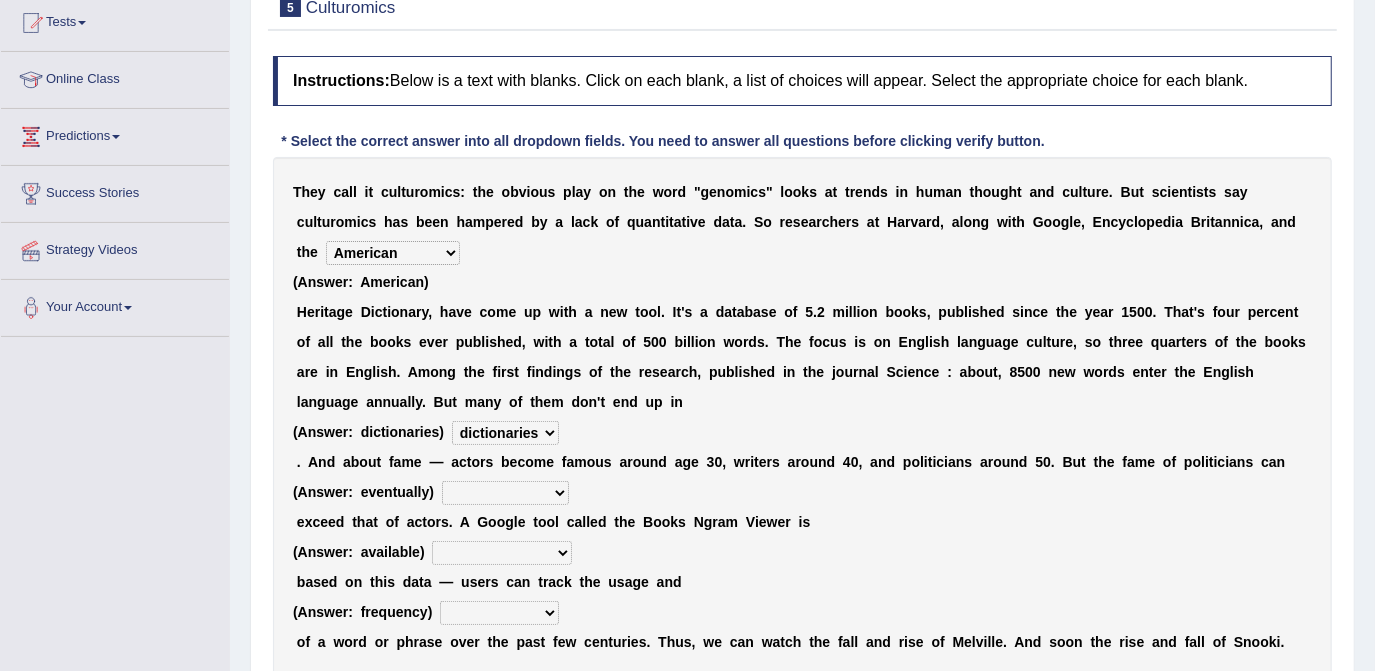select on "eventually" 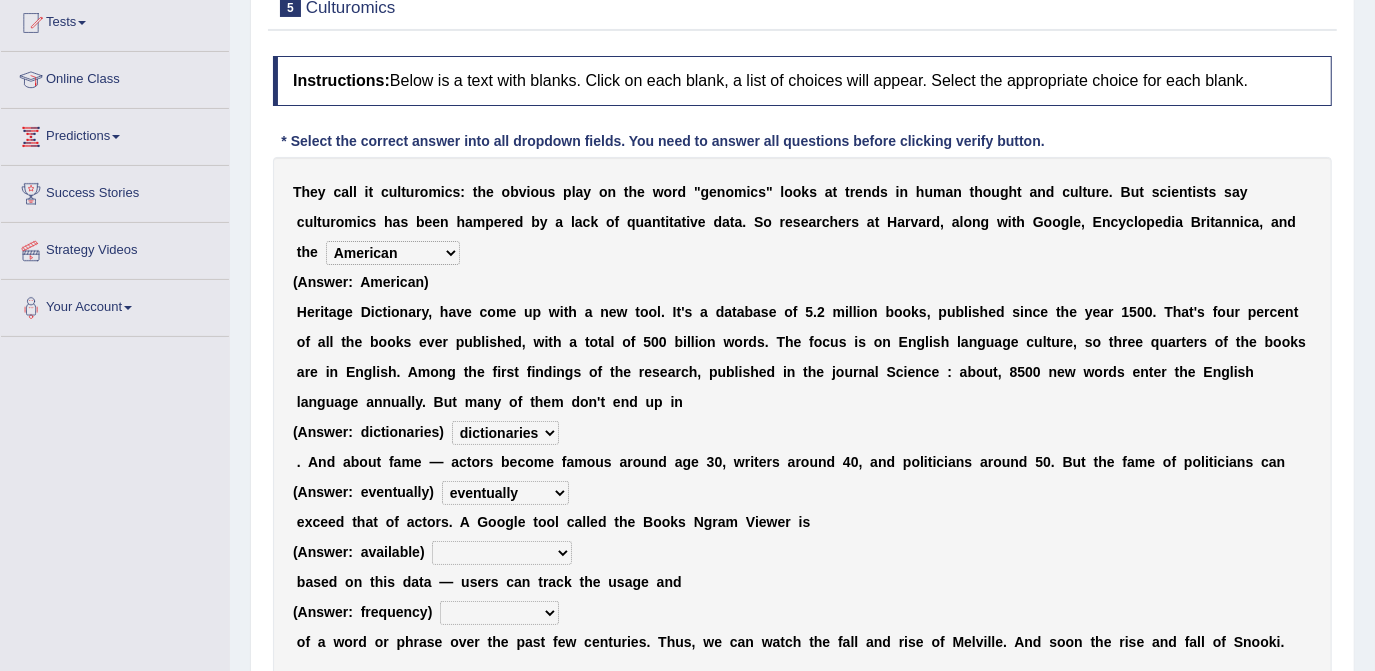 click on "intelligibly eventually venturesomely preferably" at bounding box center (505, 493) 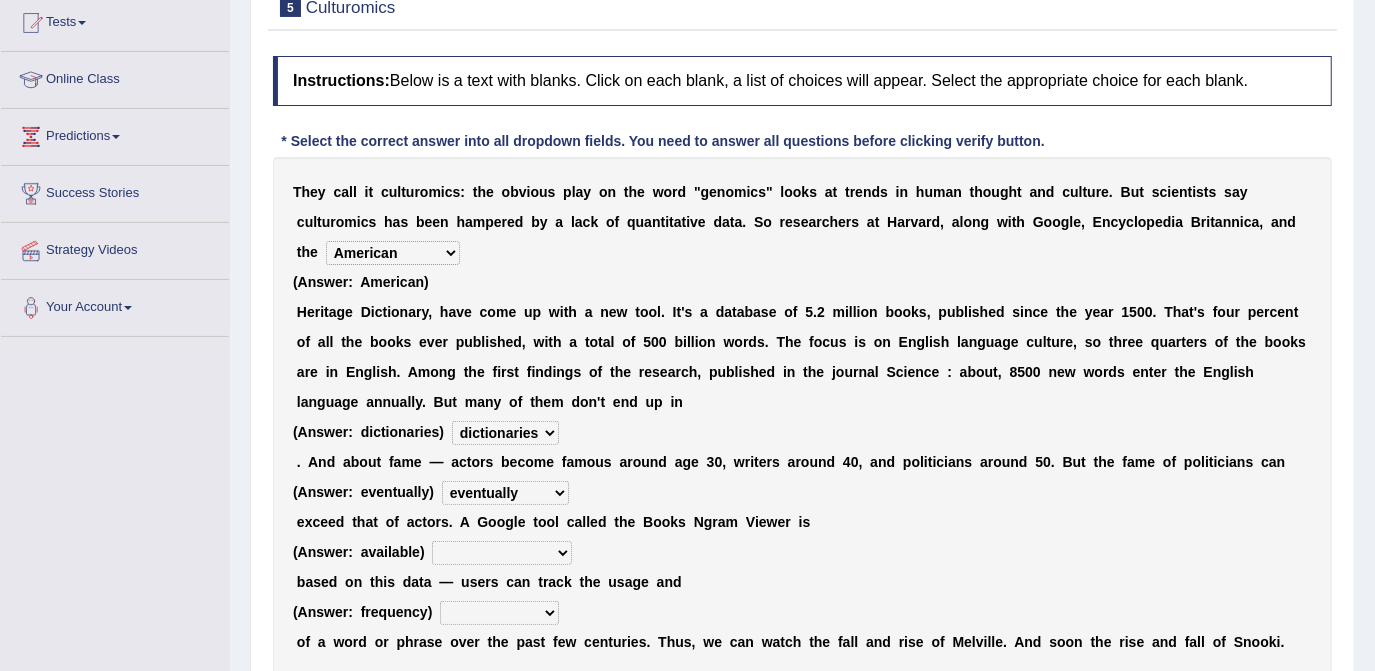 click on "nonoccupational nonbreakable trainable available" at bounding box center (502, 553) 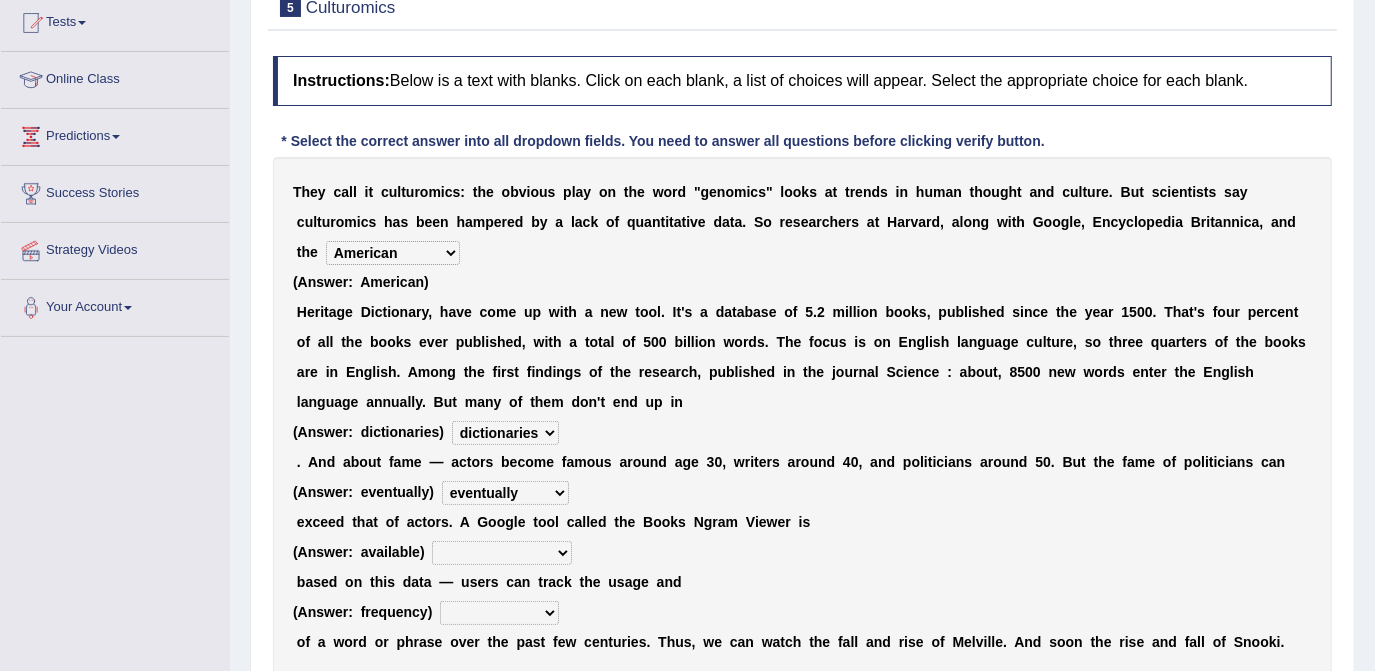 select on "available" 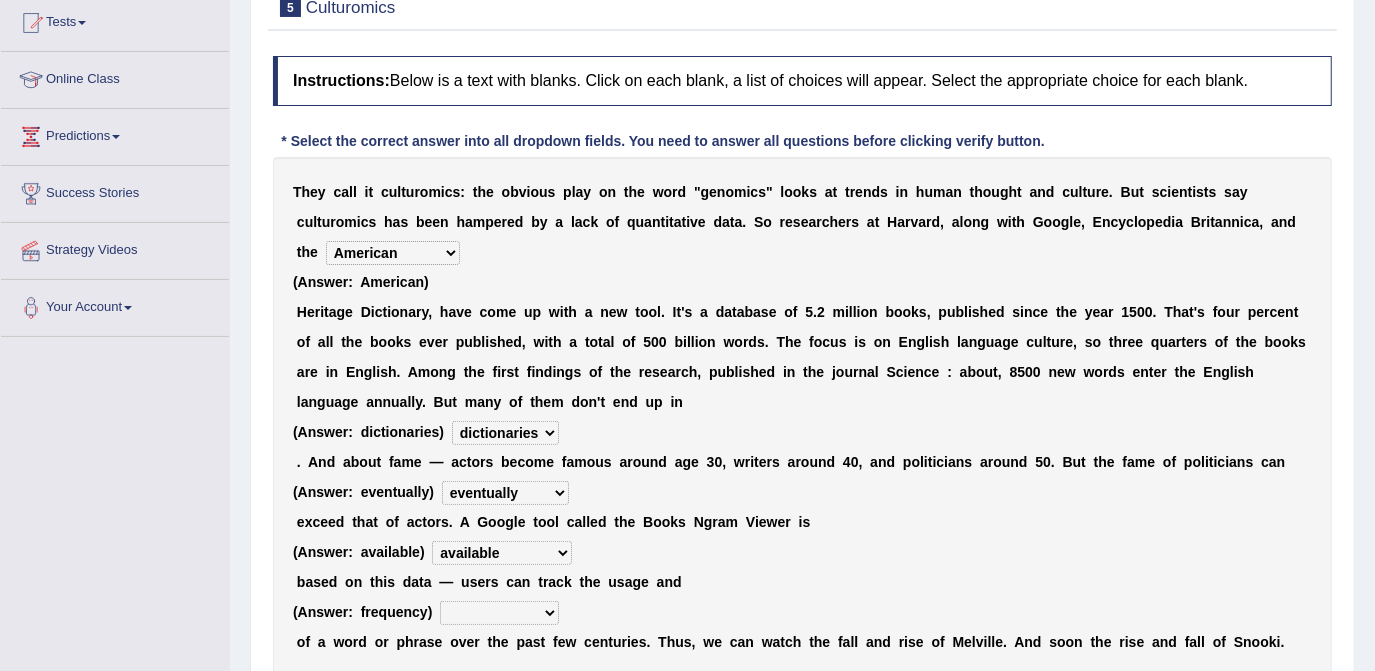 click on "nonoccupational nonbreakable trainable available" at bounding box center [502, 553] 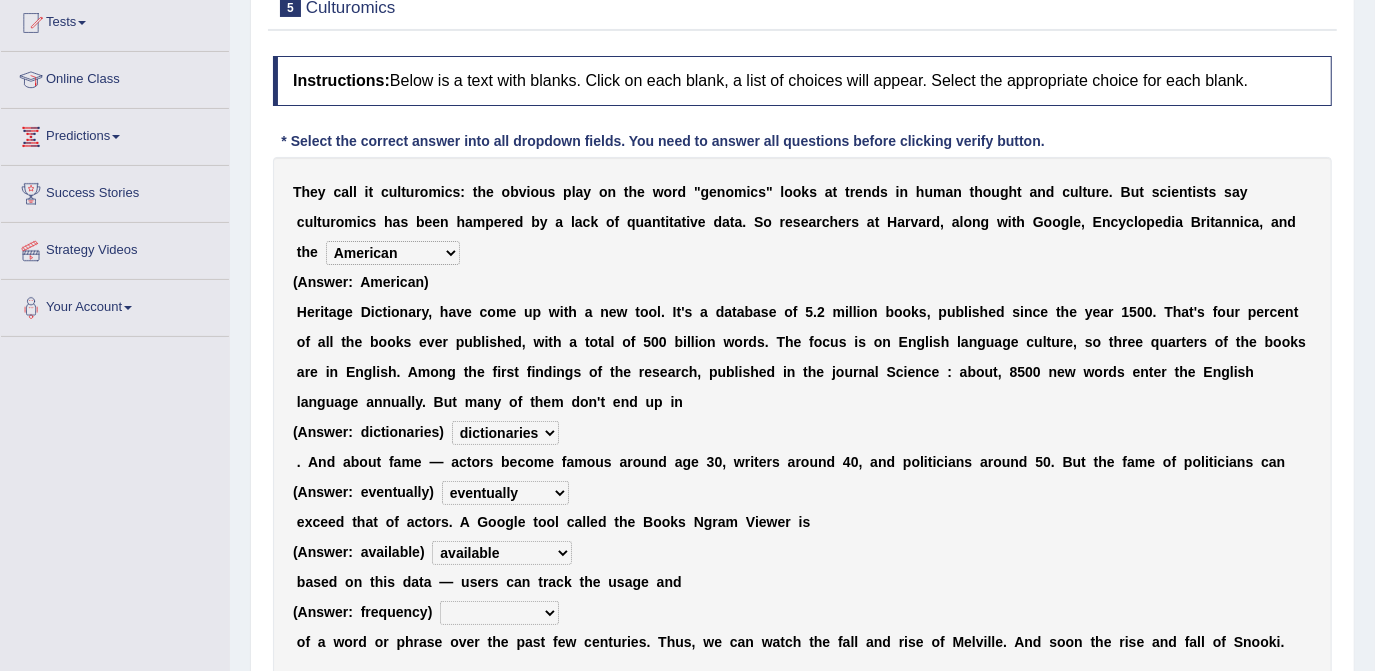 click on "frequency derisory drearily inappreciably" at bounding box center (499, 613) 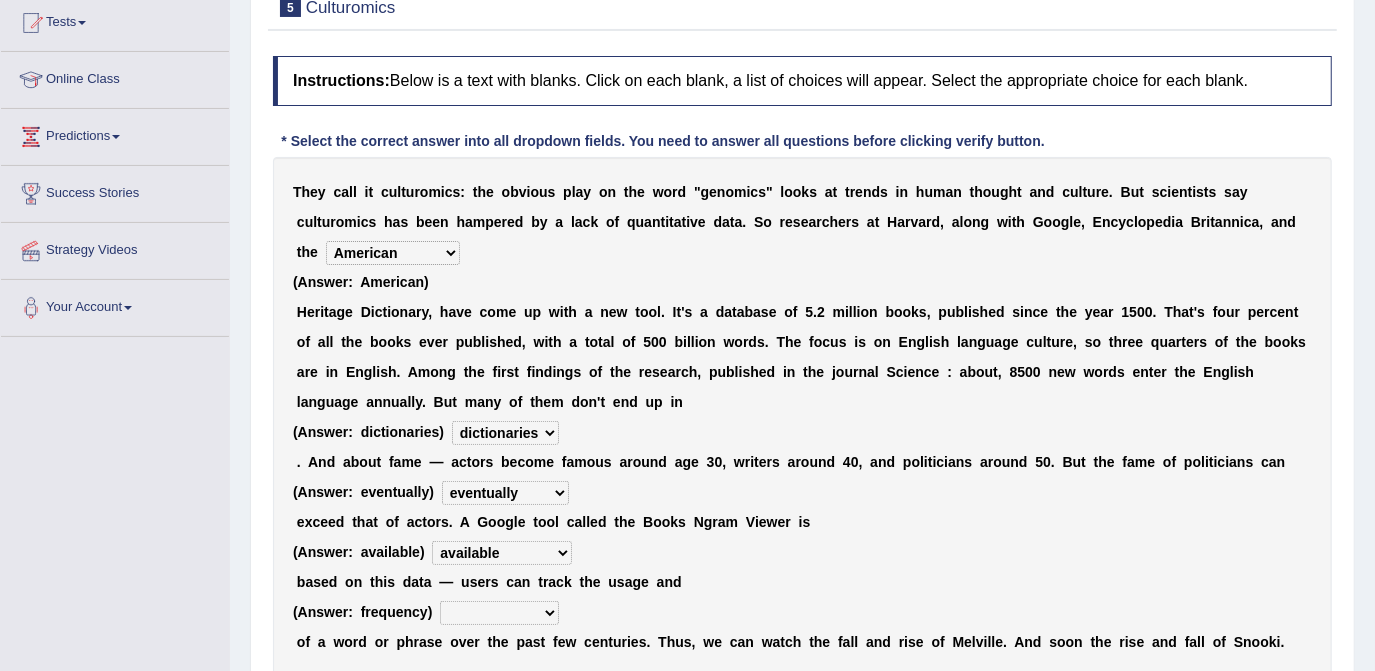 click on "e" at bounding box center [400, 612] 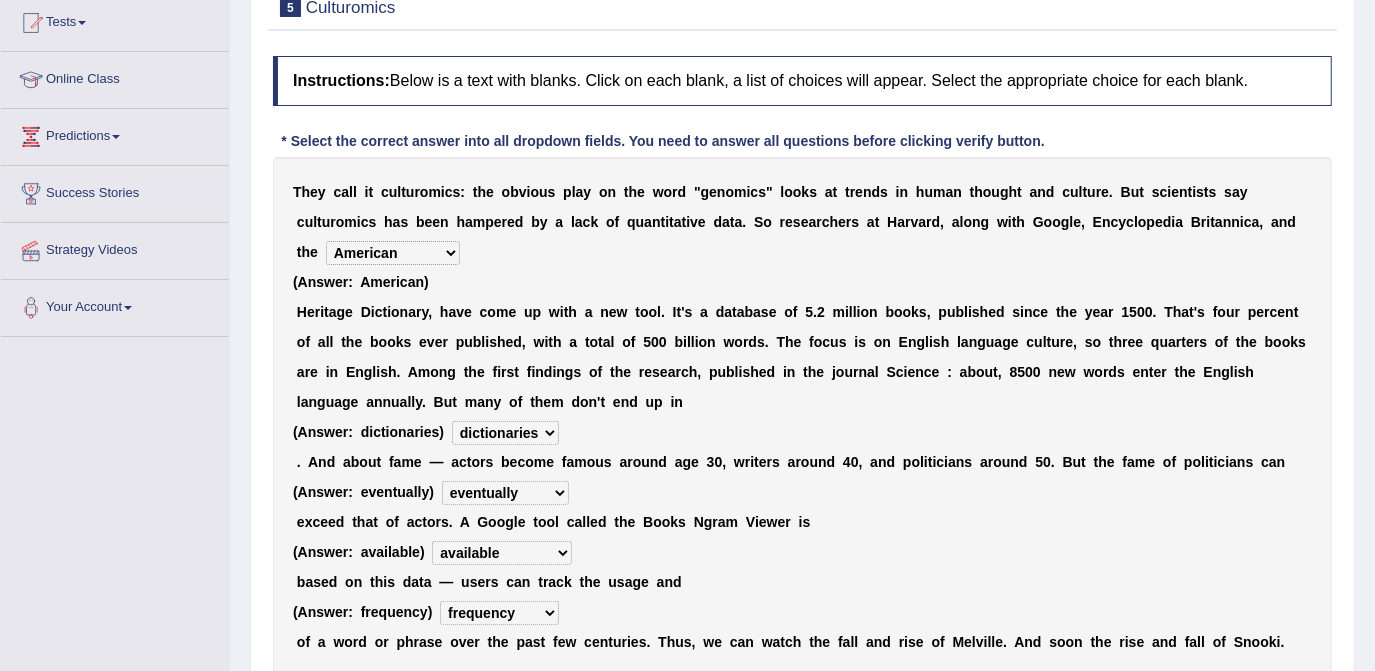 click on "frequency derisory drearily inappreciably" at bounding box center (499, 613) 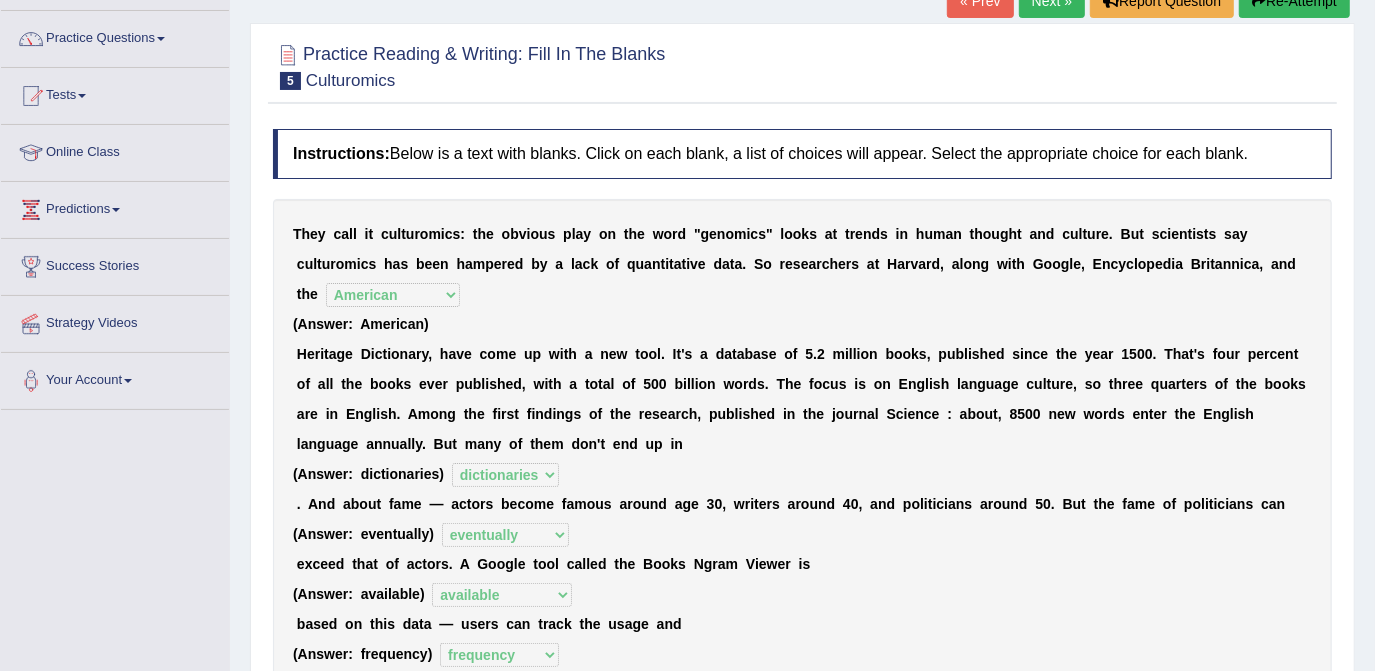 scroll, scrollTop: 0, scrollLeft: 0, axis: both 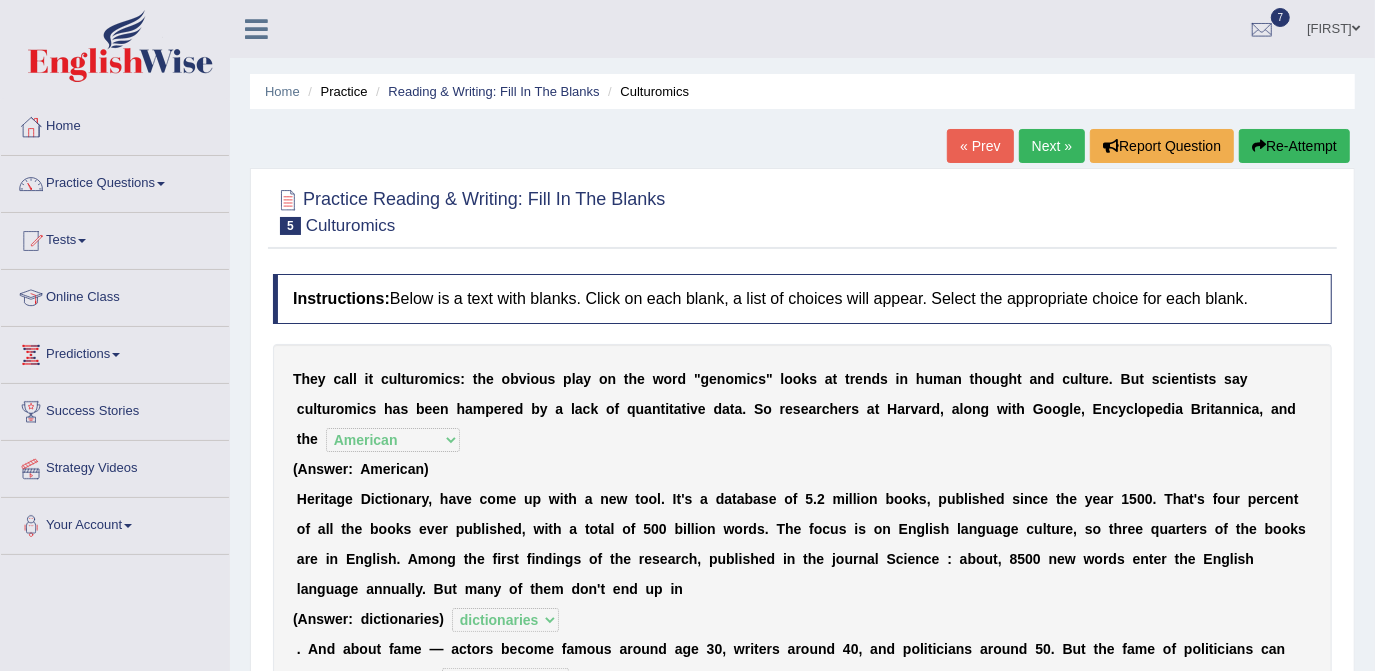 click on "Next »" at bounding box center (1052, 146) 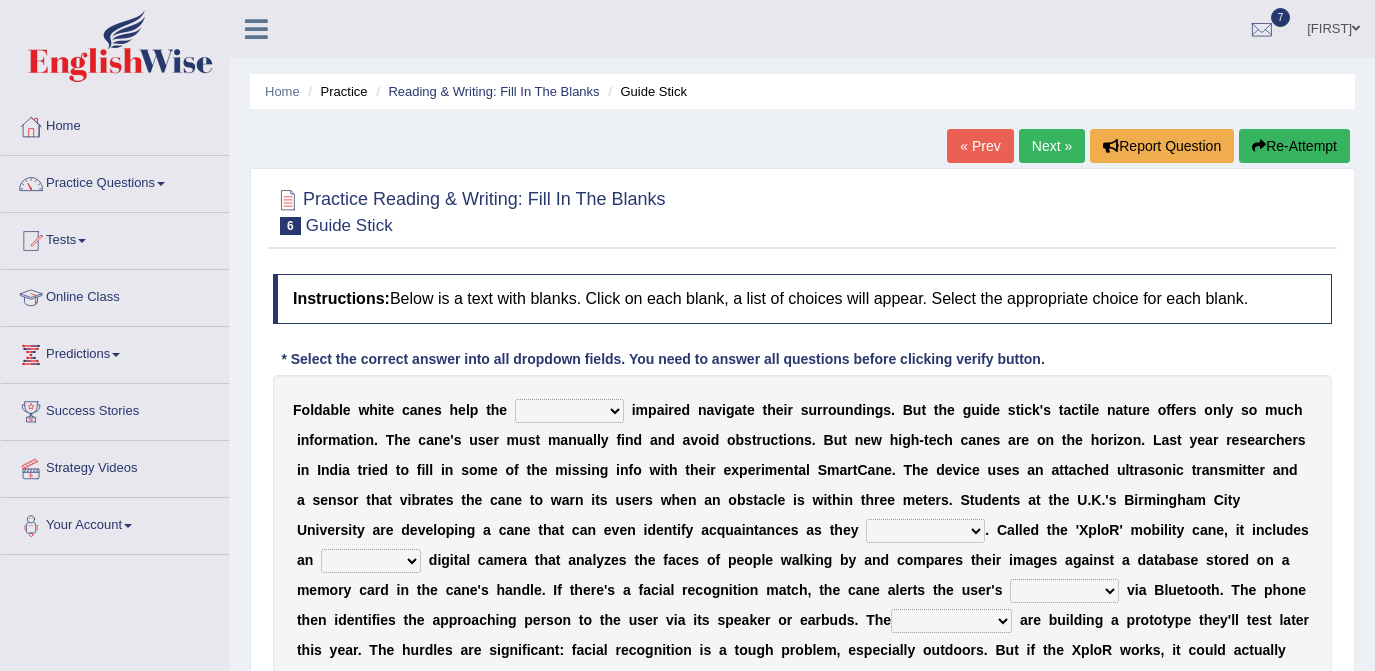 scroll, scrollTop: 0, scrollLeft: 0, axis: both 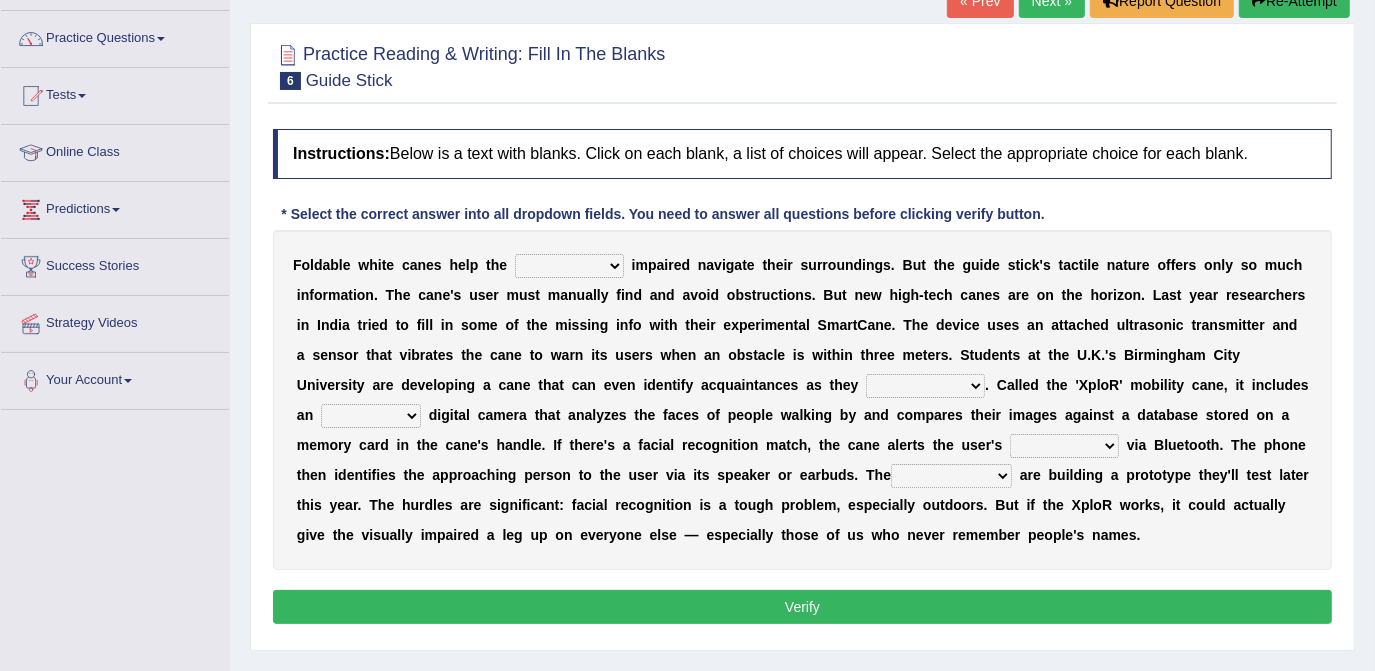 click on "felicity insensitivity visually malleability" at bounding box center (569, 266) 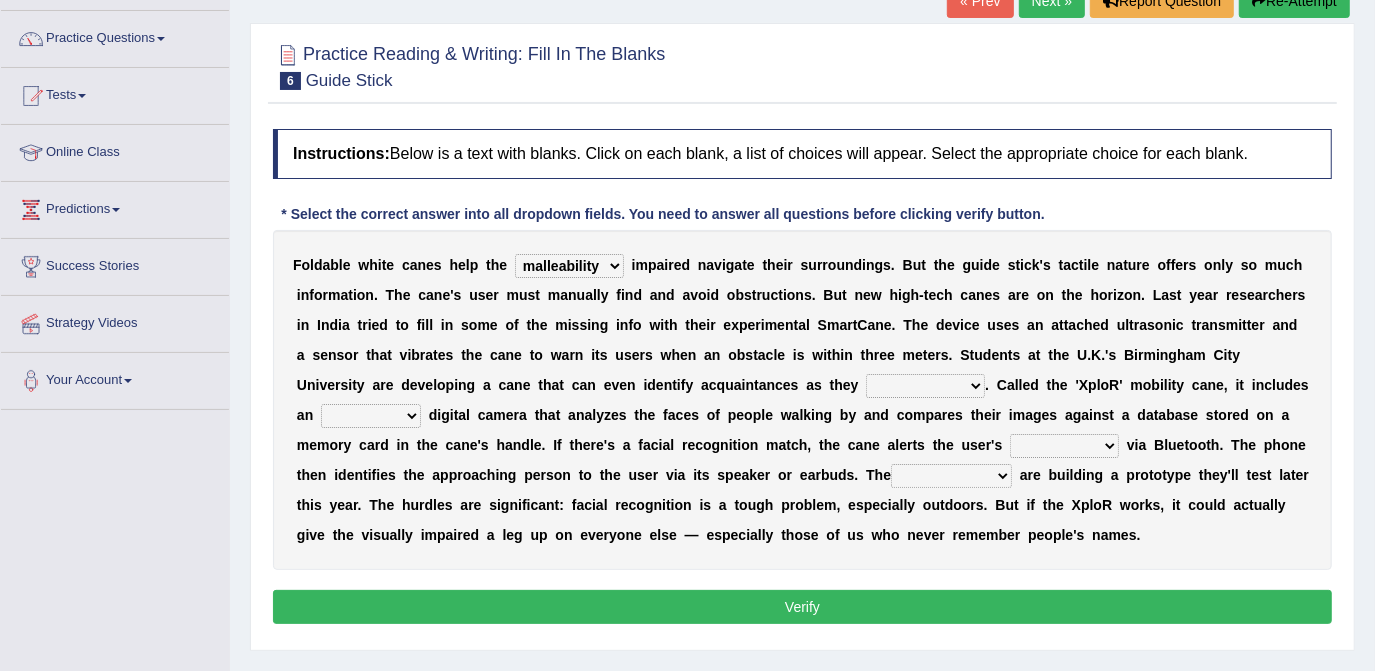 click on "felicity insensitivity visually malleability" at bounding box center (569, 266) 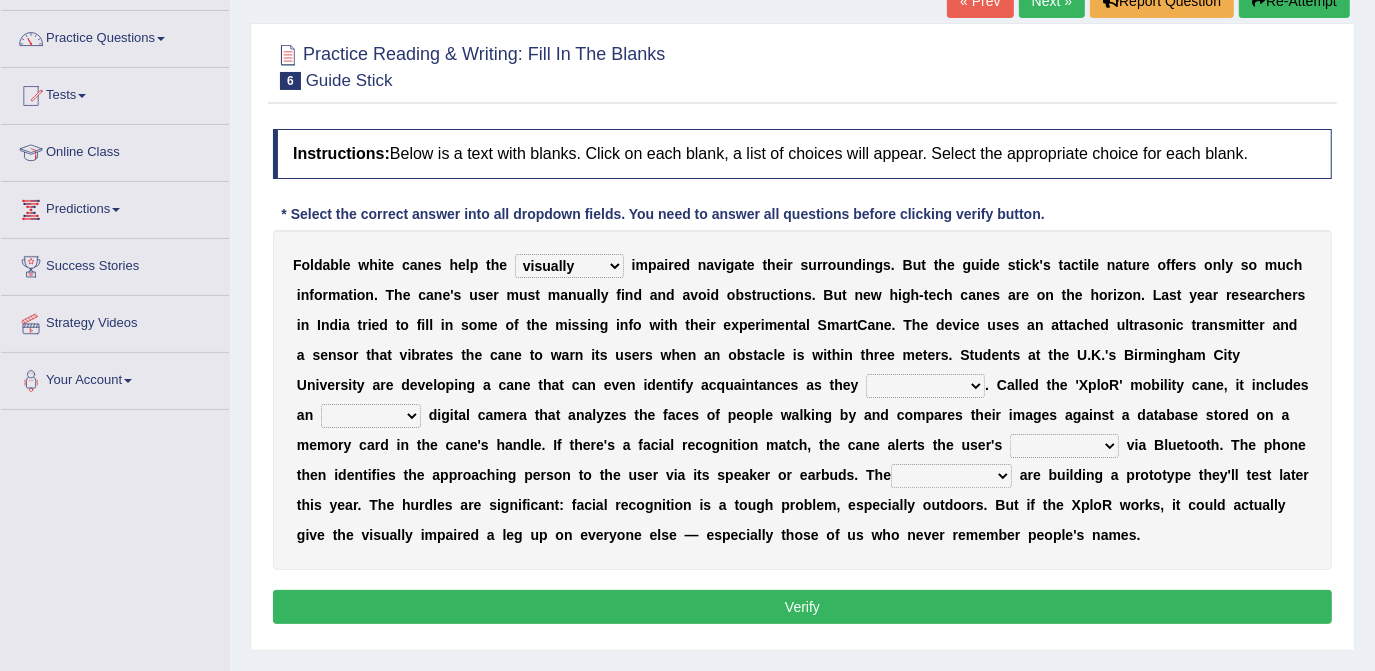 click on "felicity insensitivity visually malleability" at bounding box center [569, 266] 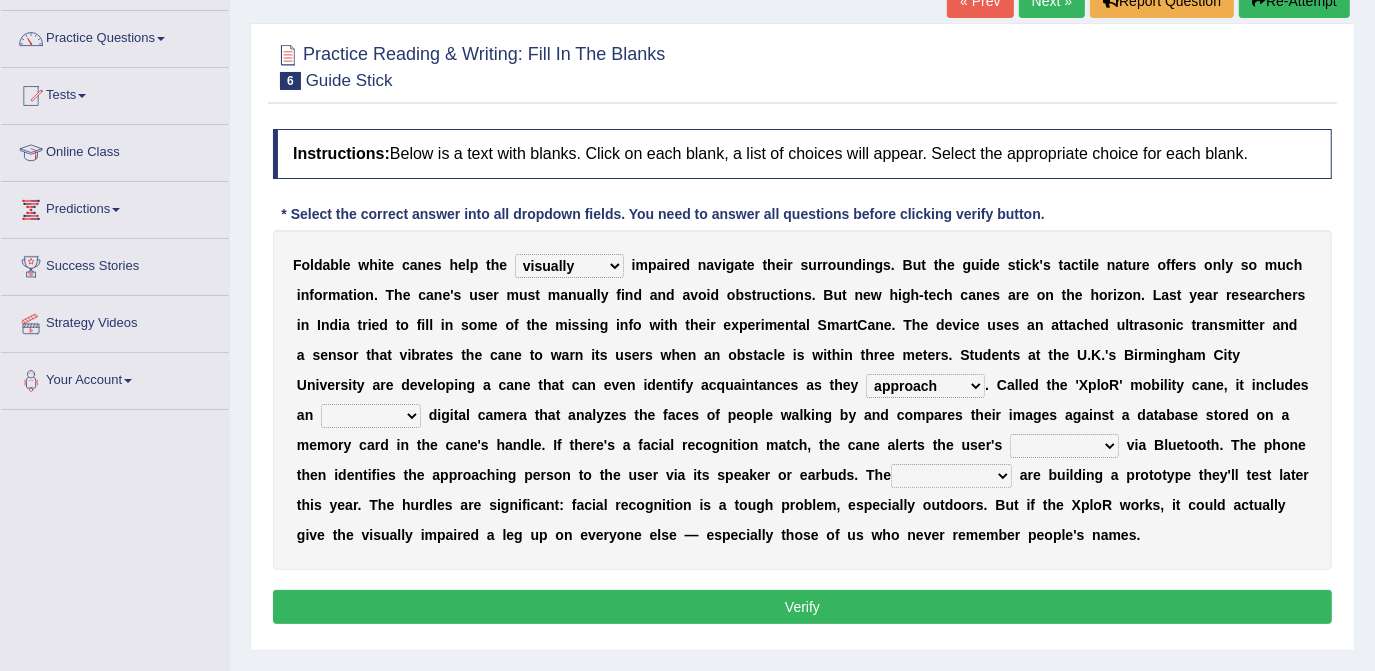 click on "likelihood throat northernmost approach" at bounding box center [925, 386] 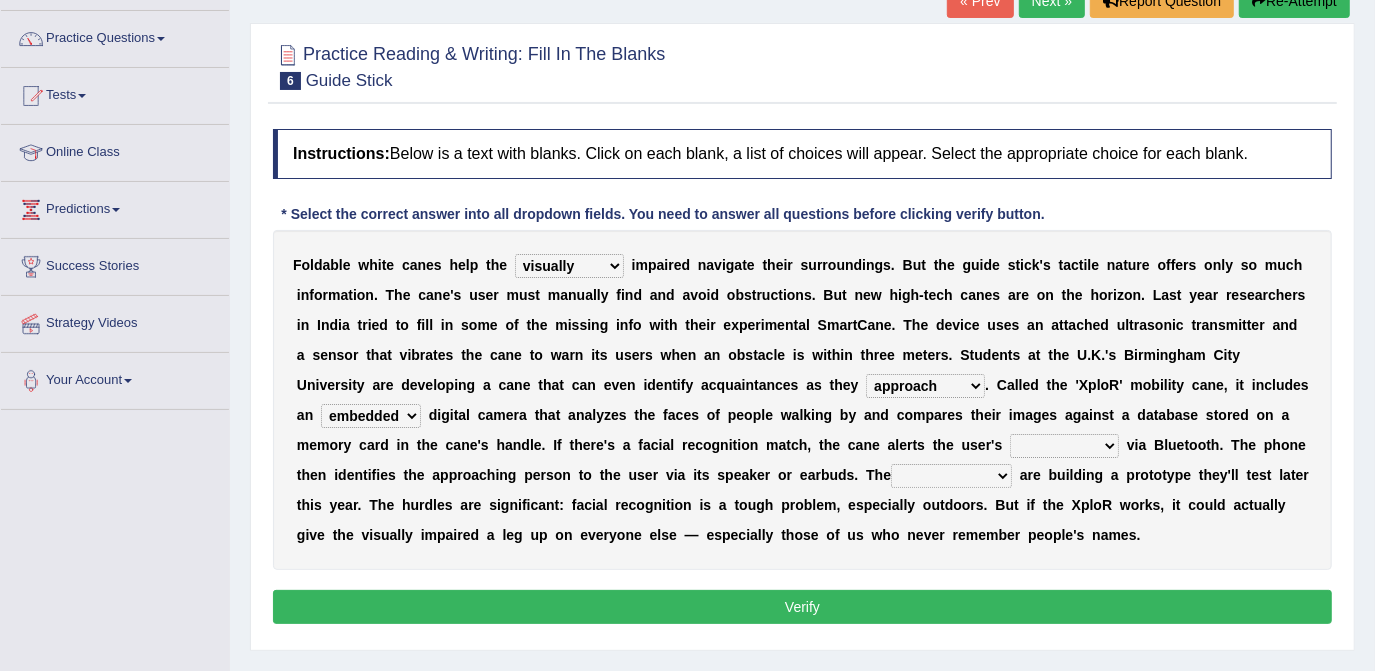 click on "untested embedded deadest skinhead" at bounding box center (371, 416) 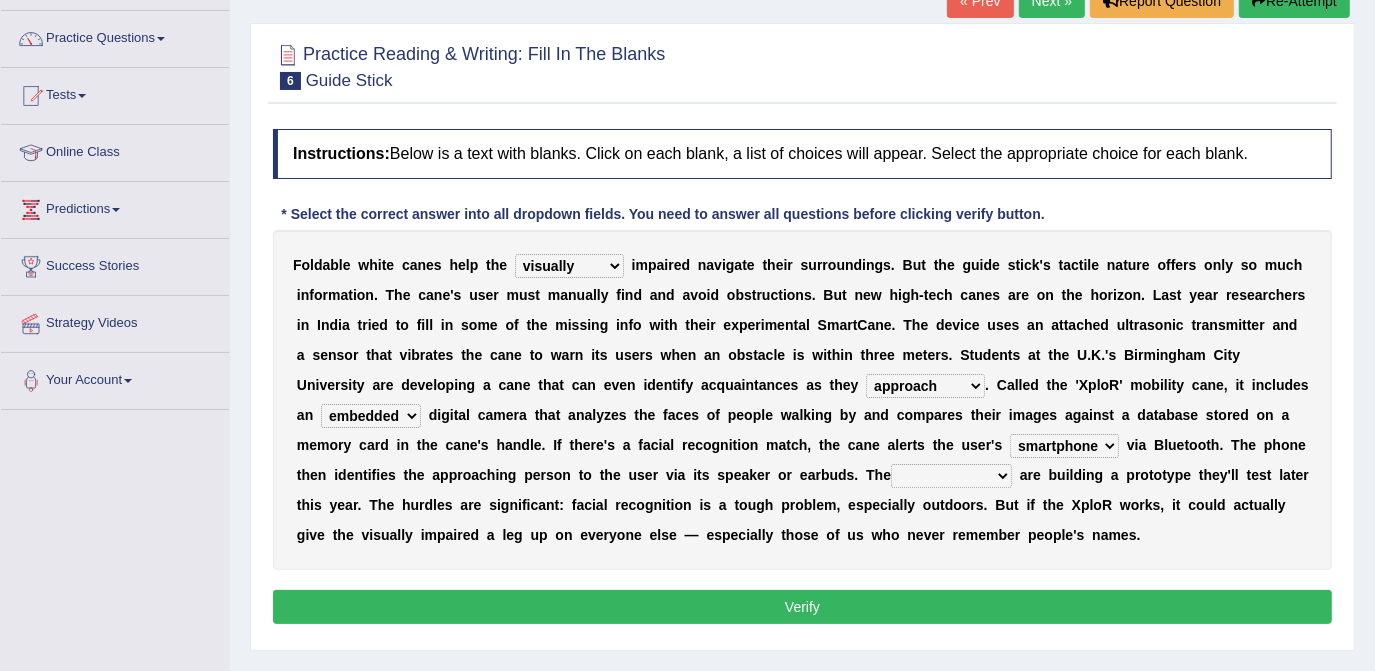 click on "waterborne alone smartphone postpone" at bounding box center (1064, 446) 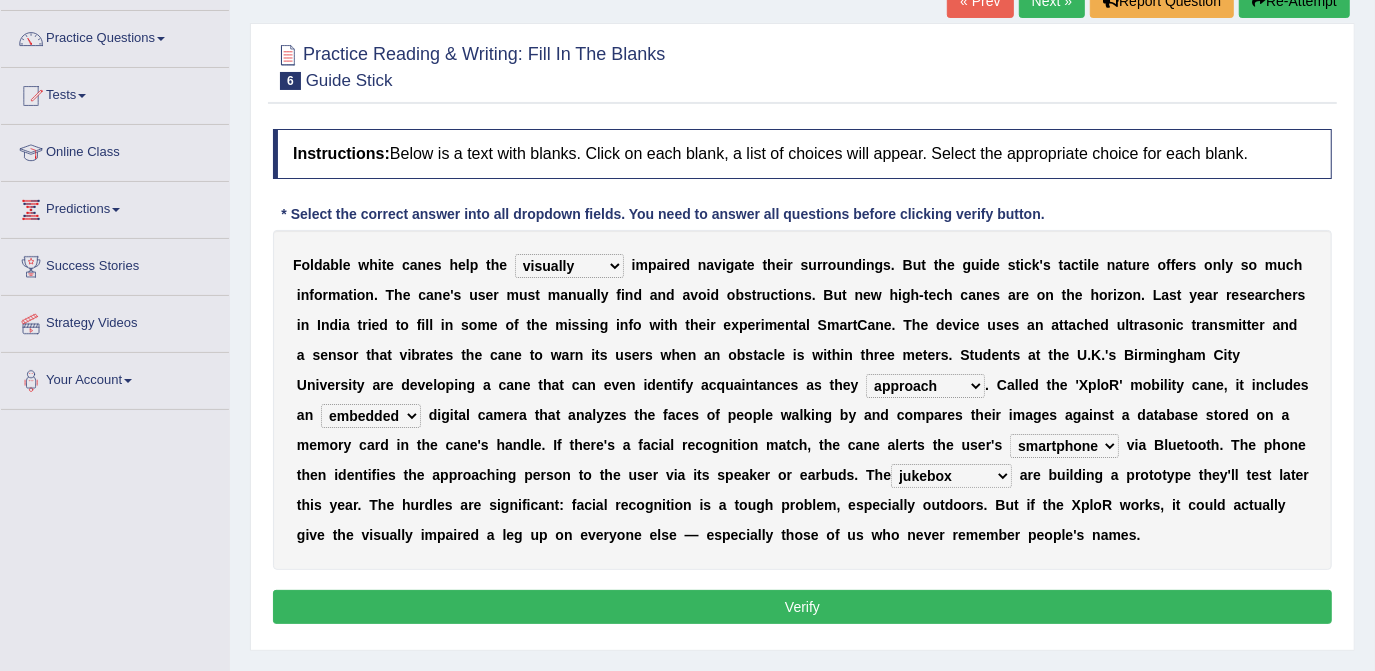 click on "jurisprudence bootless students jukebox" at bounding box center (951, 476) 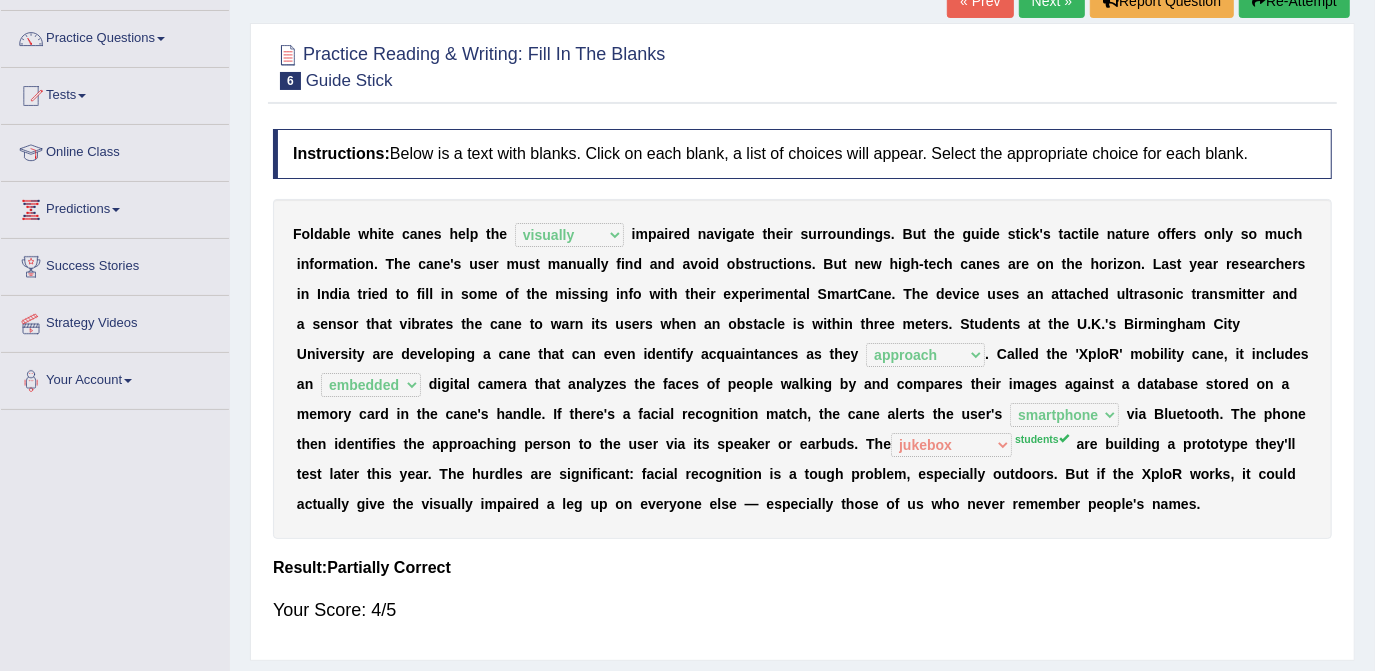 click on "Next »" at bounding box center (1052, 1) 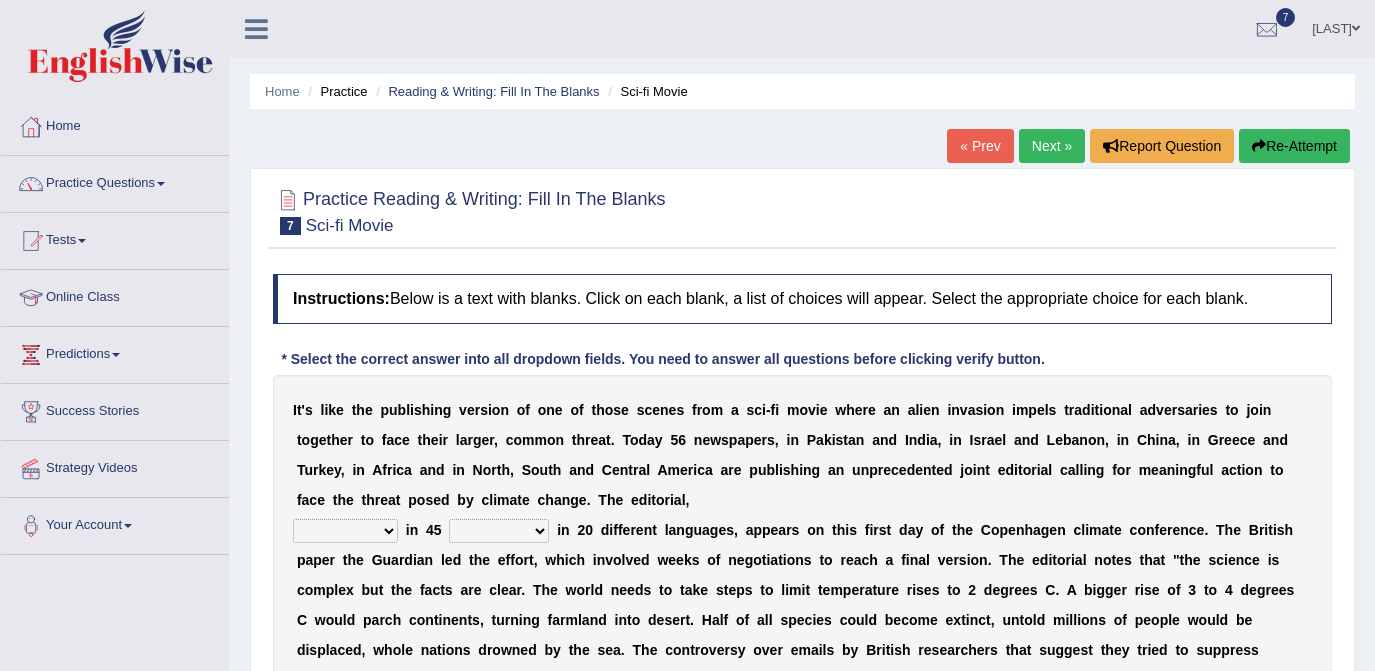 scroll, scrollTop: 0, scrollLeft: 0, axis: both 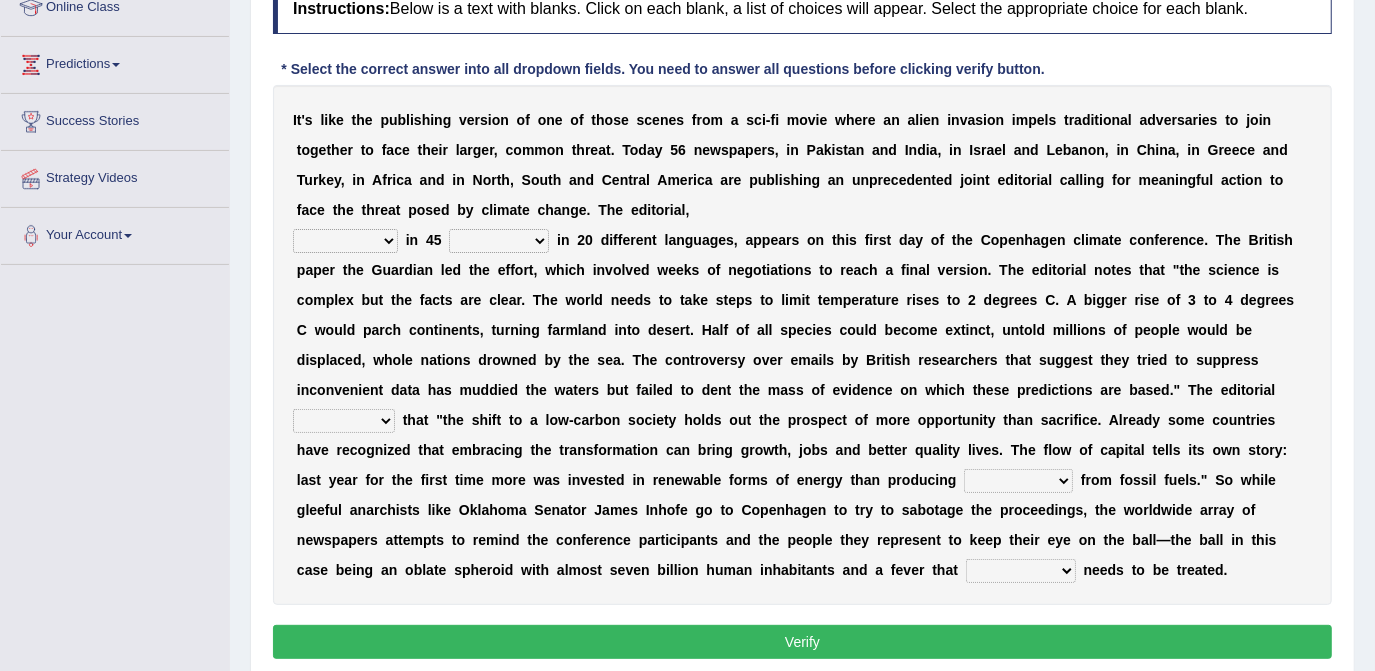 click on "published publicized burnished transmitted" at bounding box center [345, 241] 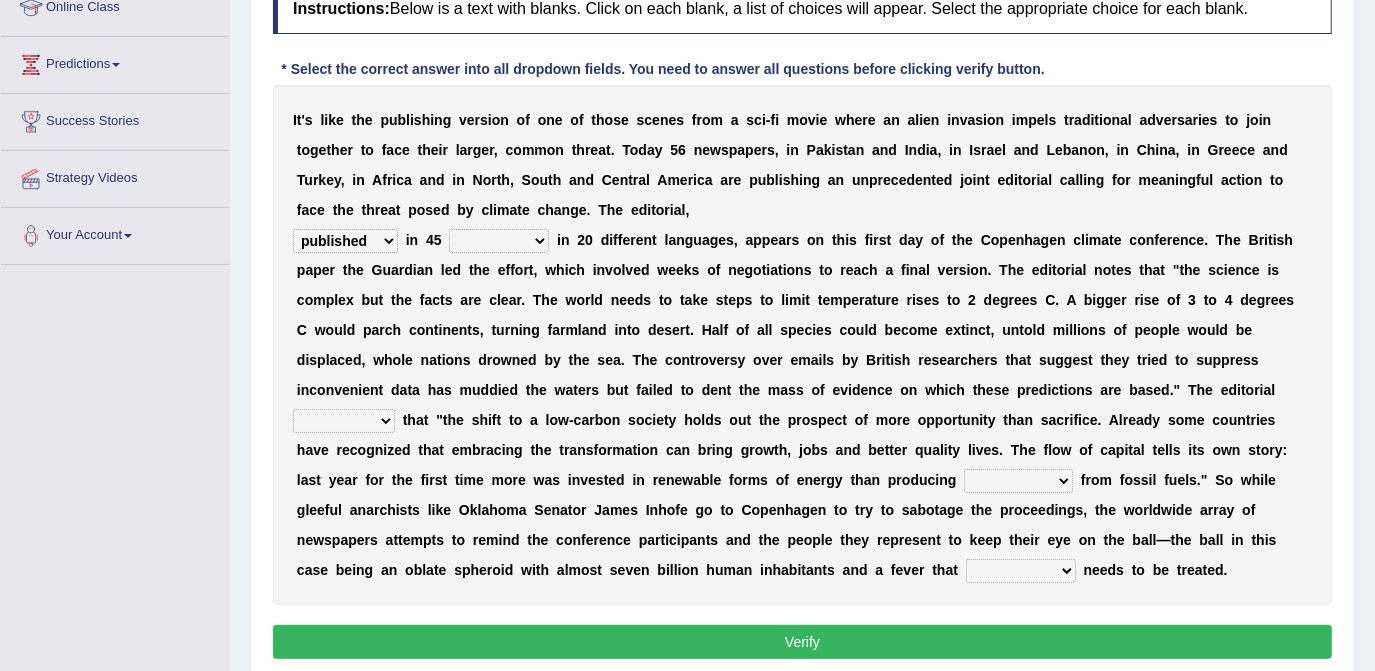 click on "published publicized burnished transmitted" at bounding box center [345, 241] 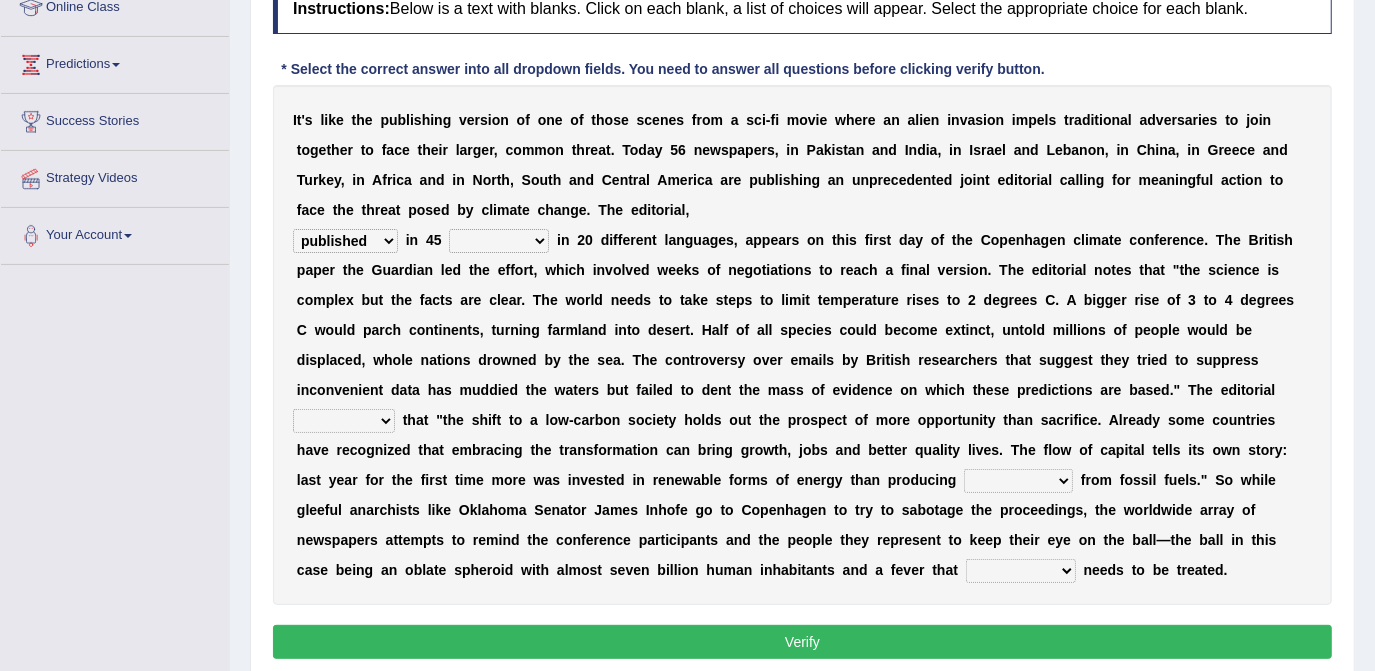 click on "clans countries continents terraces" at bounding box center [499, 241] 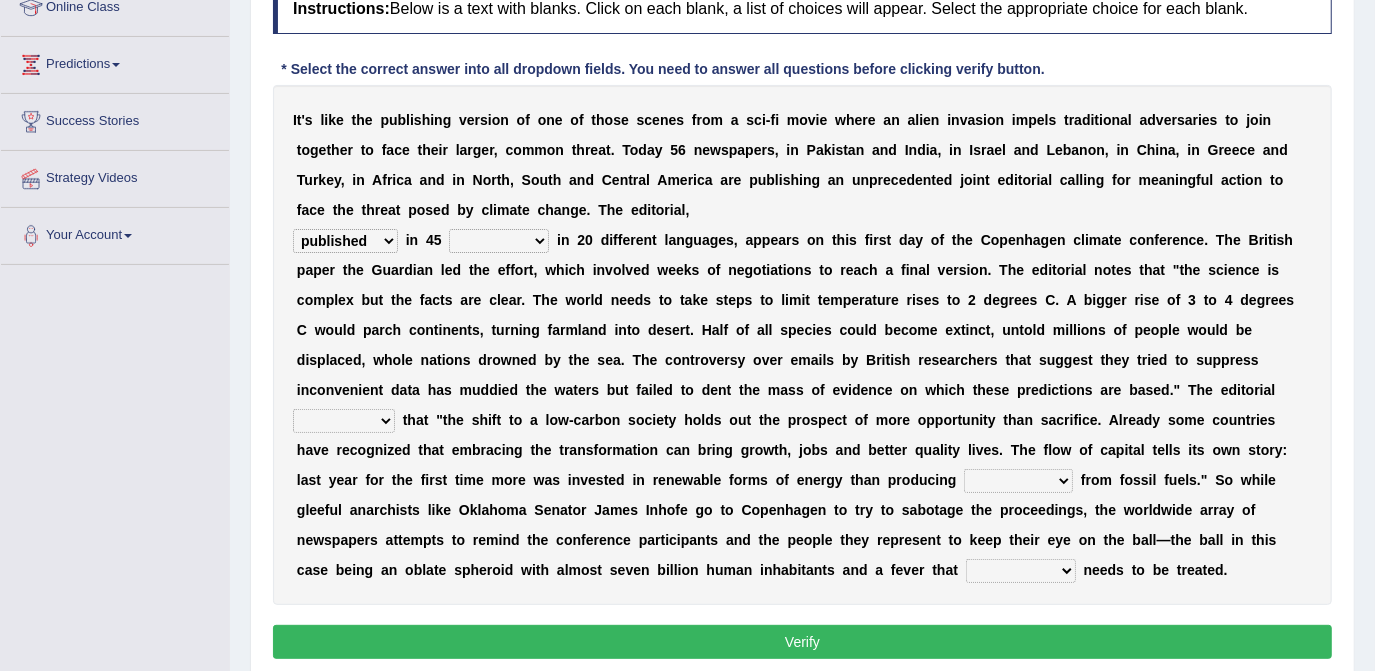 select on "countries" 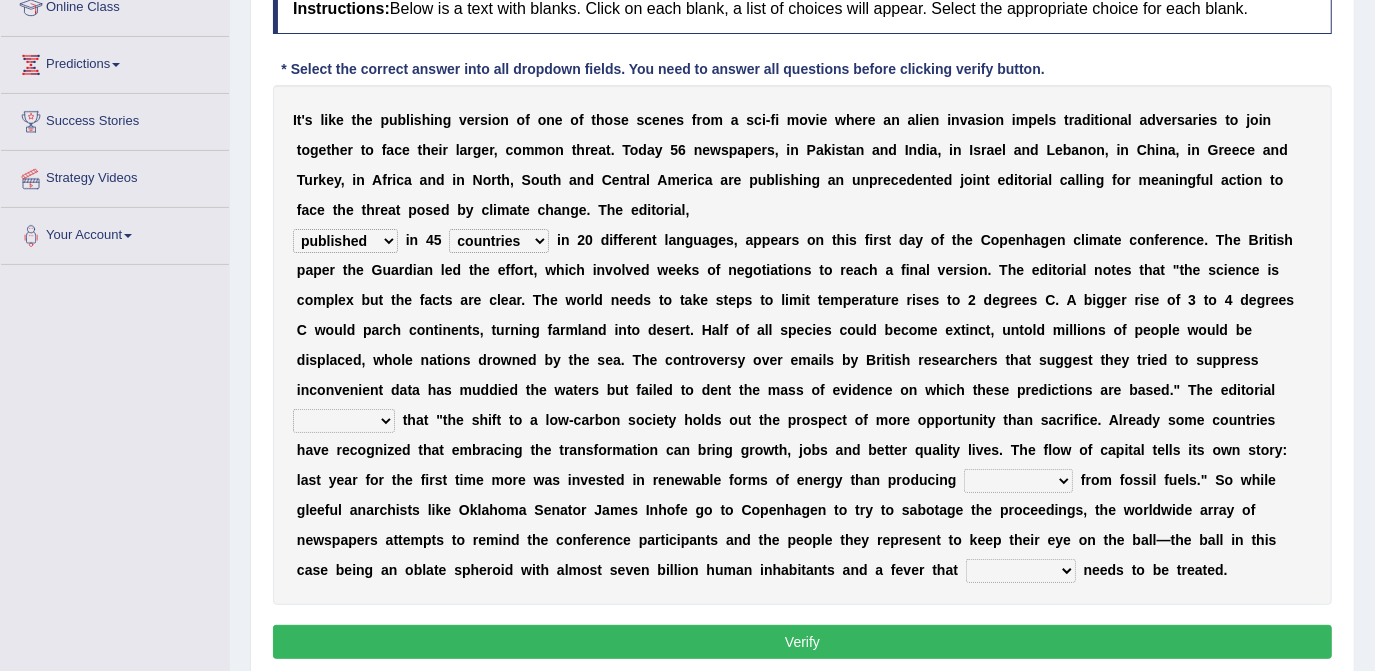 click on "clans countries continents terraces" at bounding box center [499, 241] 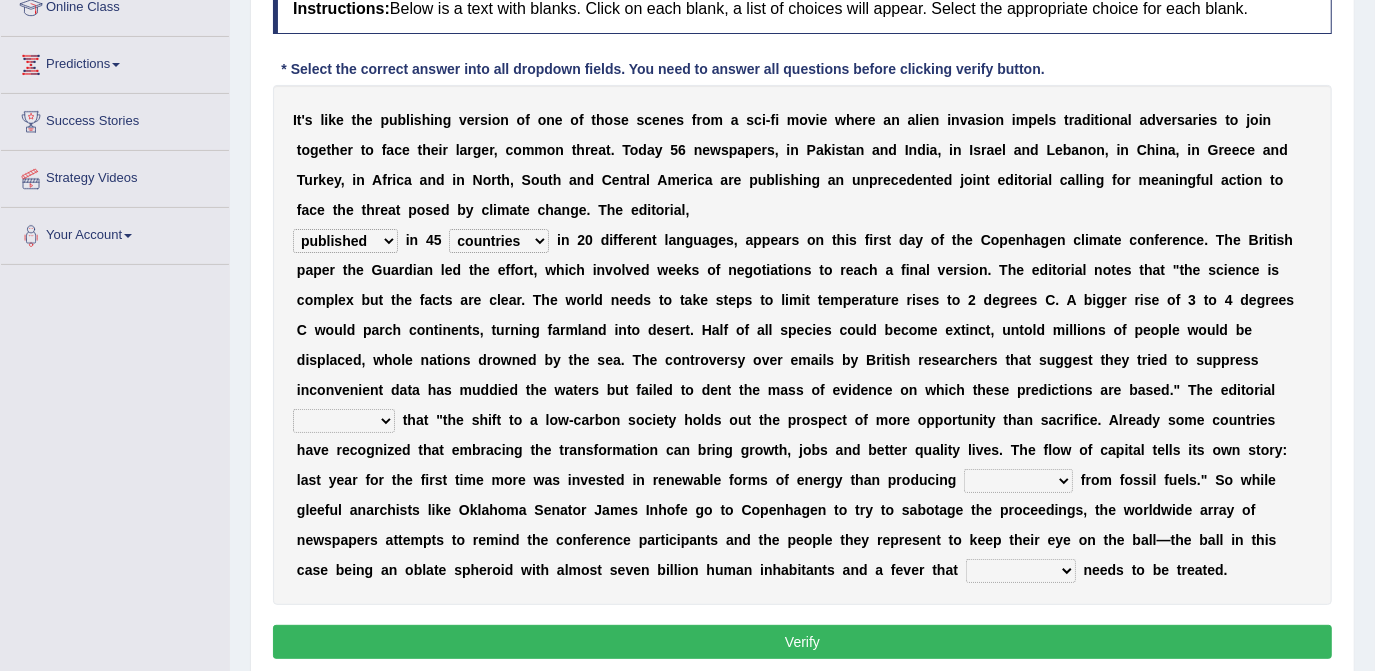 click on "modified protested recognized declined" at bounding box center [344, 421] 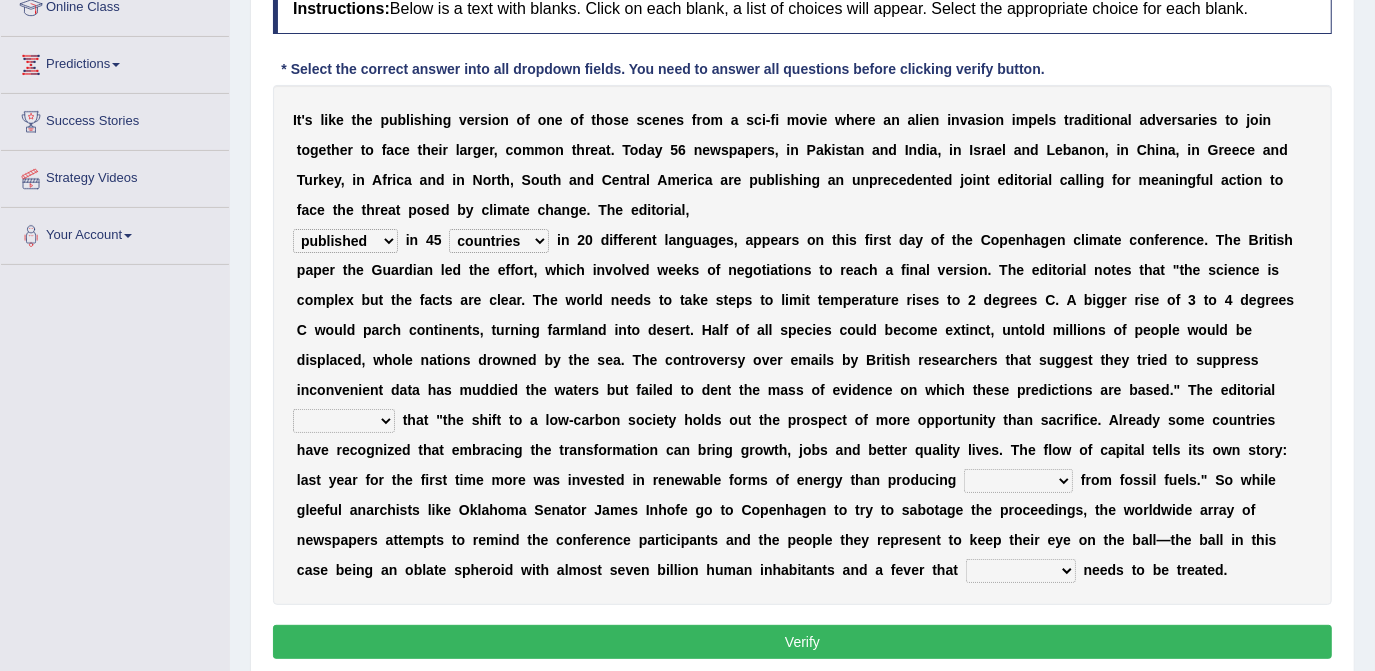 select on "modified" 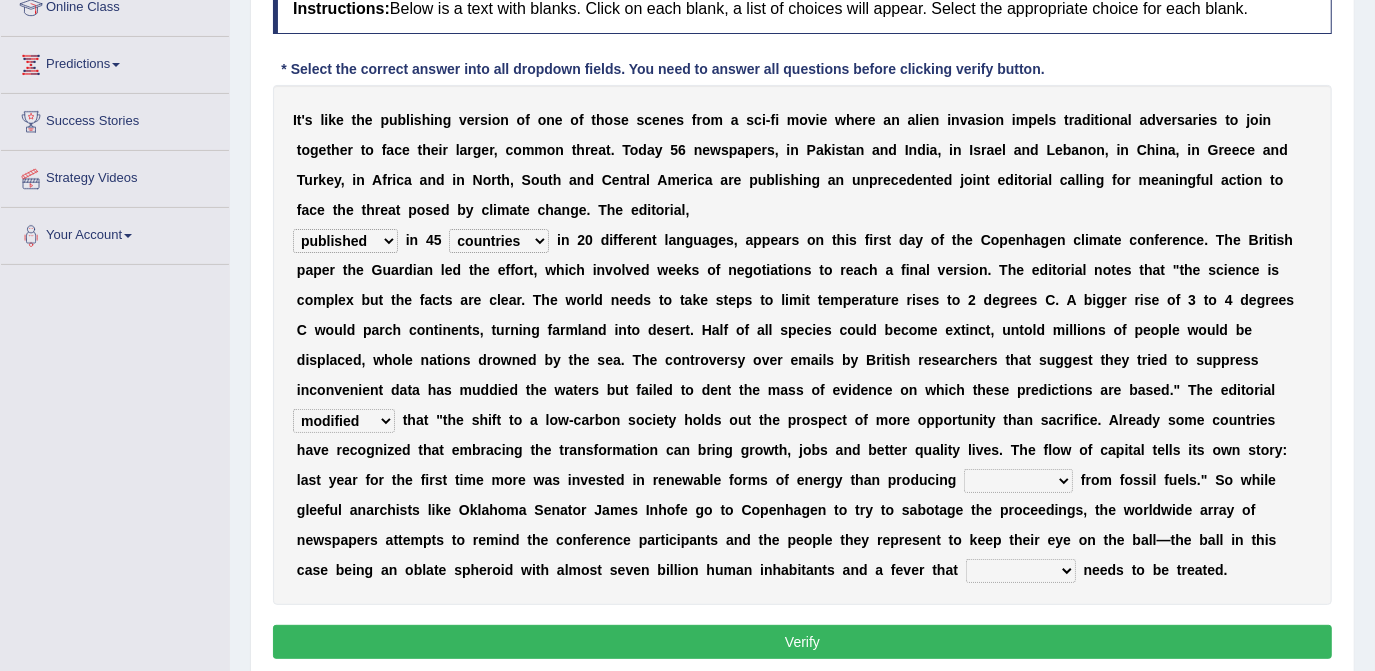 click on "modified protested recognized declined" at bounding box center (344, 421) 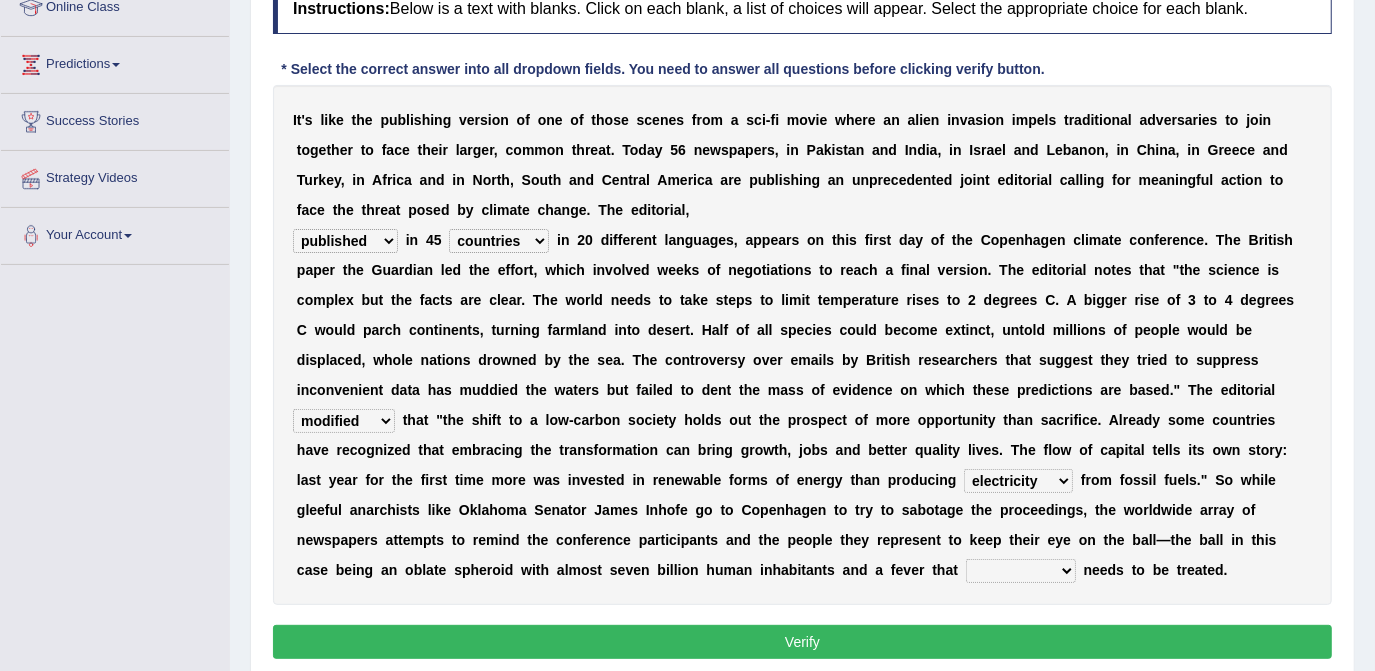 click on "electricity indivisibility negativity significance" at bounding box center (1018, 481) 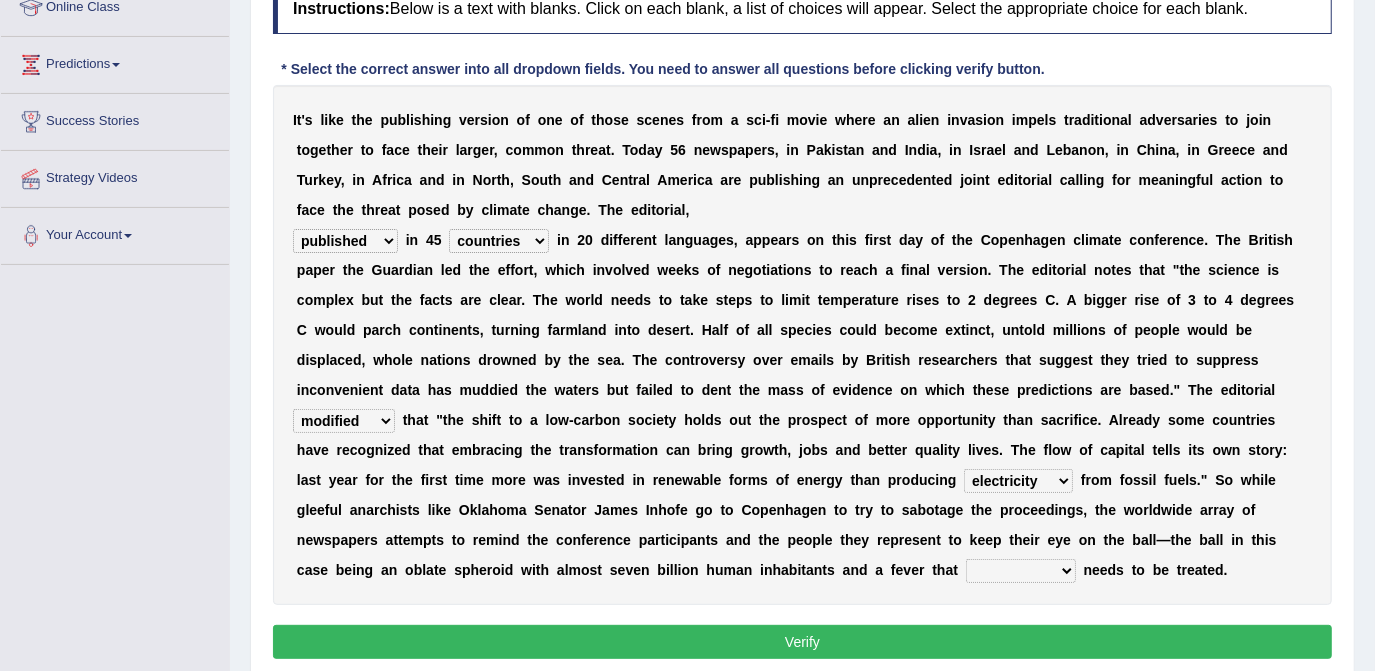 click on "solicitously desperately ephemerally peripherally" at bounding box center (1021, 571) 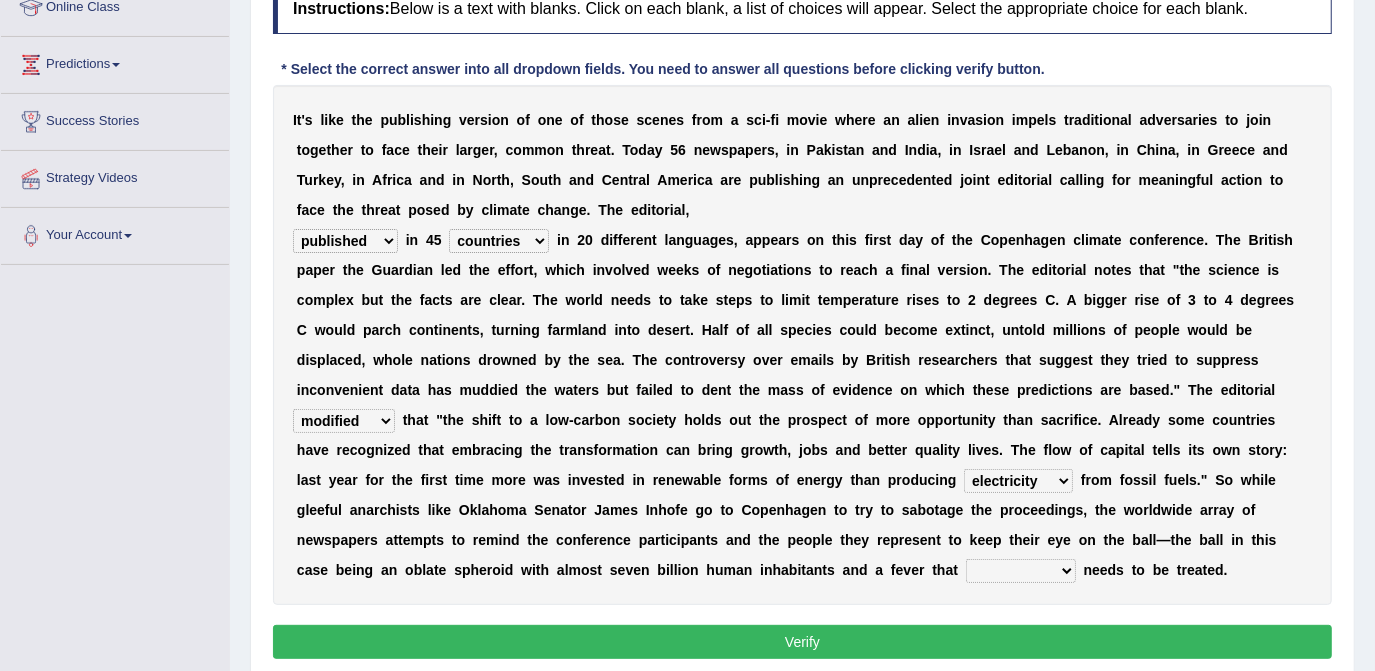 select on "peripherally" 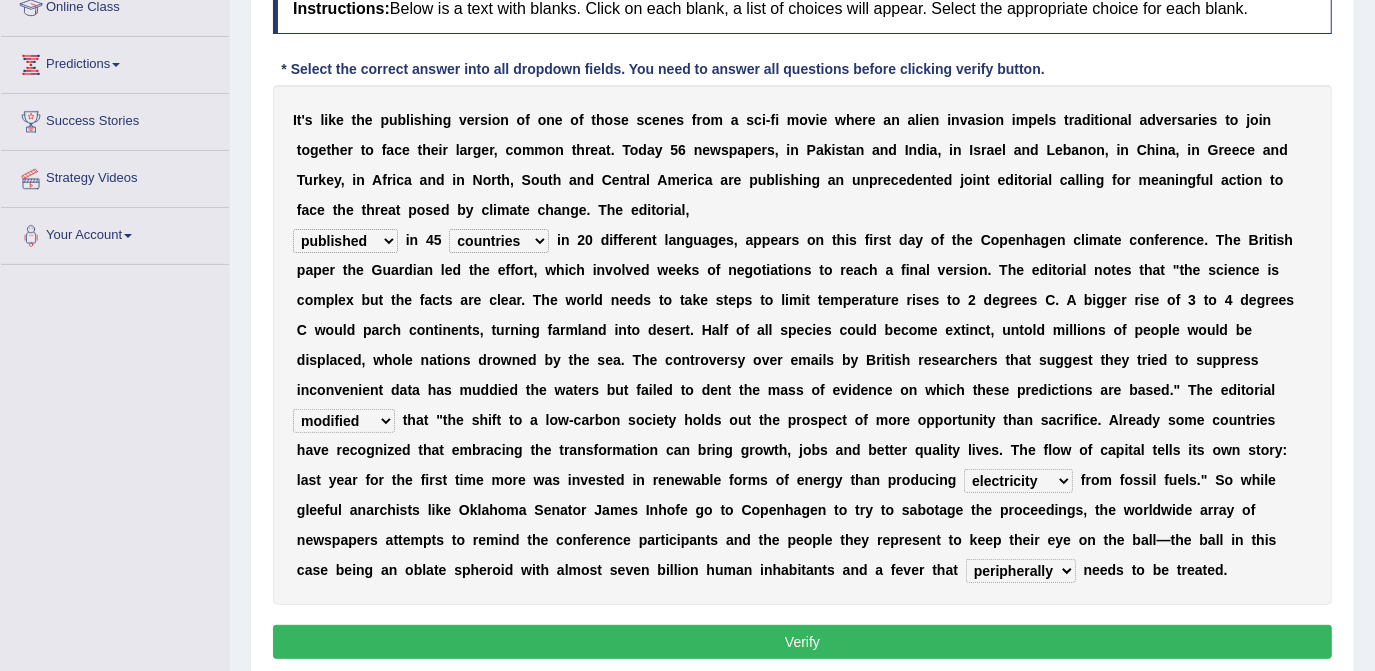 click on "solicitously desperately ephemerally peripherally" at bounding box center (1021, 571) 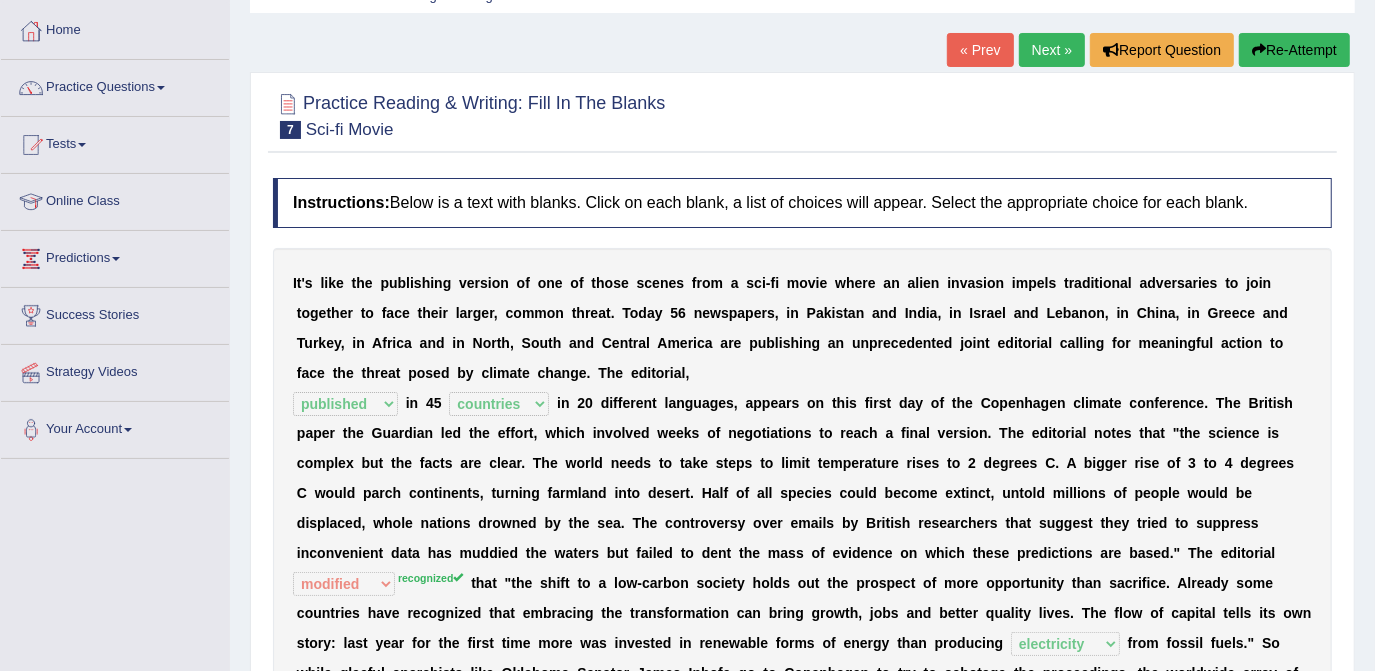 scroll, scrollTop: 72, scrollLeft: 0, axis: vertical 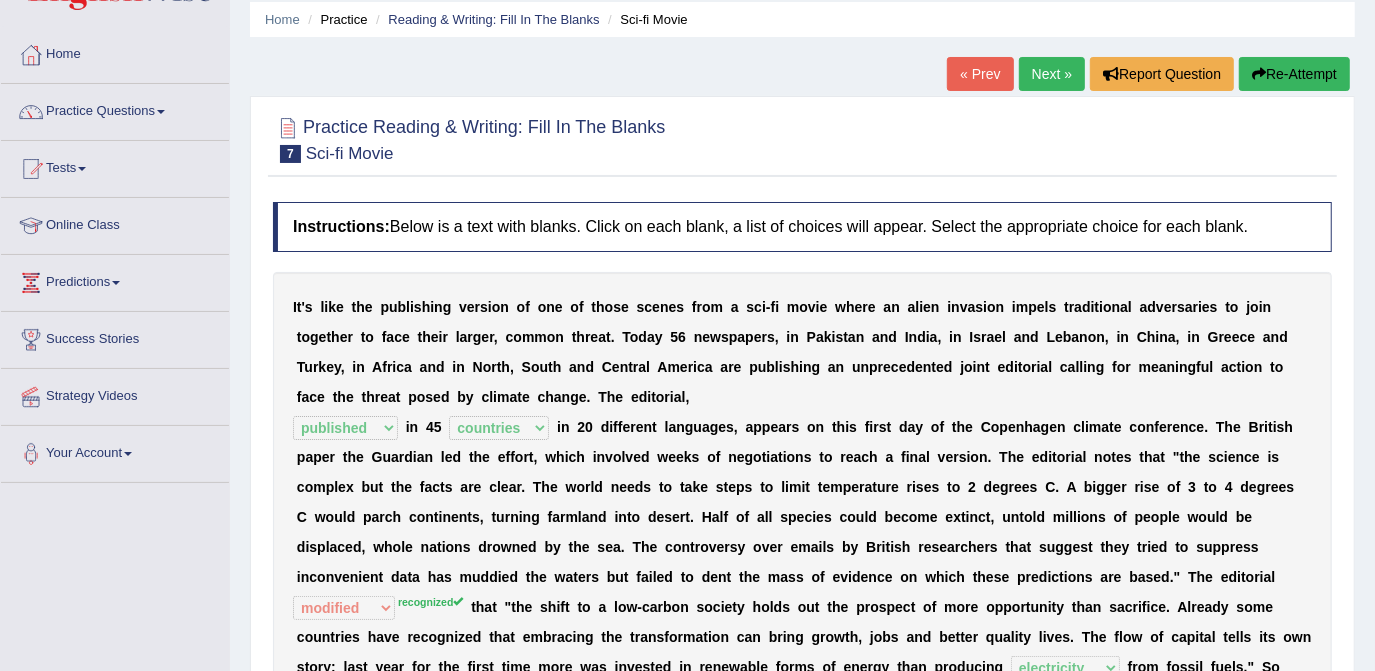 click on "Next »" at bounding box center (1052, 74) 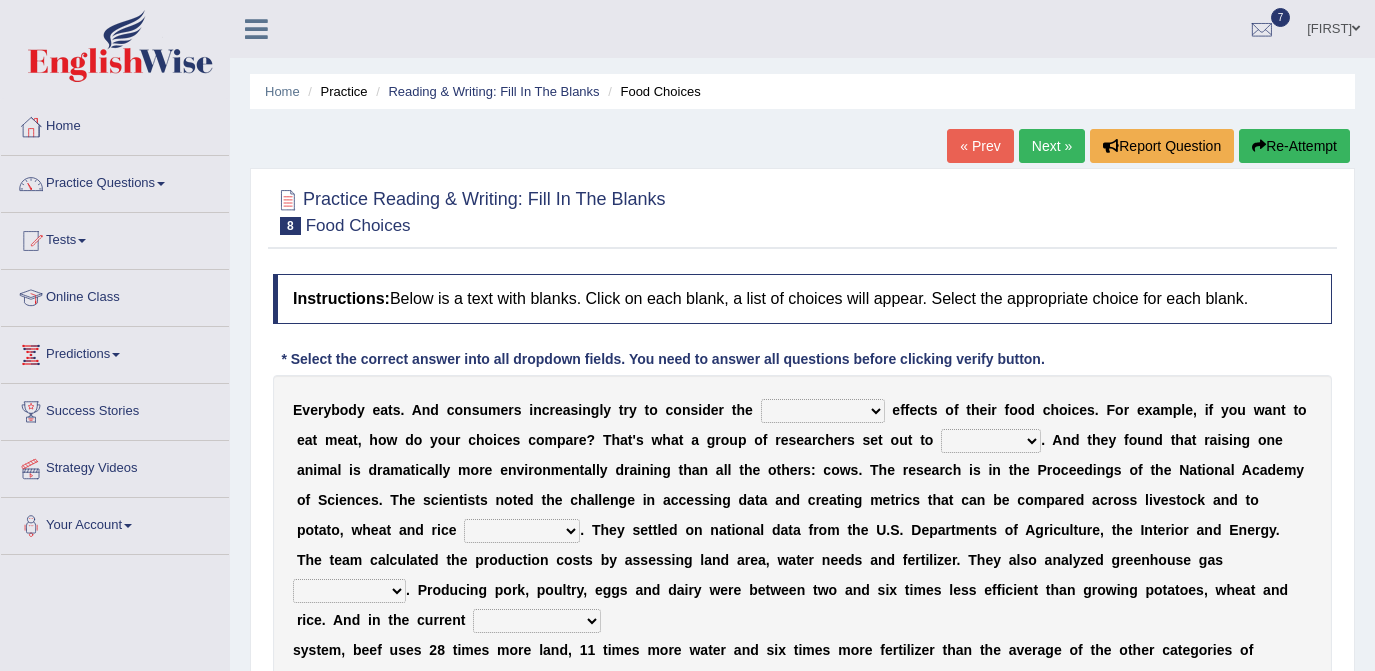 scroll, scrollTop: 0, scrollLeft: 0, axis: both 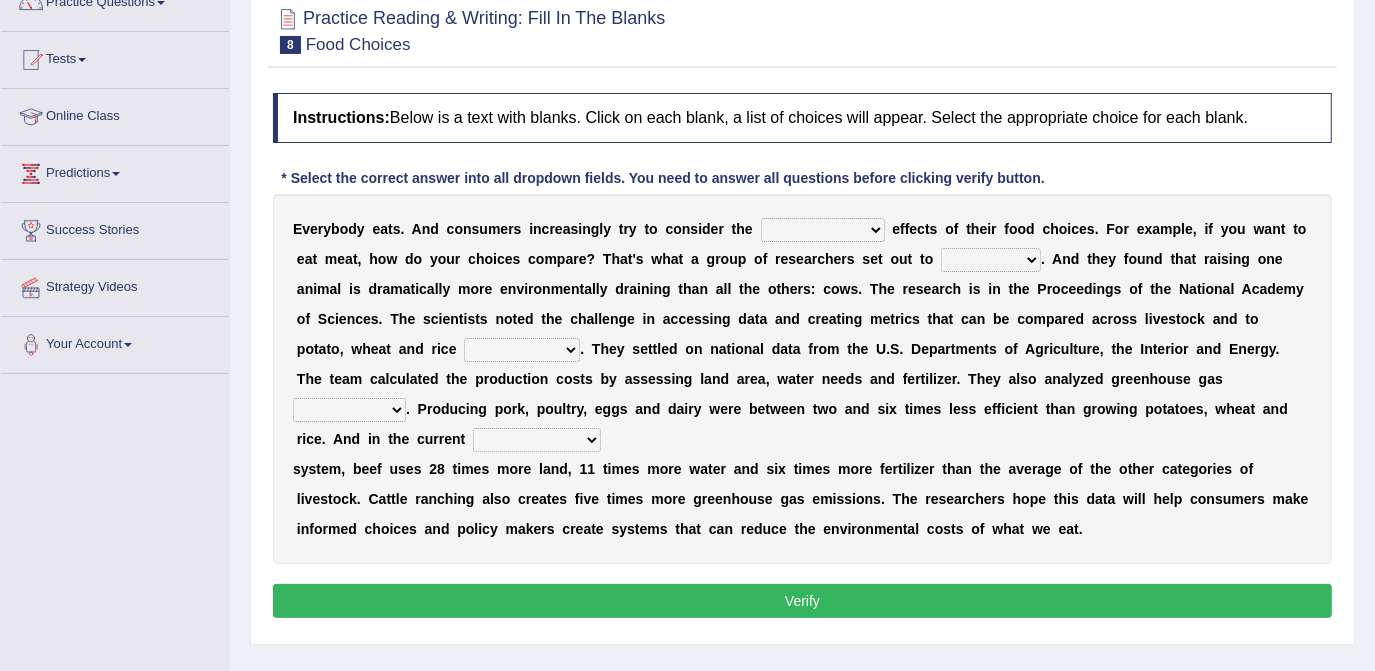 click on "spiritual economic environmental material" at bounding box center [823, 230] 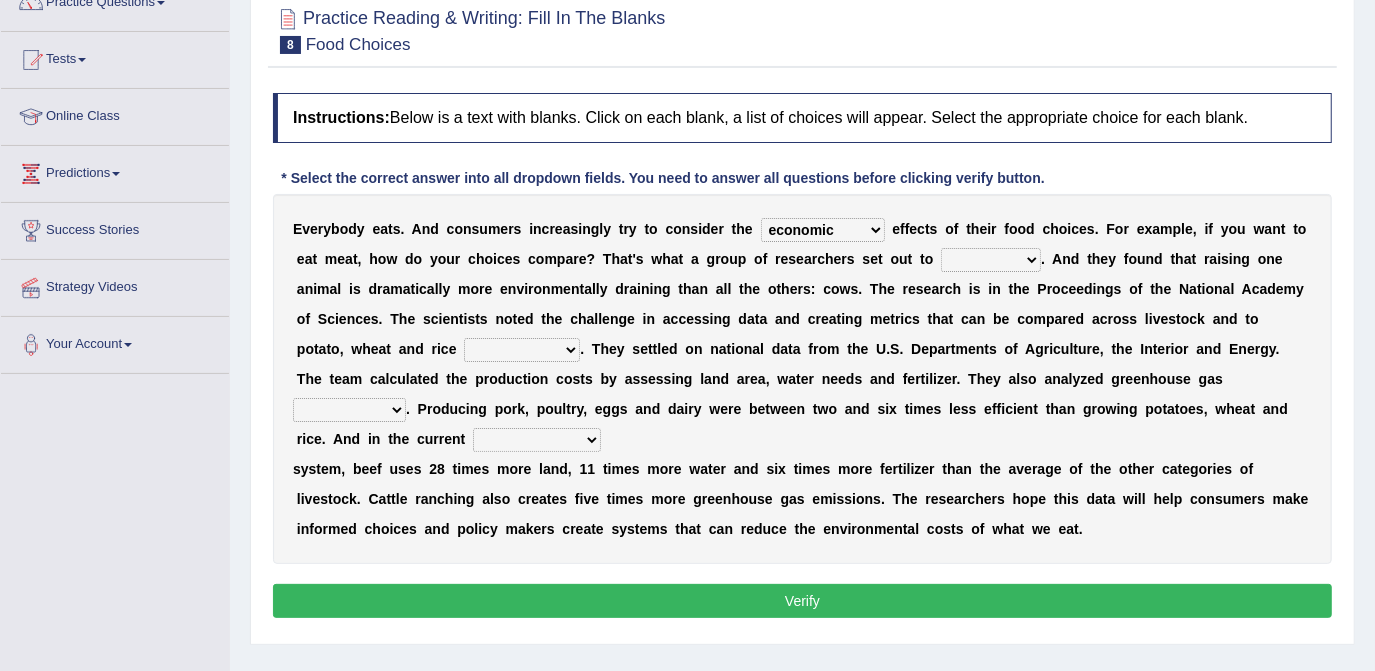 click on "spiritual economic environmental material" at bounding box center (823, 230) 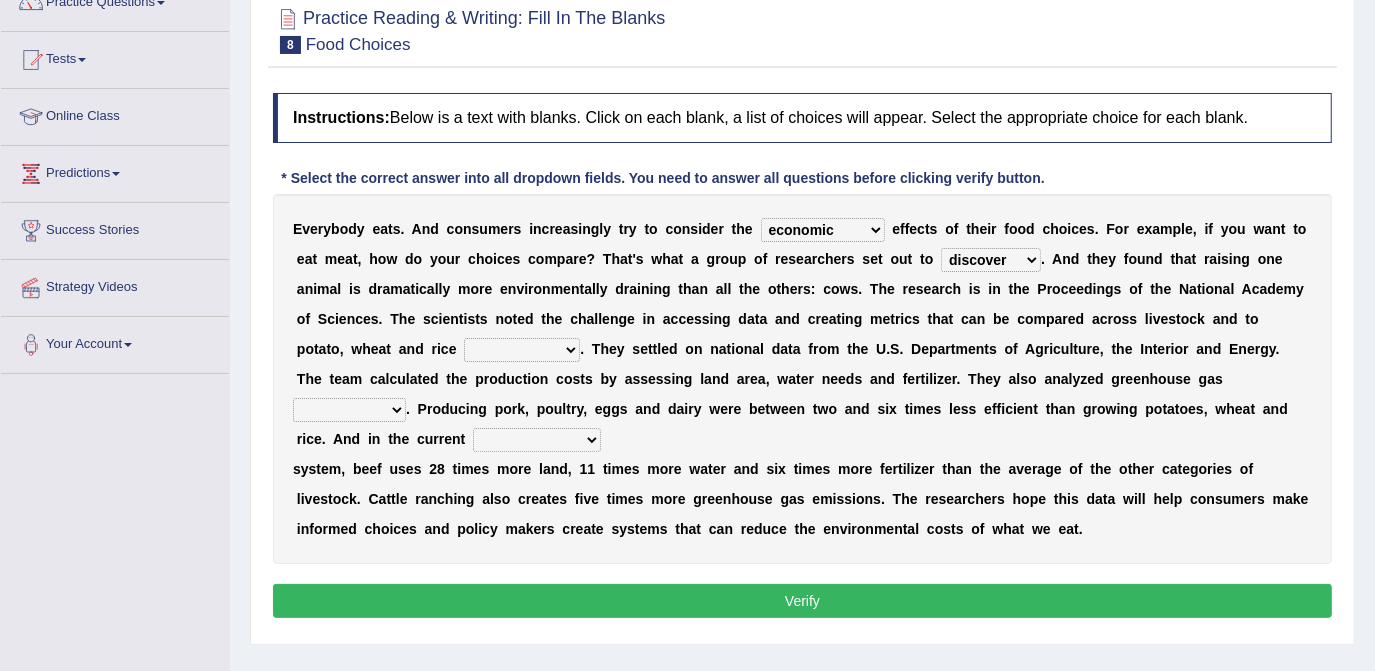 click on "exemplify squander discover purchase" at bounding box center (991, 260) 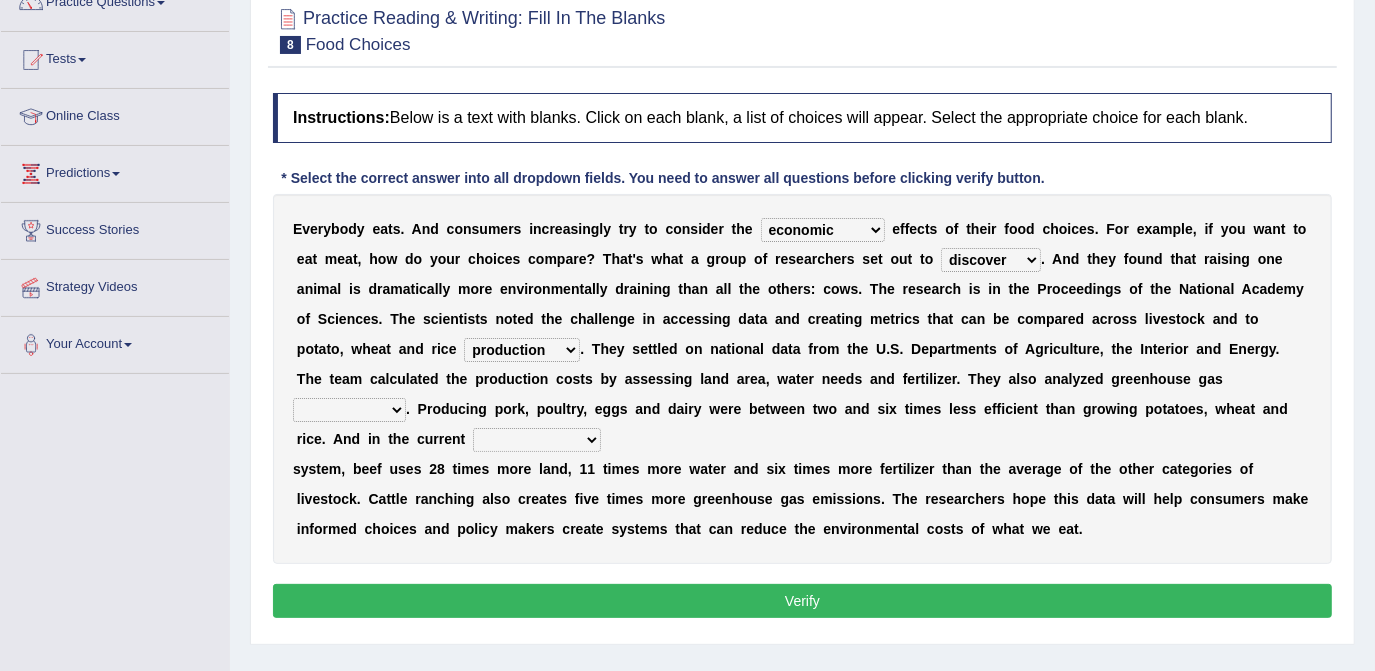 click on "production corruption consumption inventory" at bounding box center [522, 350] 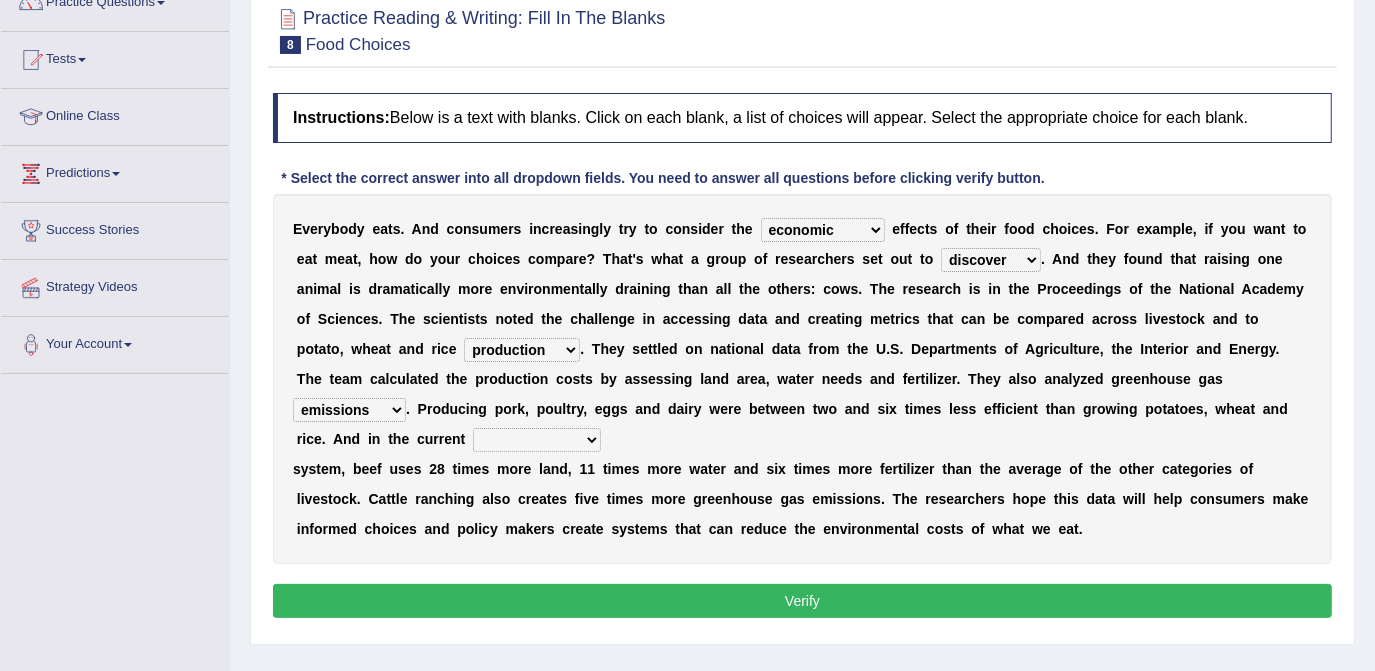 click on "conjectures manufacture emissions purification" at bounding box center [349, 410] 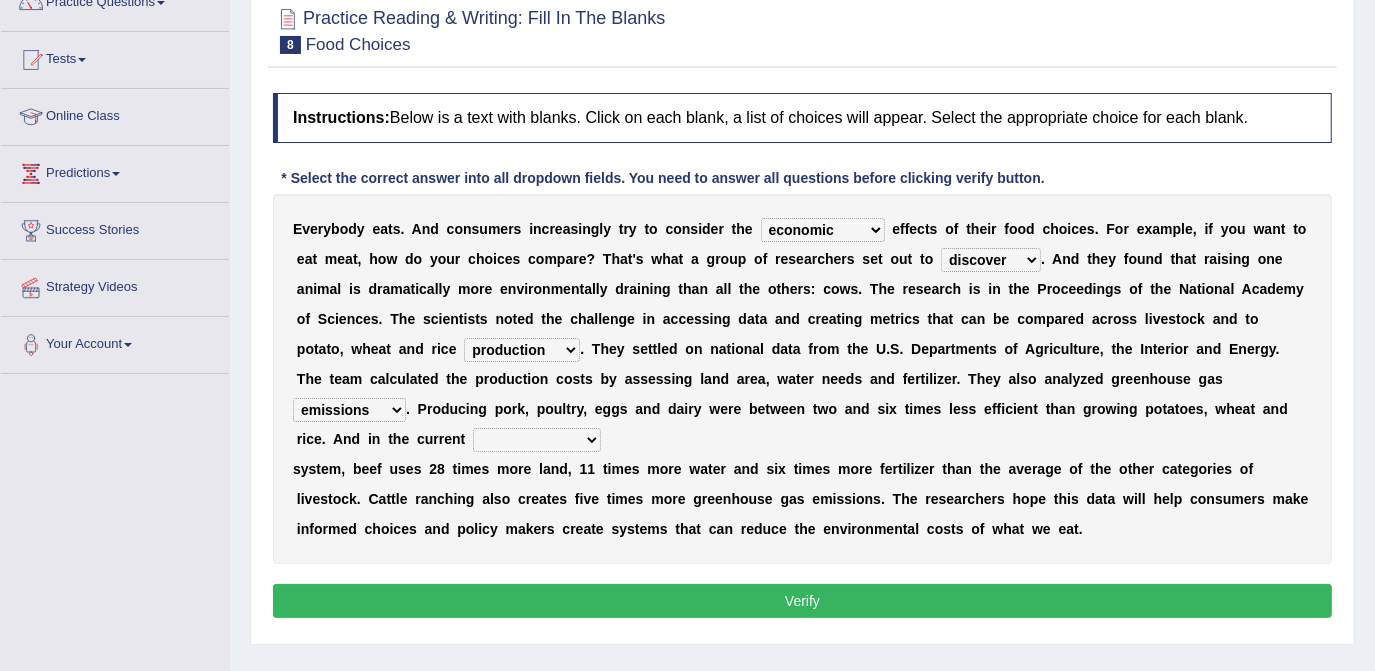 click on "agricultural impalpable ungrammatical terminal" at bounding box center (537, 440) 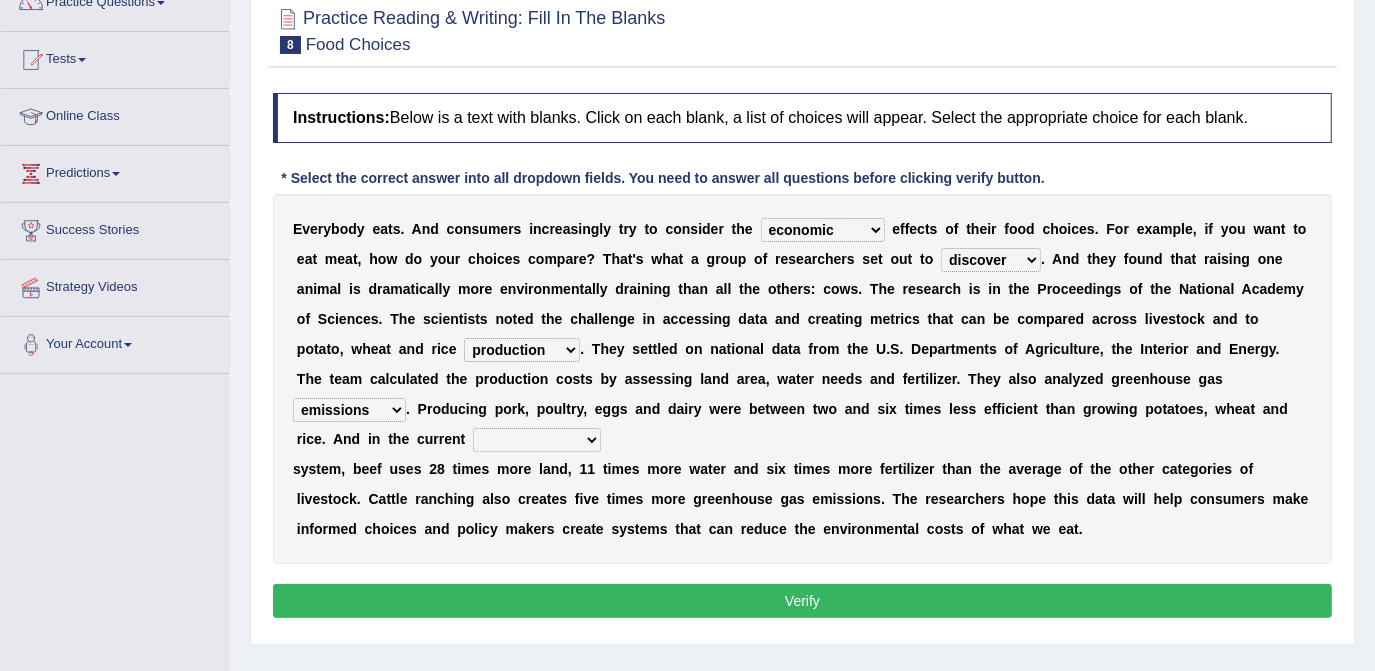select on "terminal" 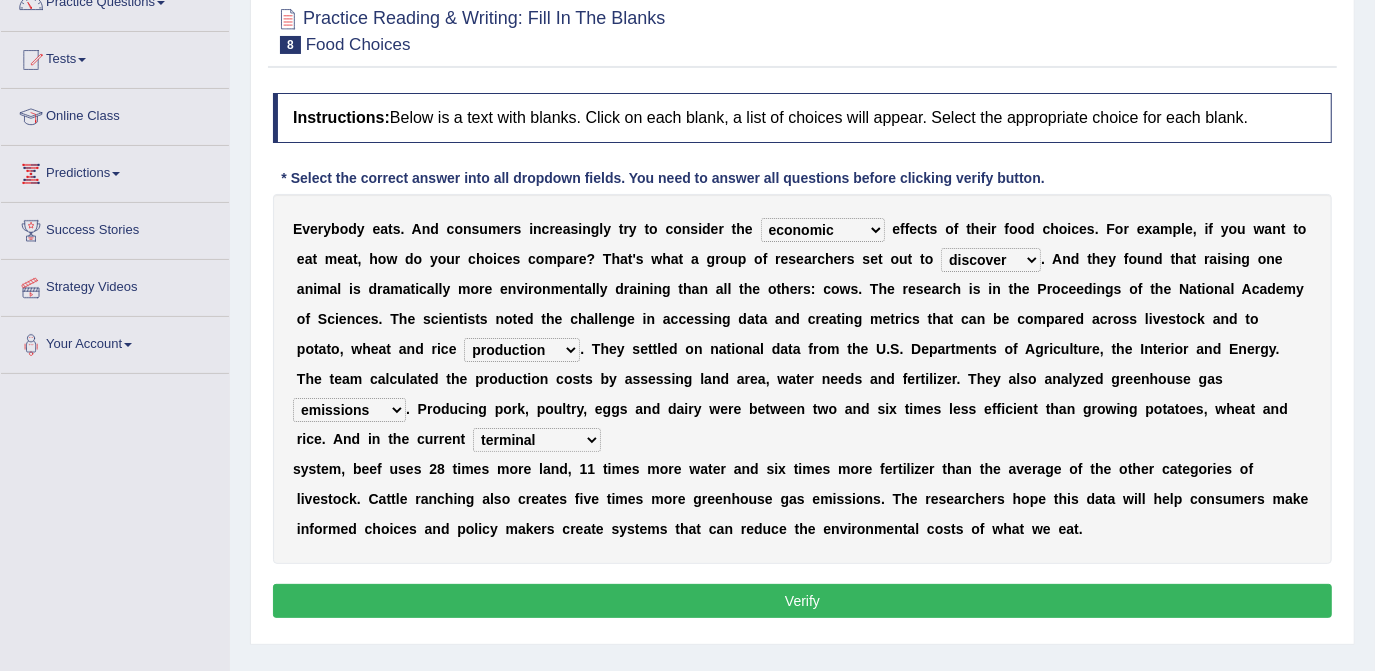 click on "Verify" at bounding box center (802, 601) 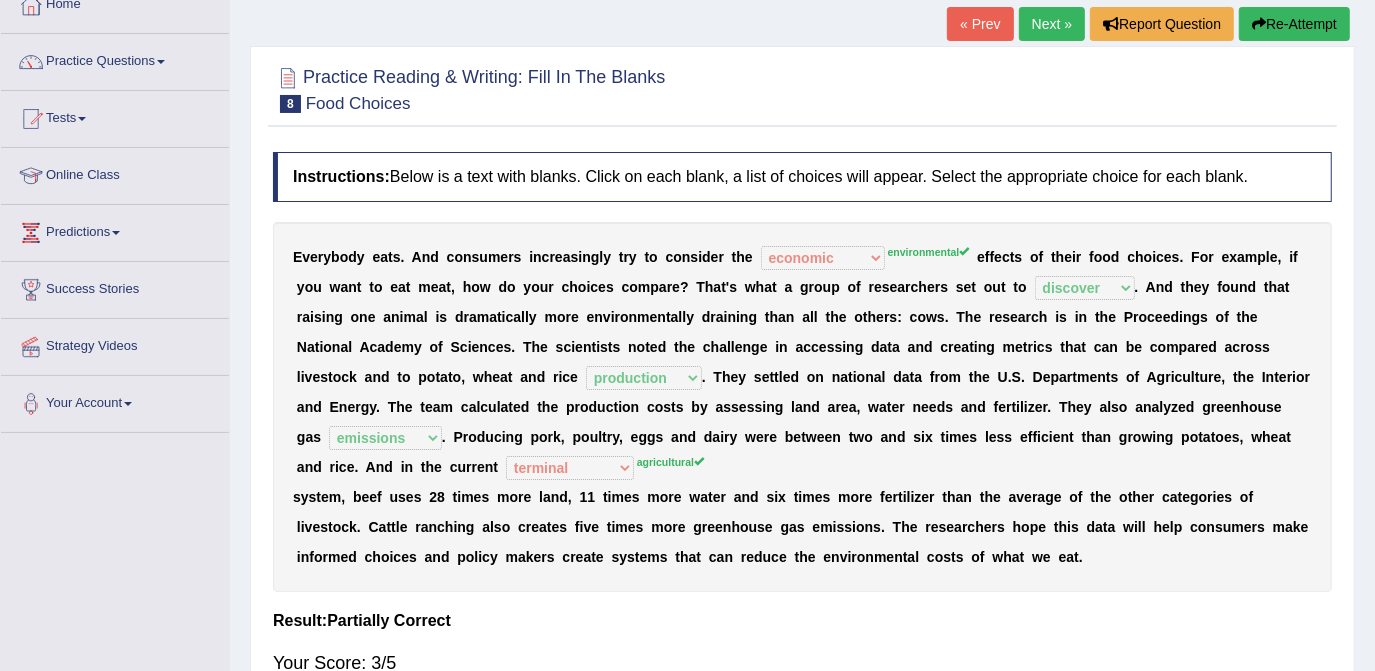 scroll, scrollTop: 0, scrollLeft: 0, axis: both 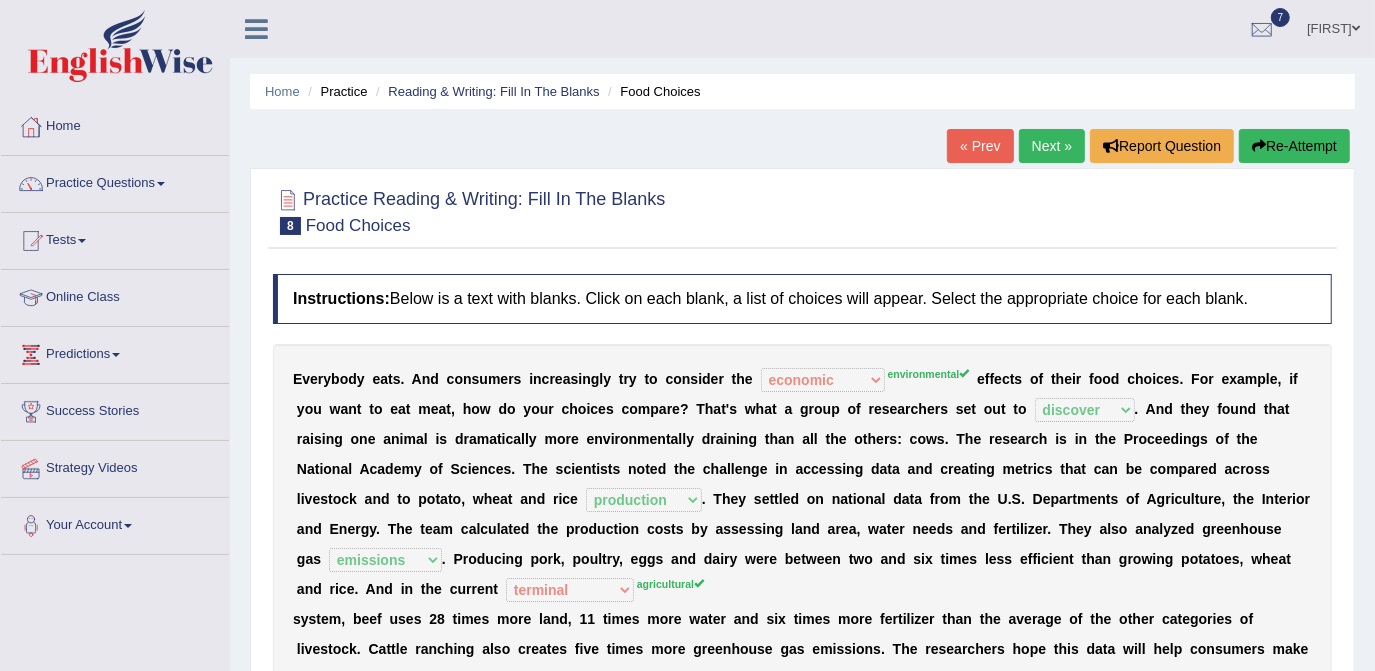 click on "Next »" at bounding box center [1052, 146] 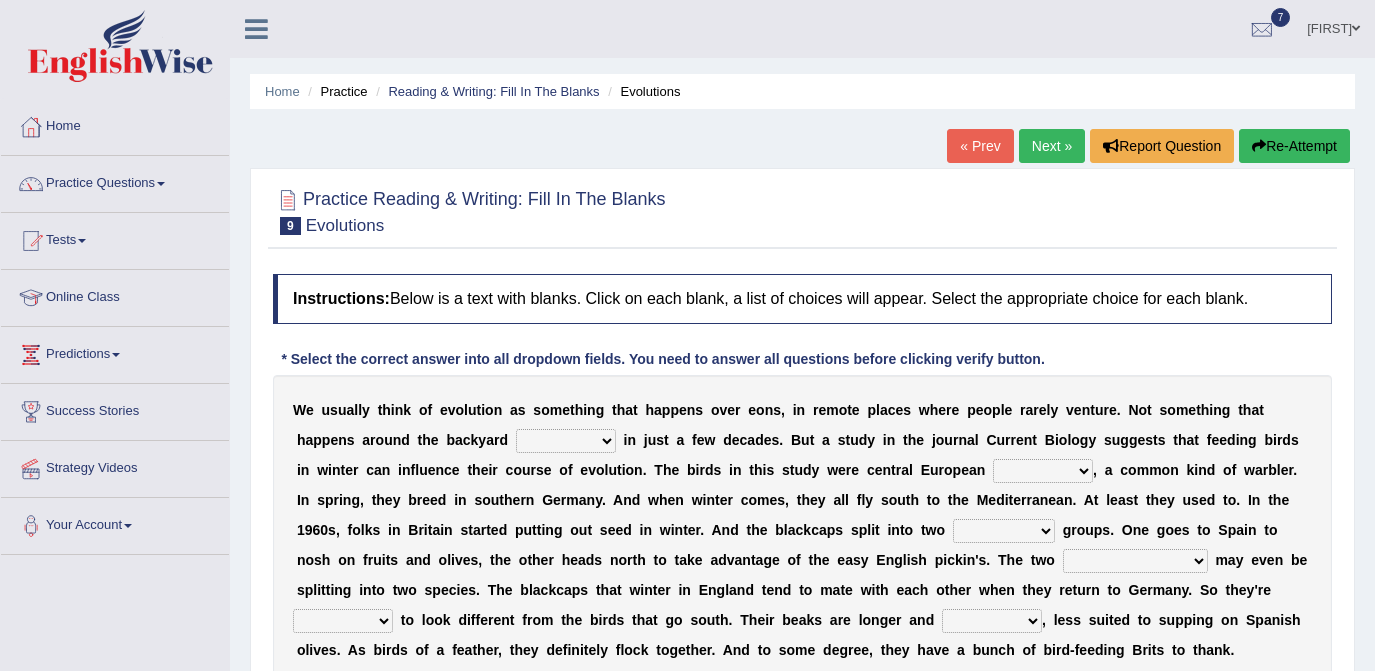 scroll, scrollTop: 0, scrollLeft: 0, axis: both 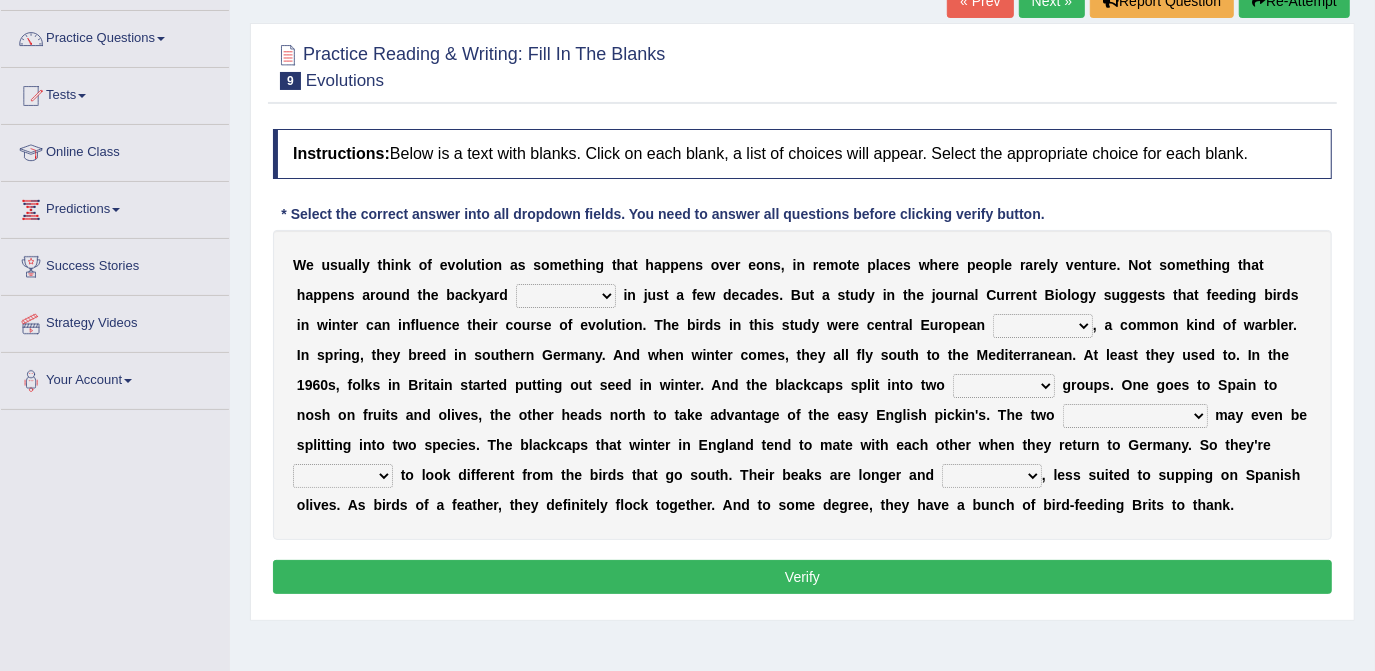 click on "beaver believer birdfeeder phonier" at bounding box center (566, 296) 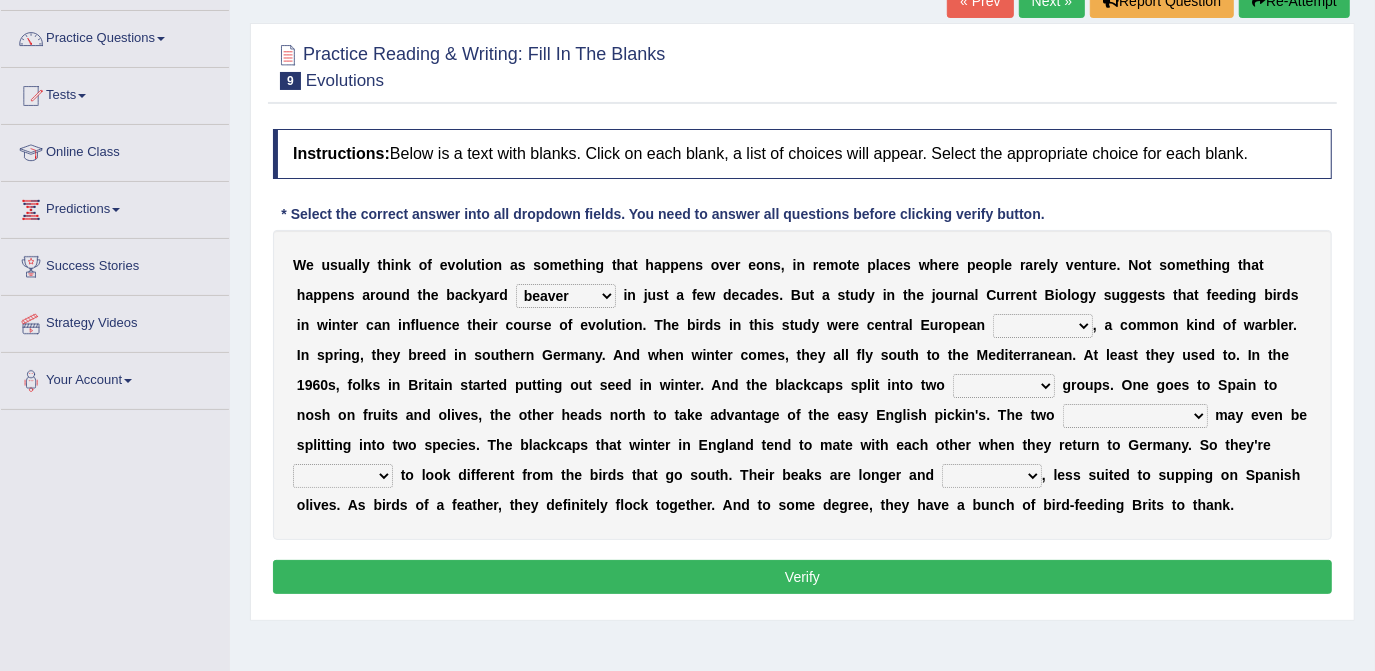 click on "beaver believer birdfeeder phonier" at bounding box center [566, 296] 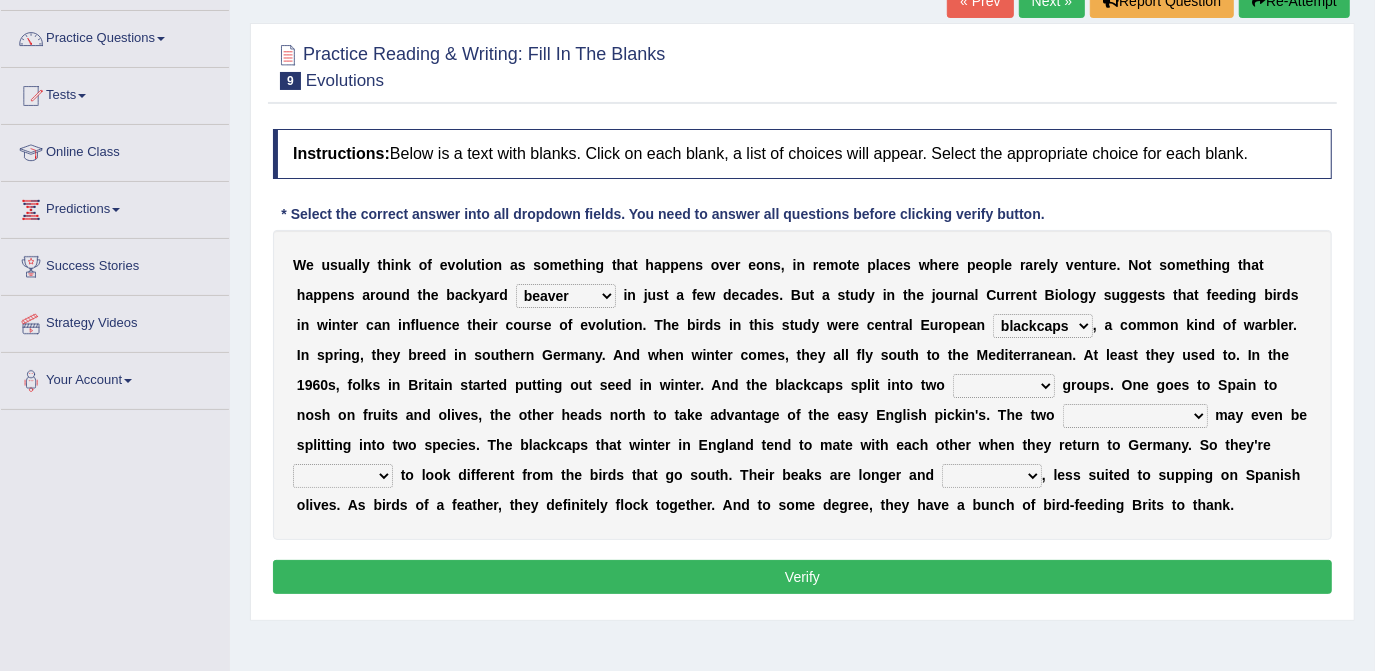 click on "blackcaps pox flaps chats" at bounding box center (1043, 326) 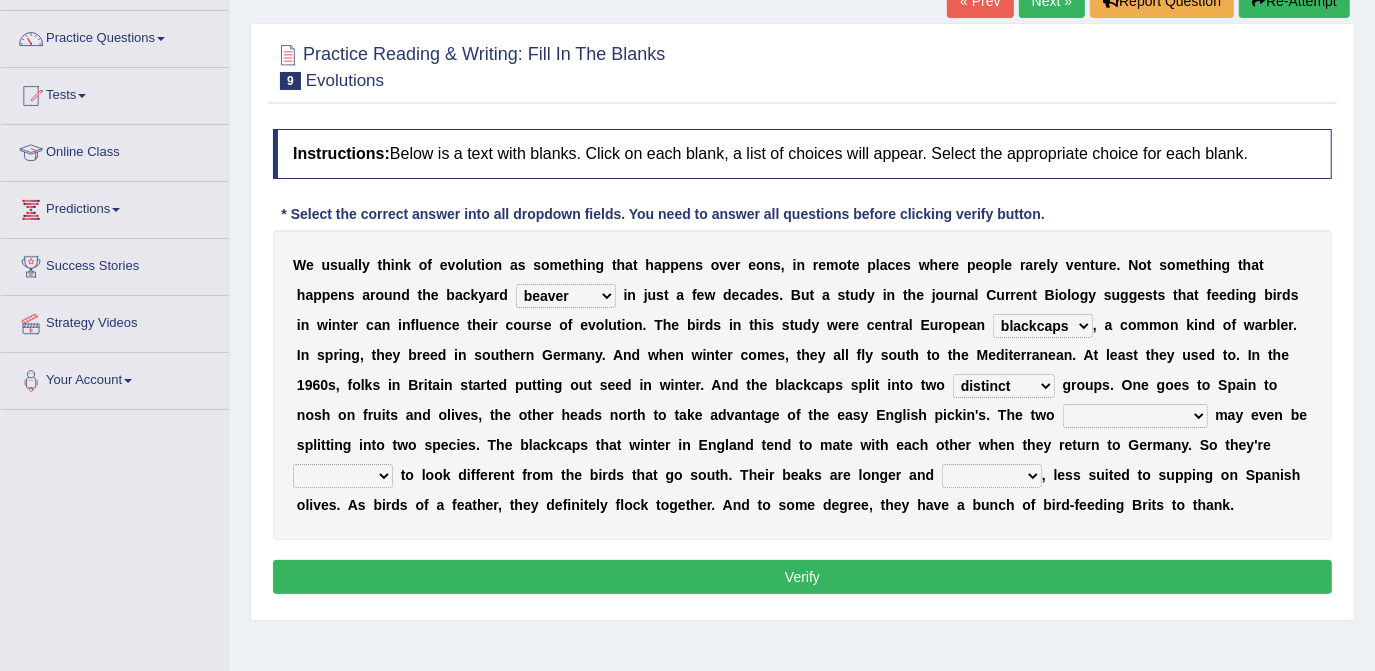 click on "distinct bit disconnect split" at bounding box center [1004, 386] 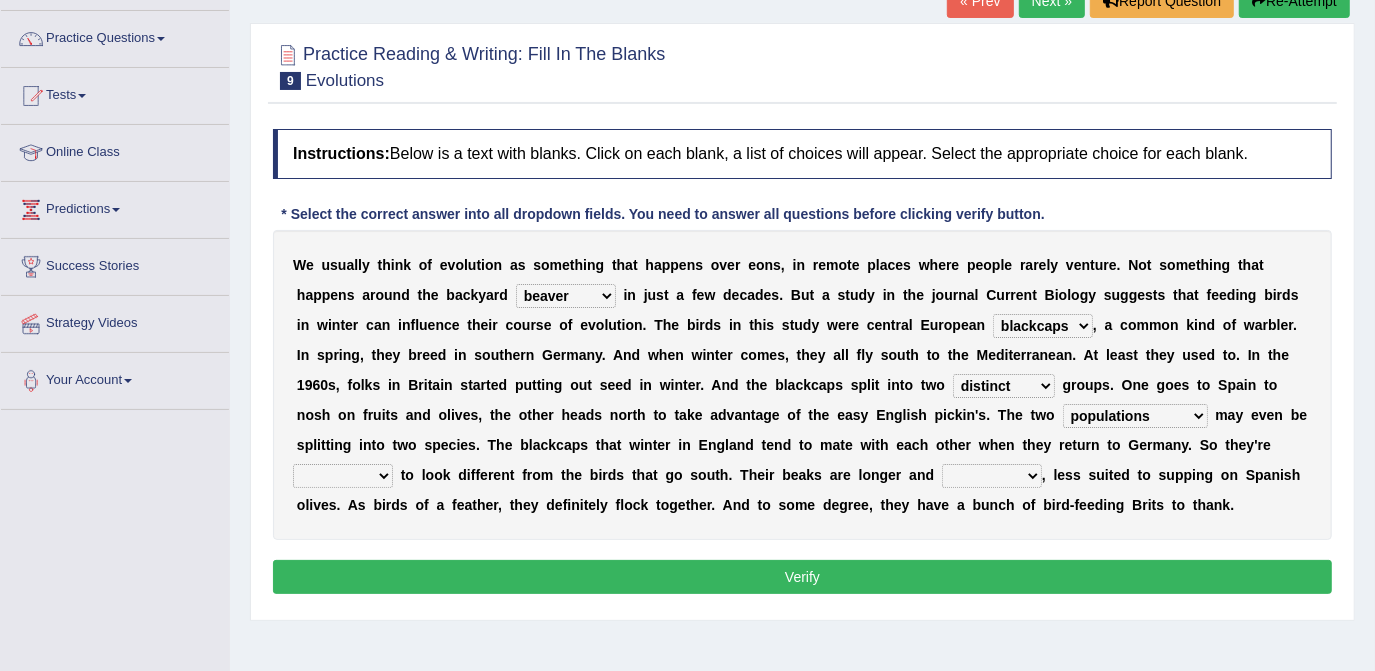 click on "elevators populations breakers contraindications" at bounding box center (1135, 416) 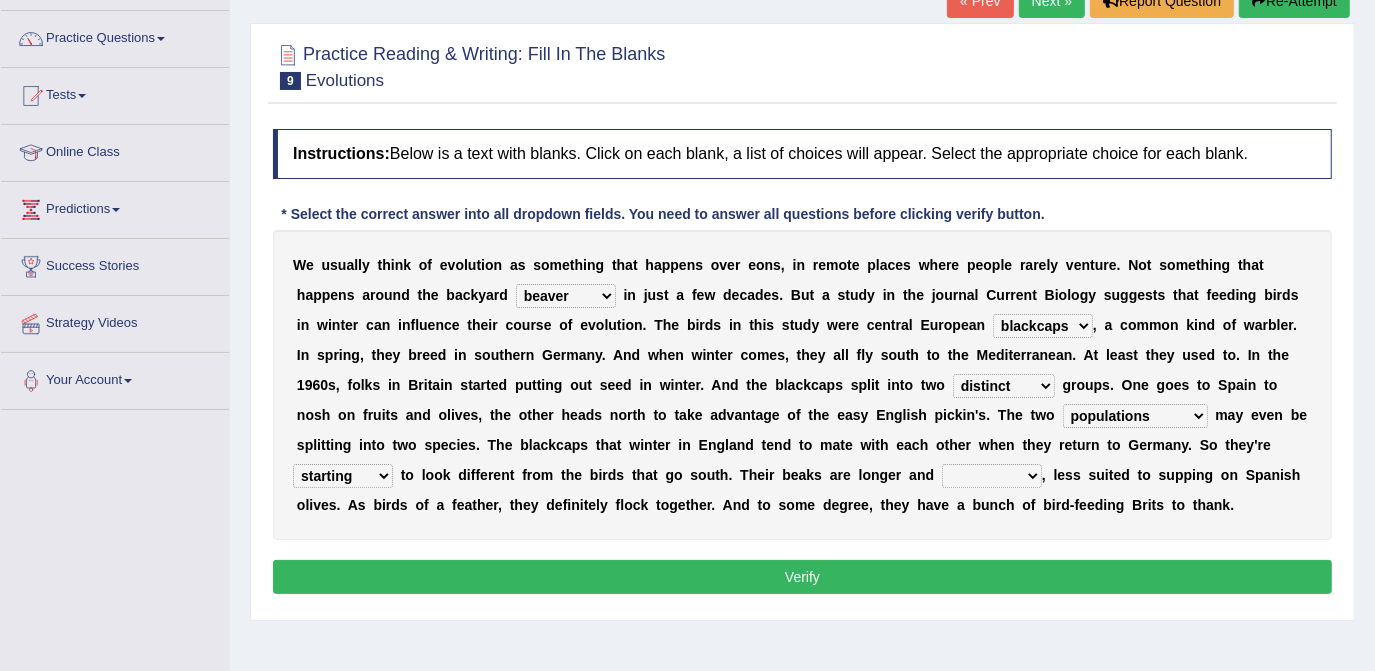 click on "starting blotting wanting padding" at bounding box center (343, 476) 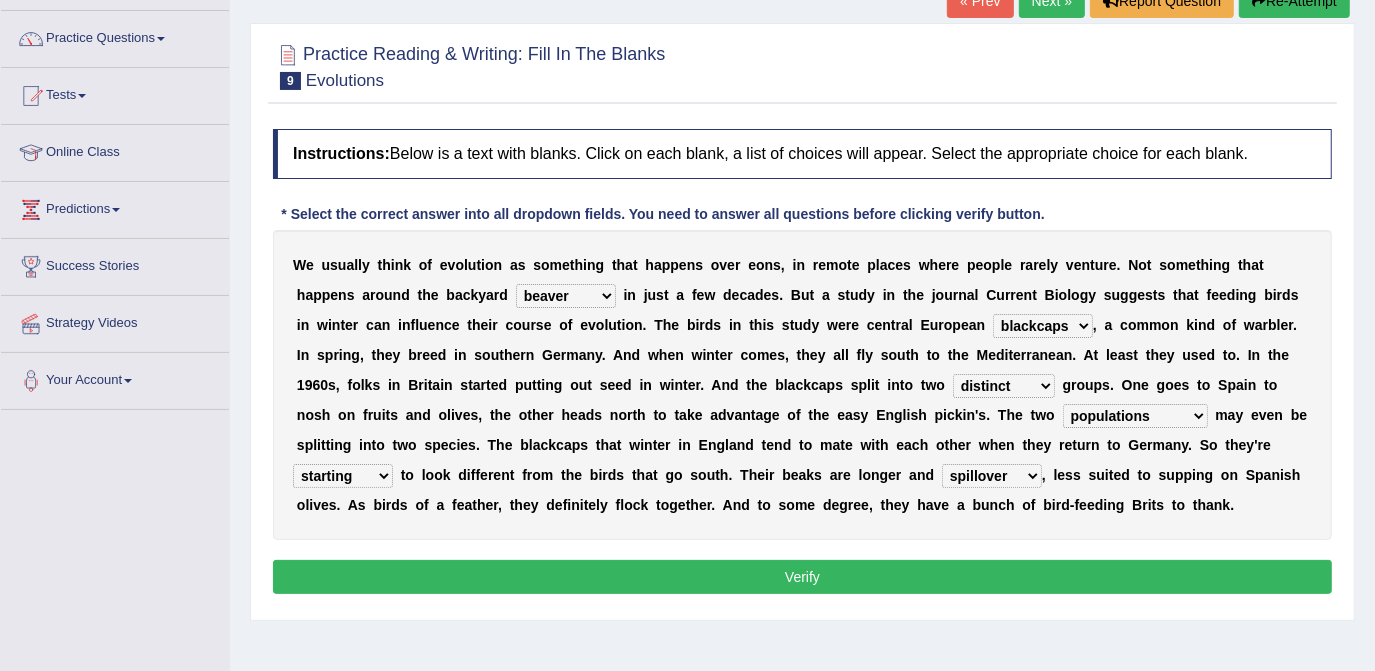 click on "Verify" at bounding box center [802, 577] 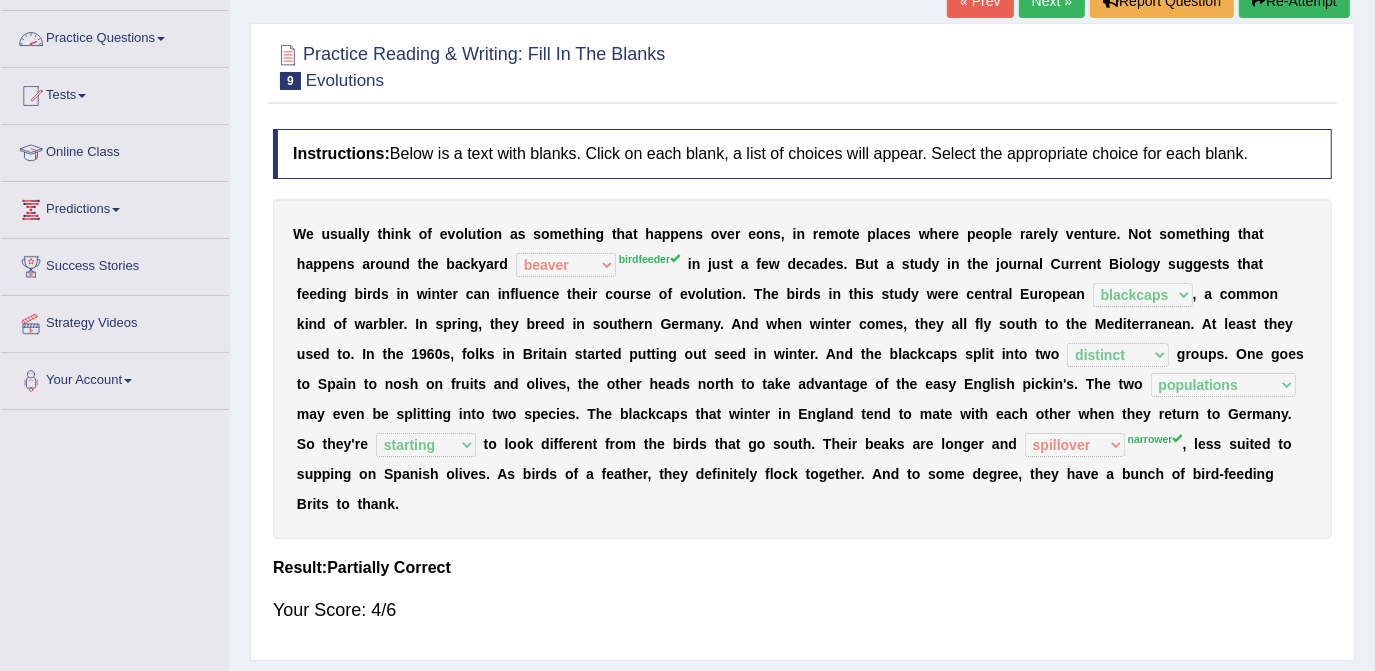 click on "Practice Questions" at bounding box center (115, 36) 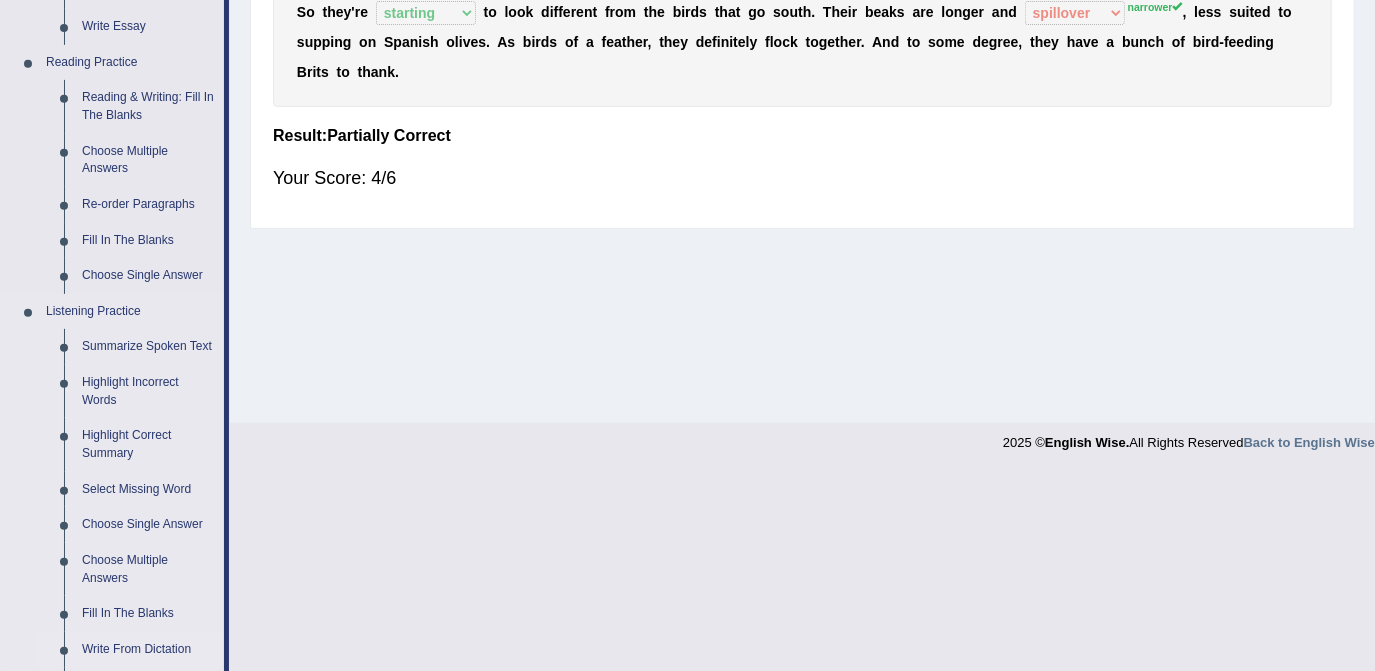 scroll, scrollTop: 618, scrollLeft: 0, axis: vertical 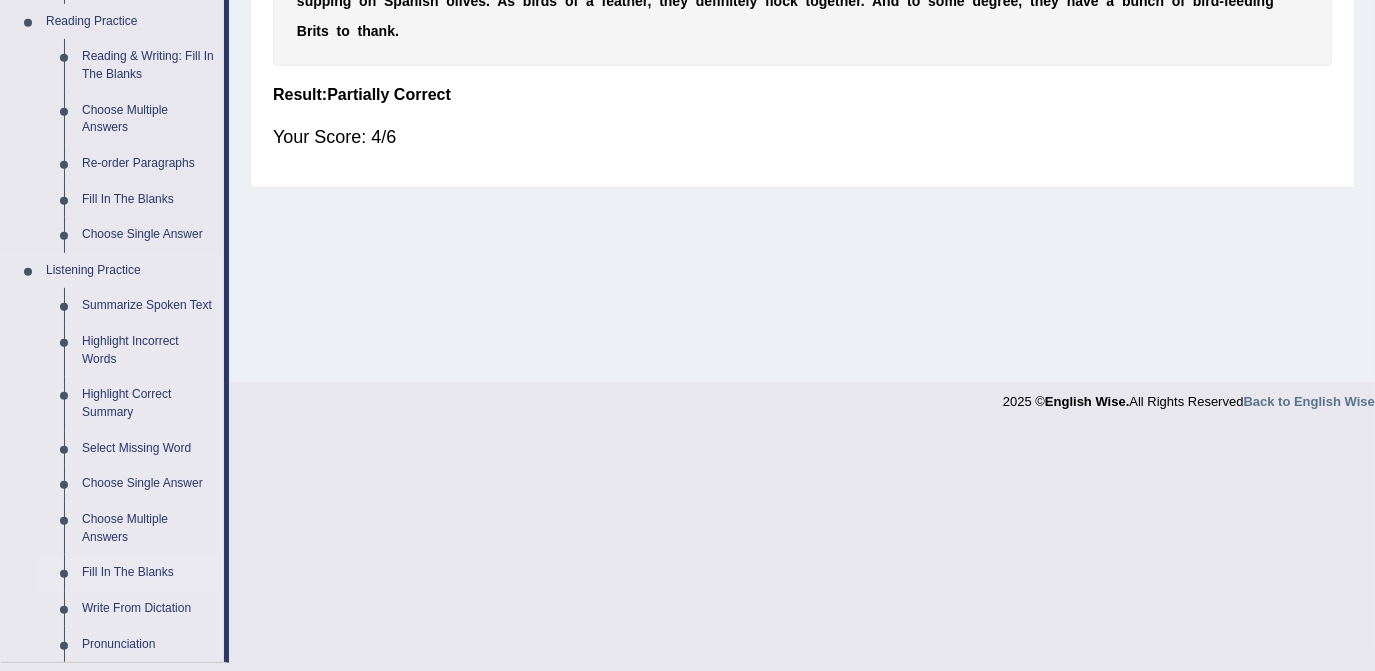 click on "Fill In The Blanks" at bounding box center [148, 573] 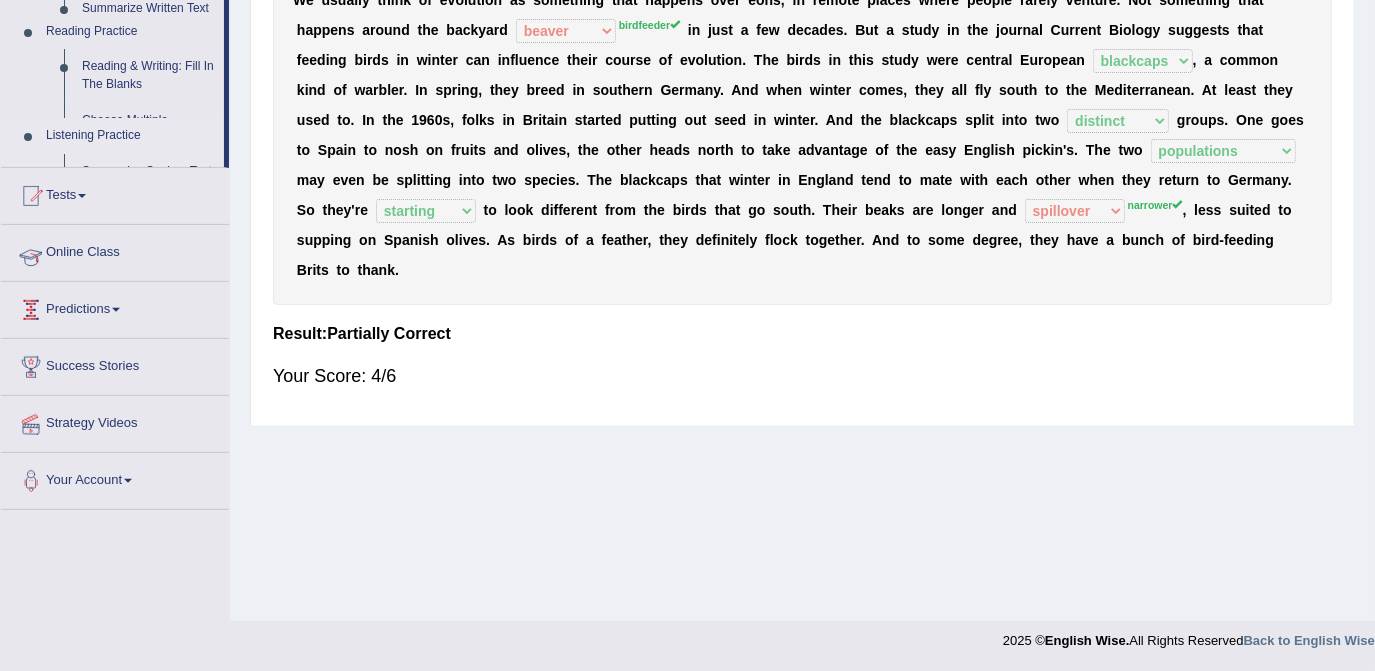 scroll, scrollTop: 230, scrollLeft: 0, axis: vertical 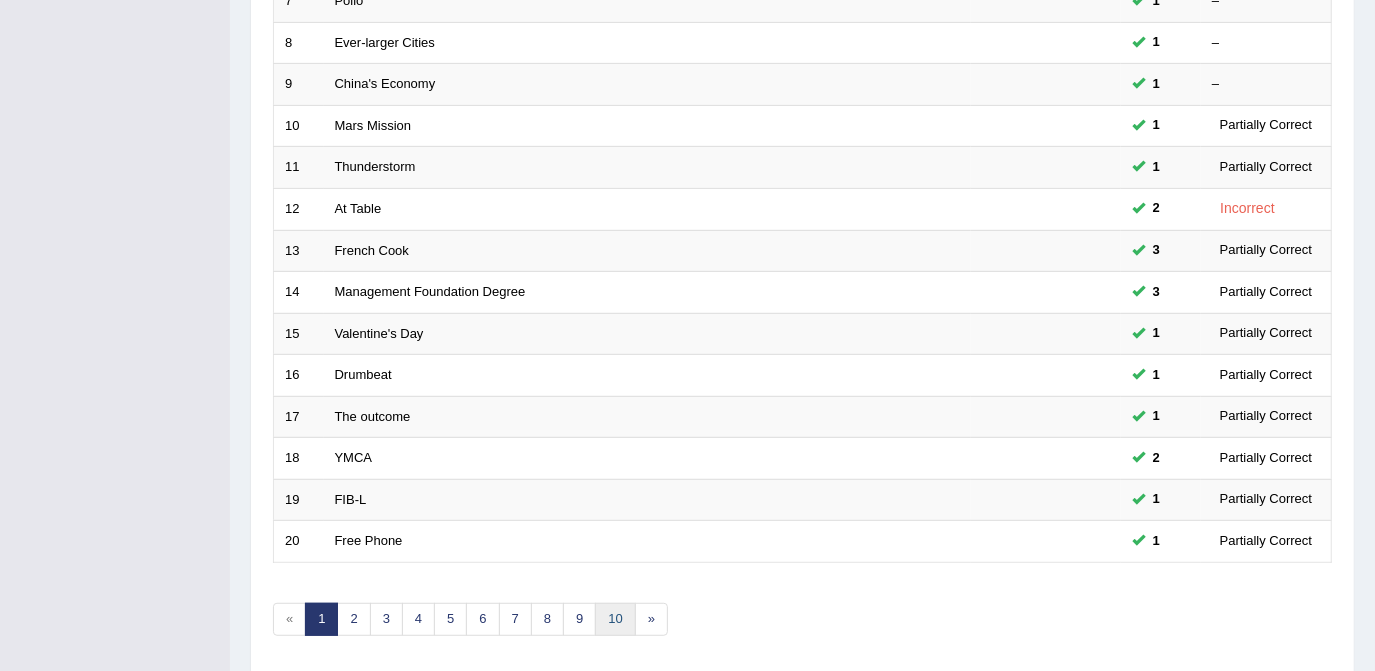 click on "10" at bounding box center [615, 619] 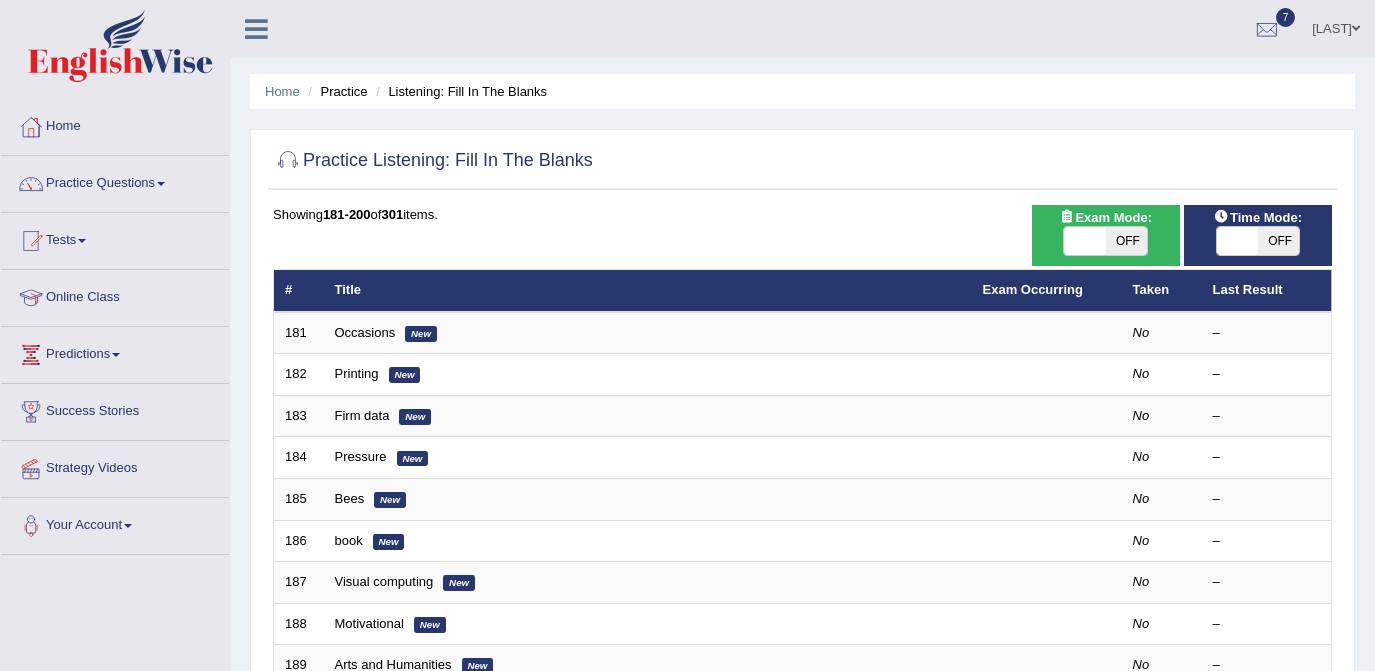 scroll, scrollTop: 0, scrollLeft: 0, axis: both 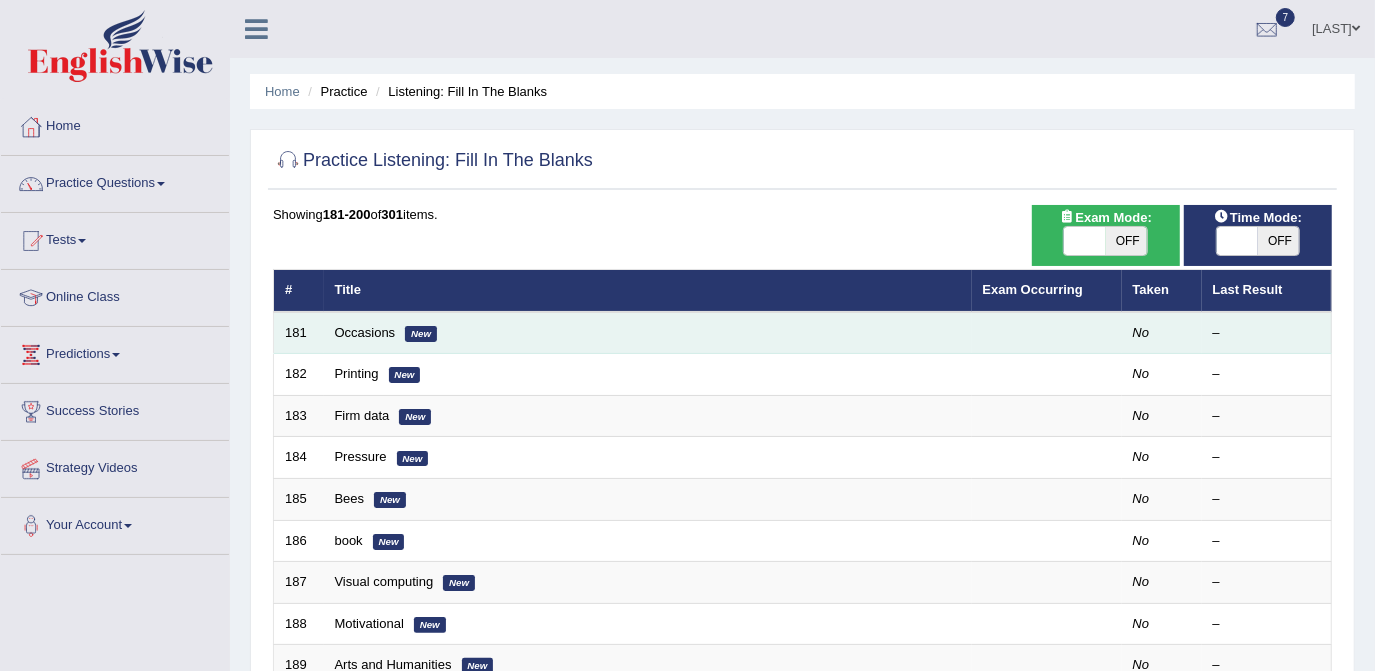 click on "Occasions New" at bounding box center (648, 333) 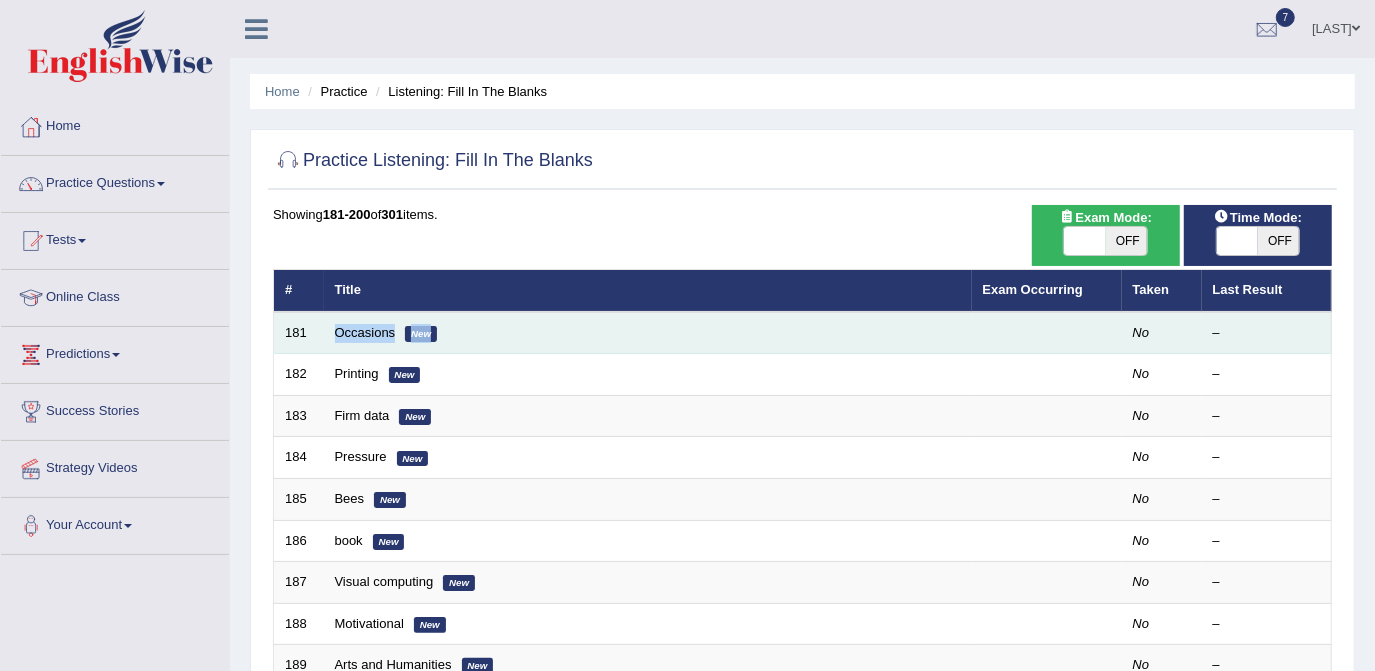 click on "Occasions New" at bounding box center [648, 333] 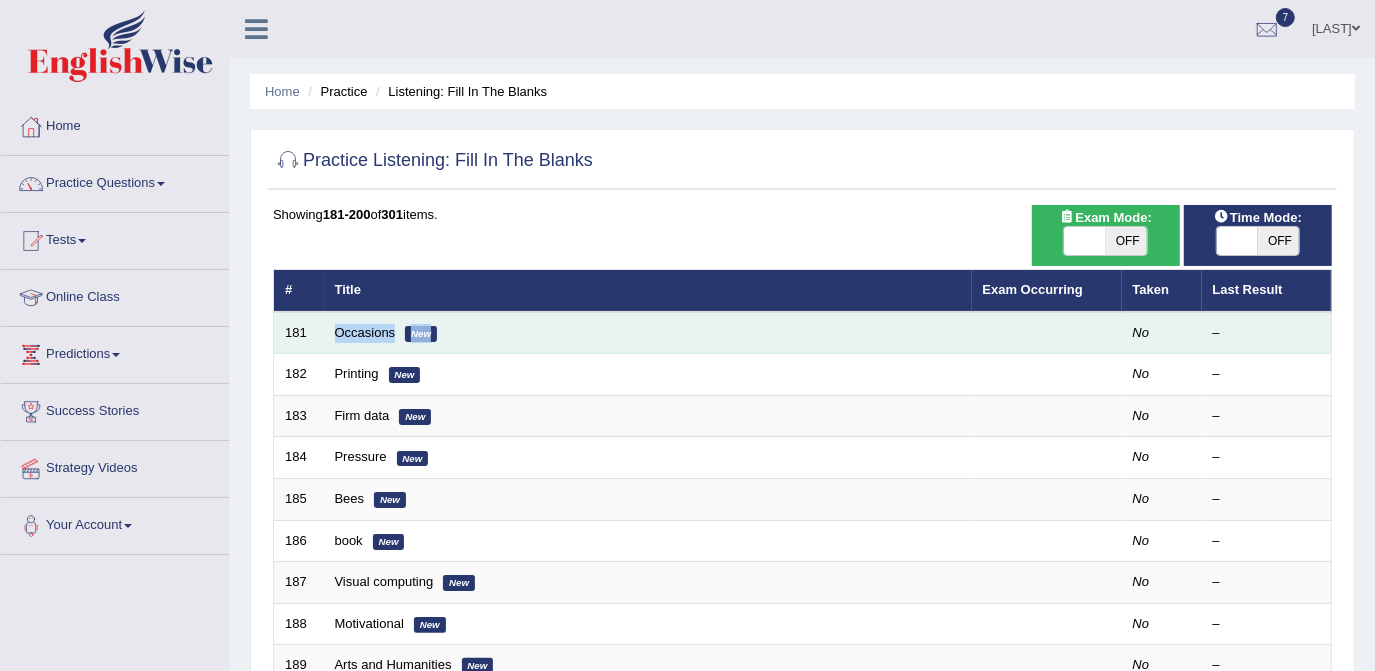 click on "Occasions New" at bounding box center (648, 333) 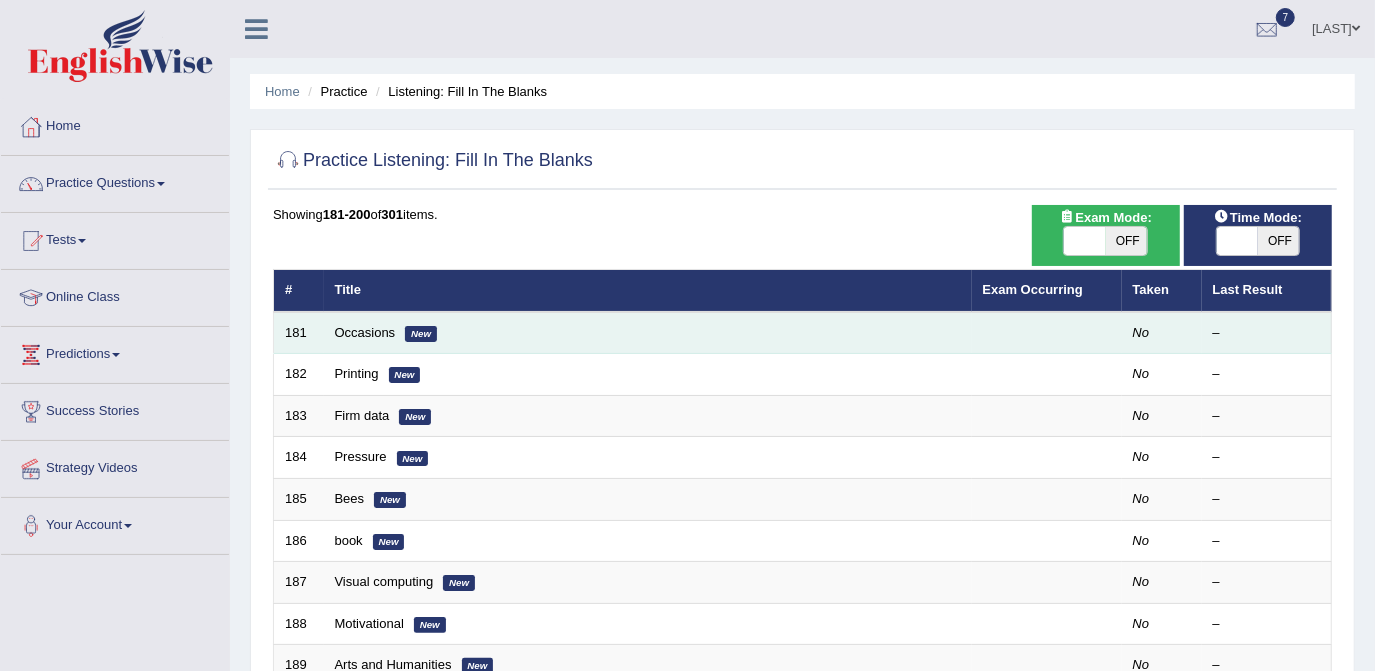 drag, startPoint x: 341, startPoint y: 340, endPoint x: 300, endPoint y: 332, distance: 41.773197 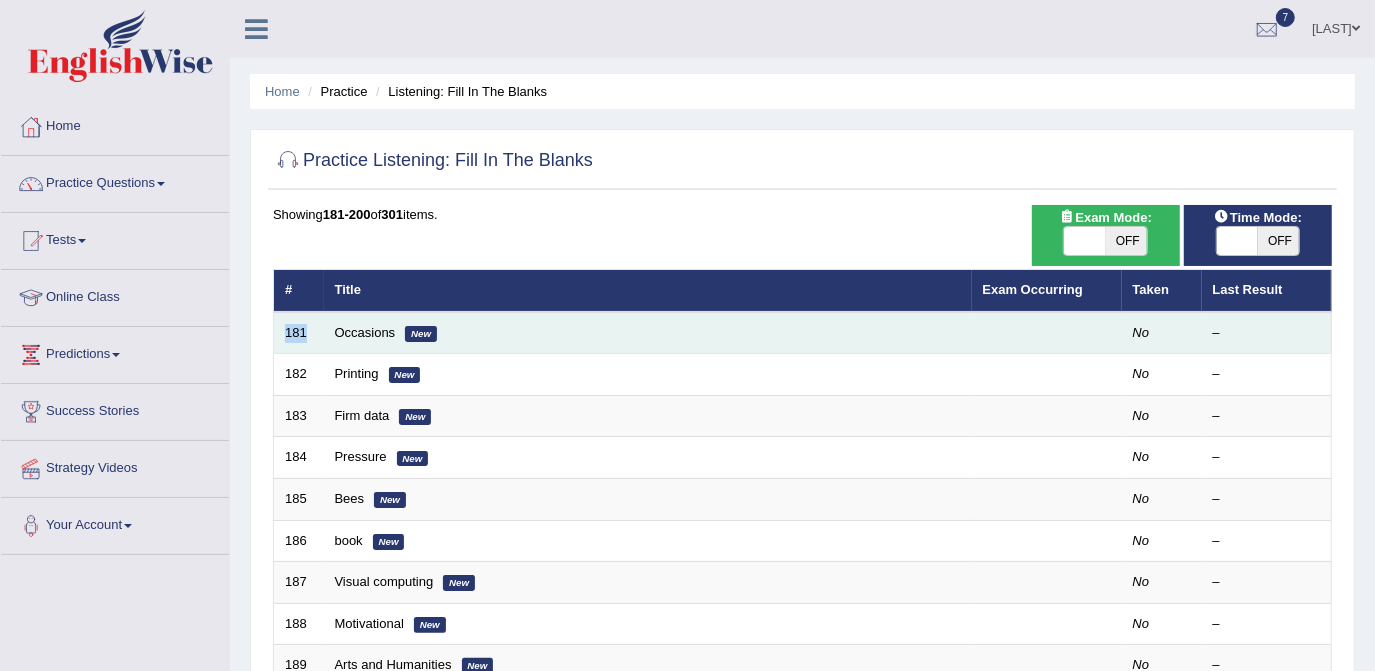 click on "181" at bounding box center [299, 333] 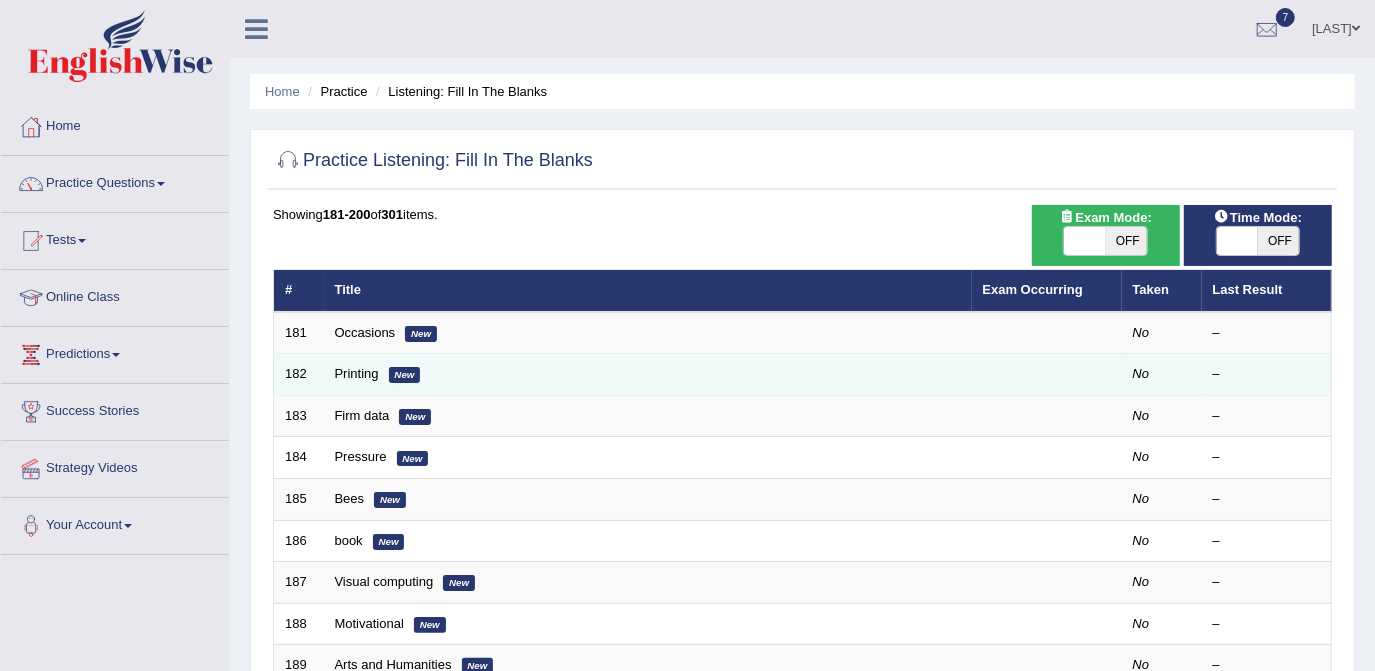 drag, startPoint x: 300, startPoint y: 332, endPoint x: 527, endPoint y: 357, distance: 228.3725 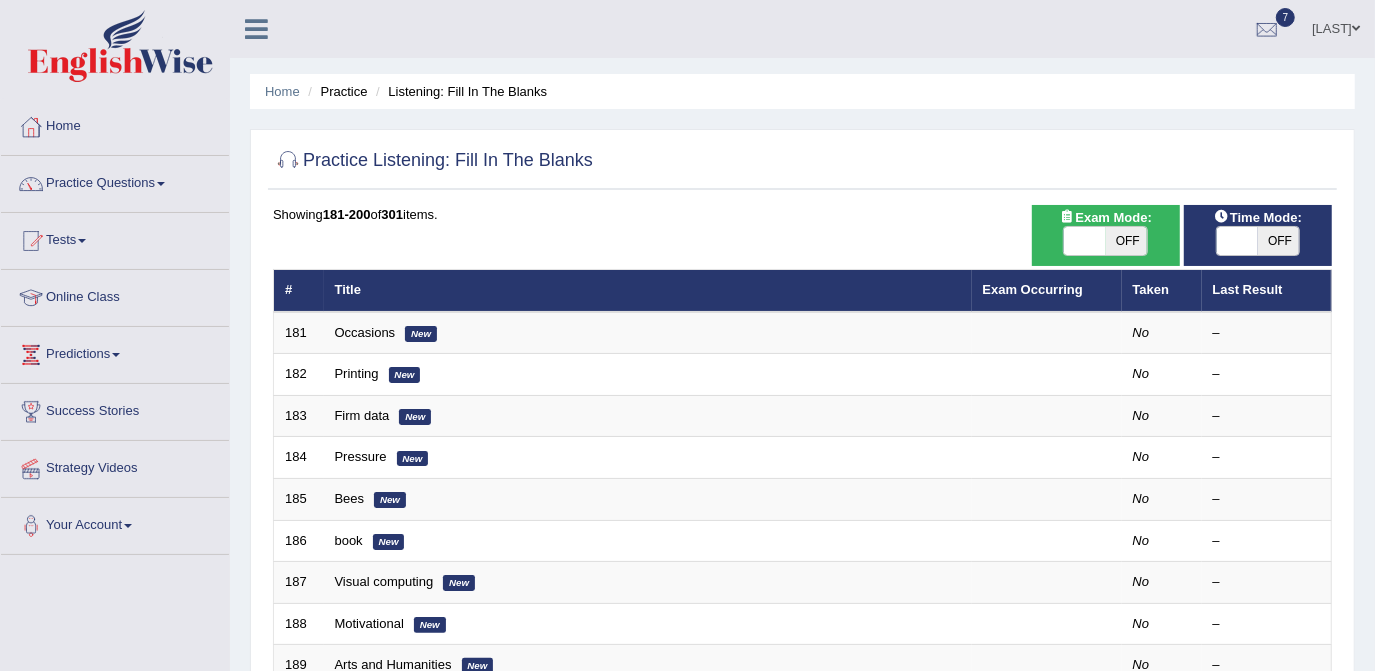 click at bounding box center [1085, 241] 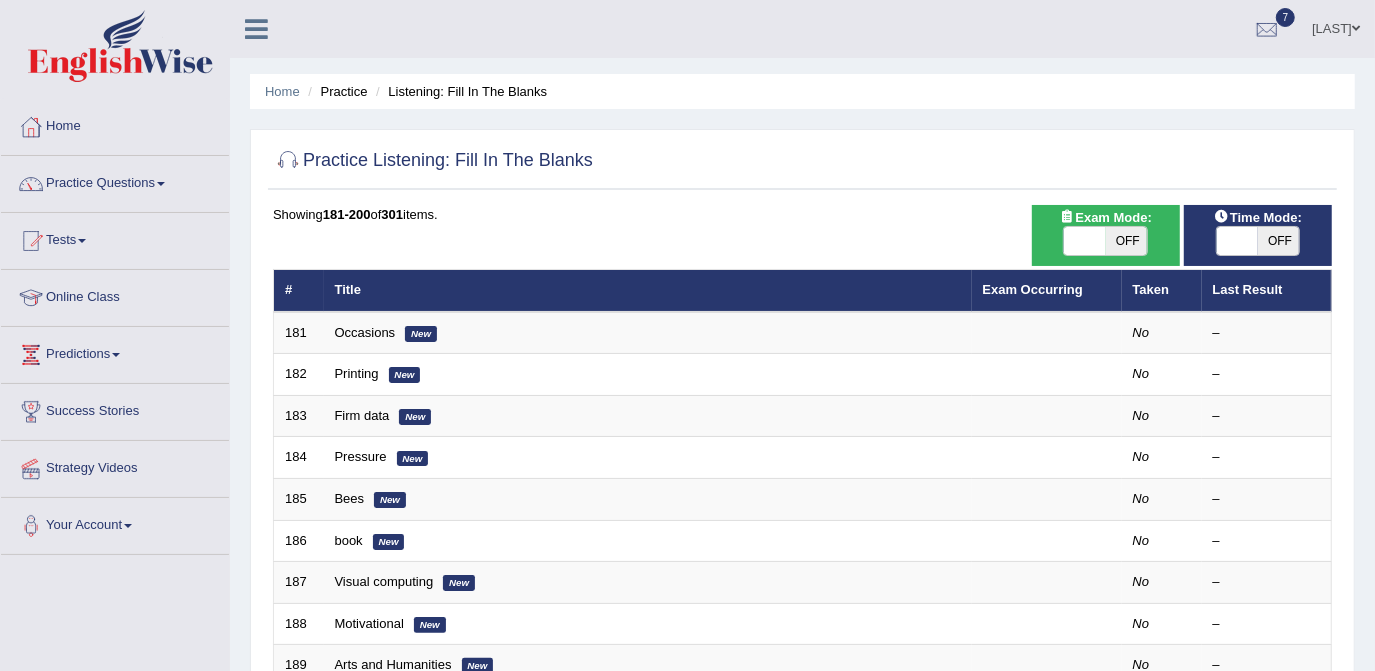 click on "OFF" at bounding box center (1127, 241) 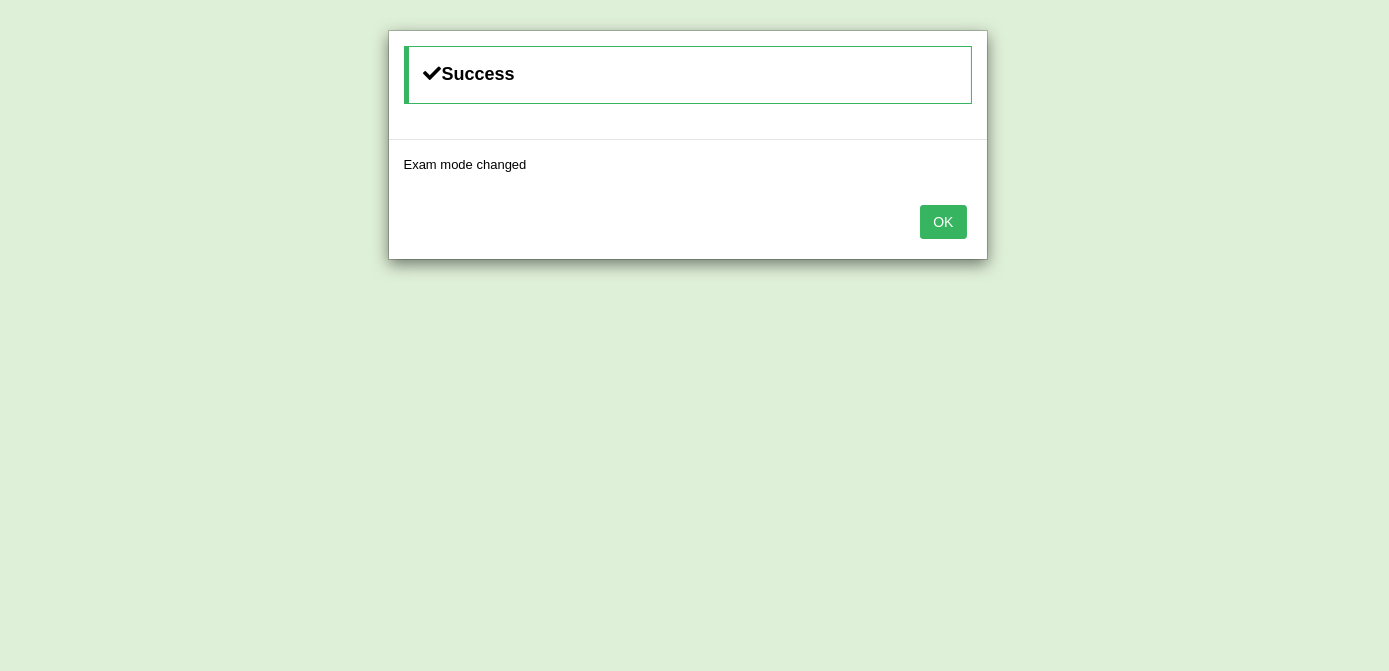 click on "Success Exam mode changed OK" at bounding box center (694, 335) 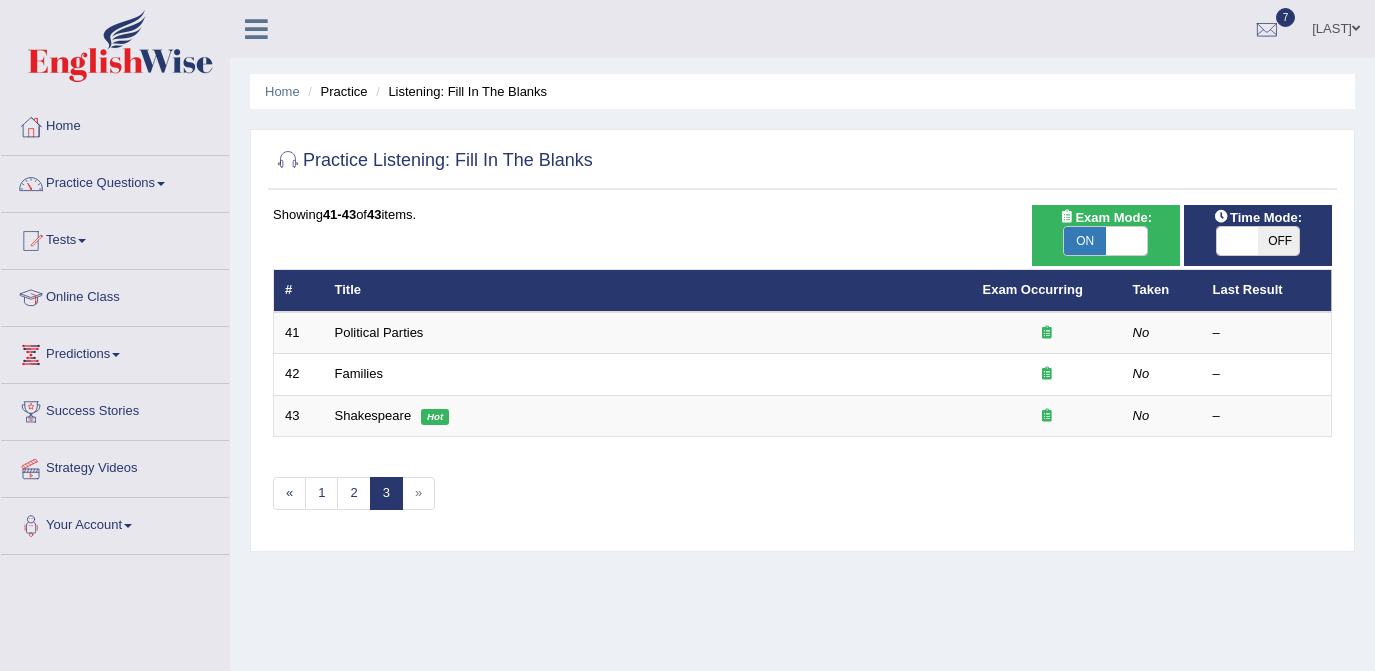 scroll, scrollTop: 0, scrollLeft: 0, axis: both 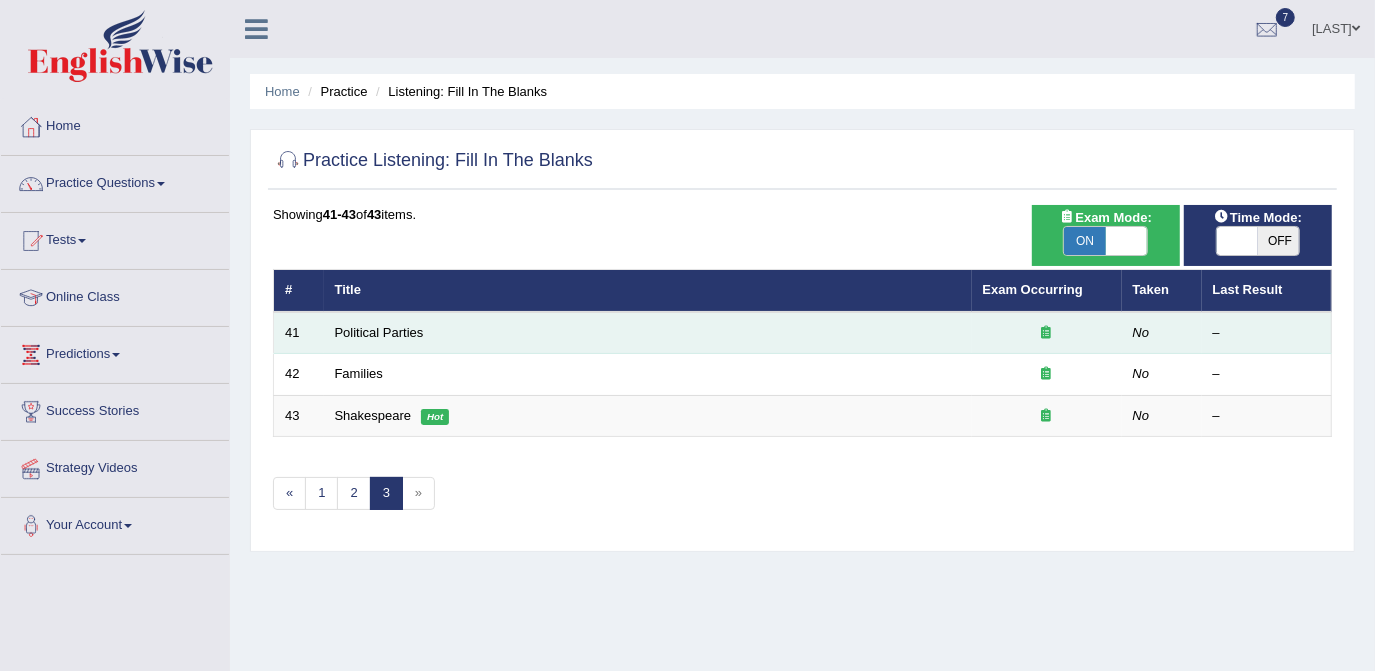 click on "Political Parties" at bounding box center (648, 333) 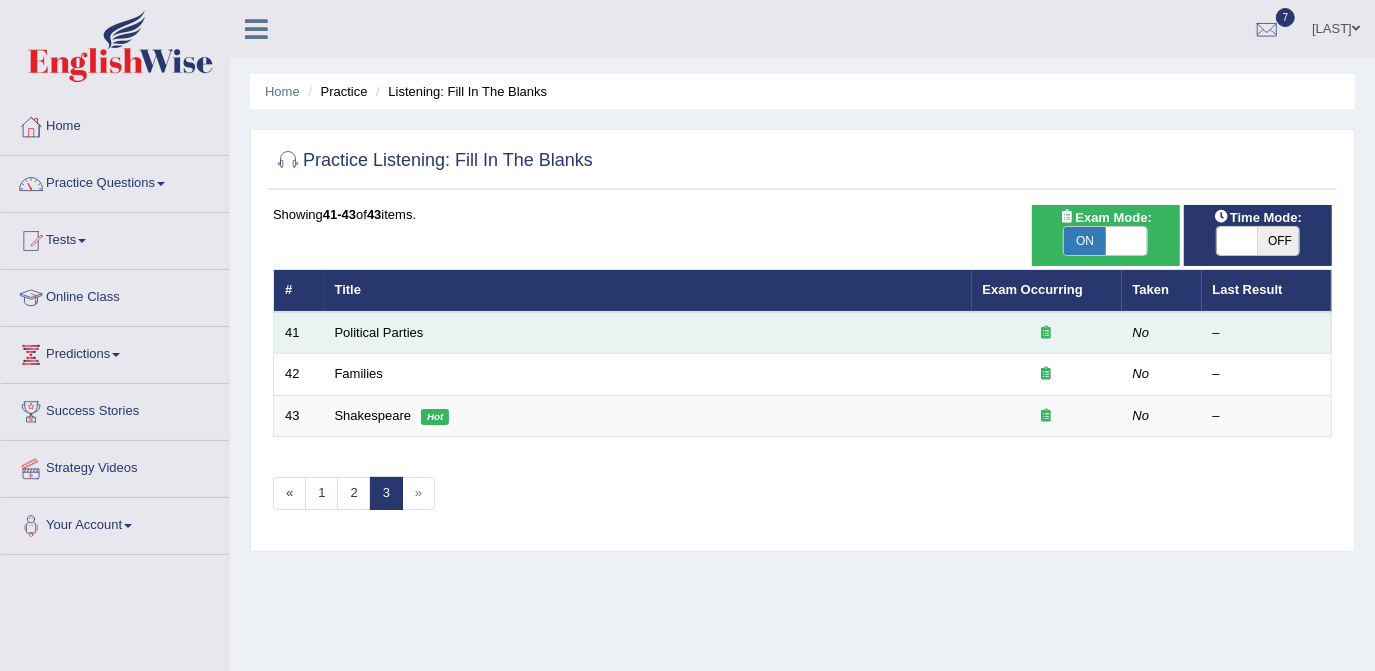 click on "–" at bounding box center [1267, 333] 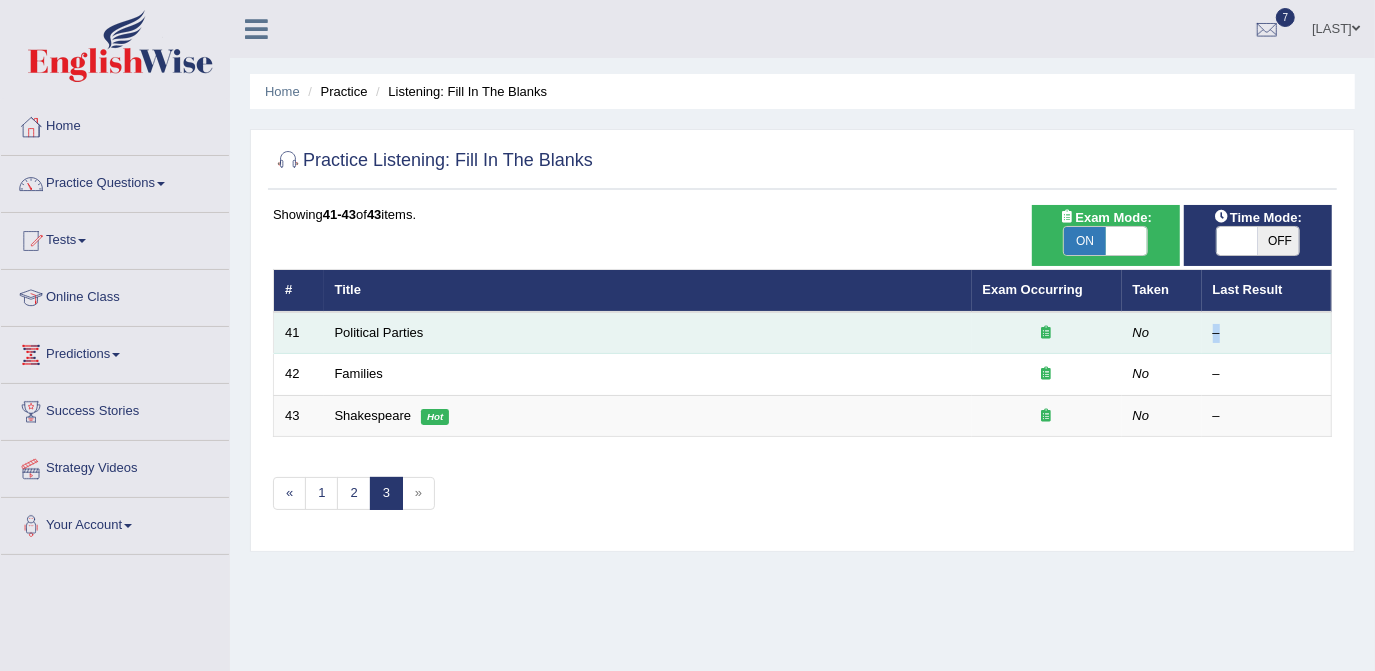 click on "–" at bounding box center [1267, 333] 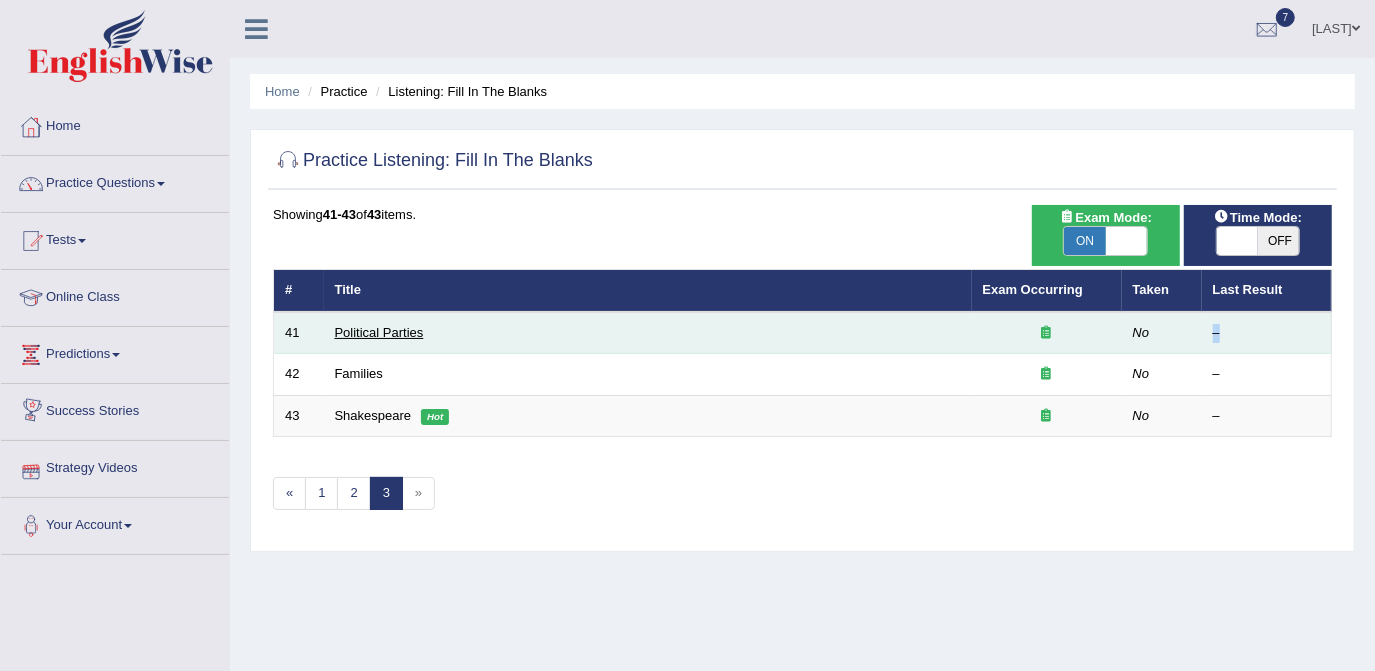 click on "Political Parties" at bounding box center [379, 332] 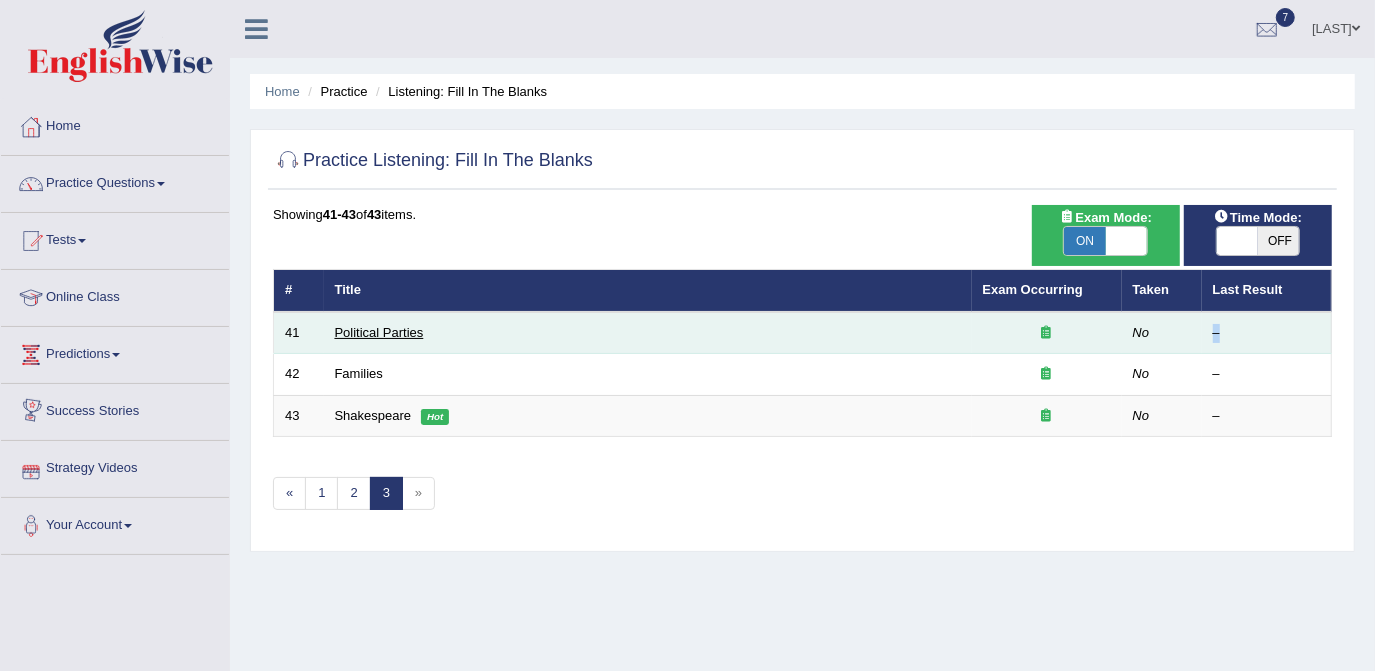 click on "Political Parties" at bounding box center [379, 332] 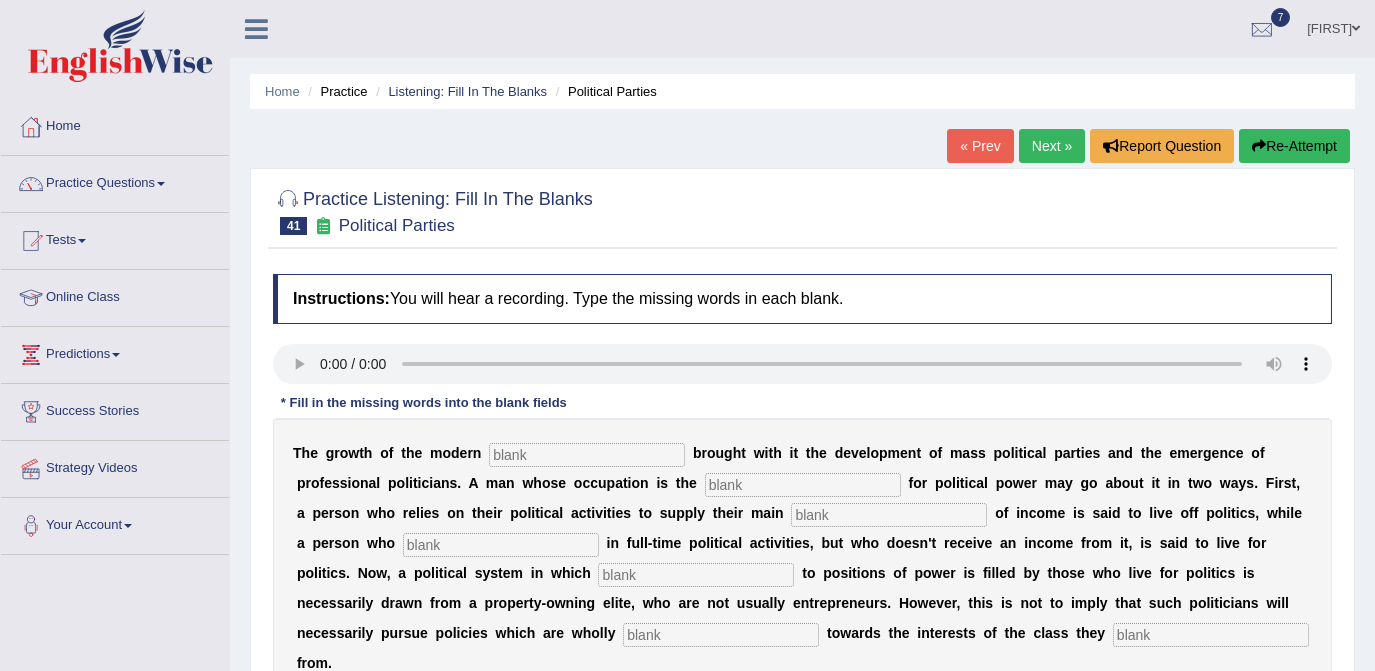 scroll, scrollTop: 0, scrollLeft: 0, axis: both 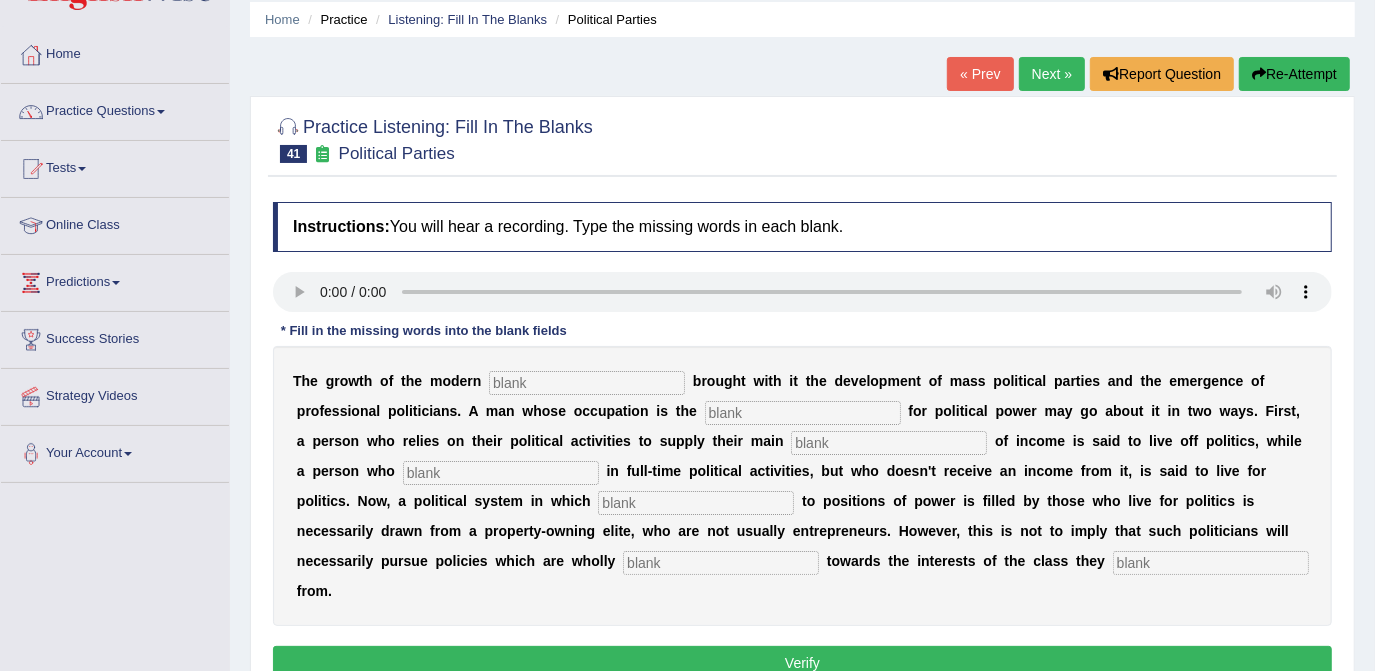 type 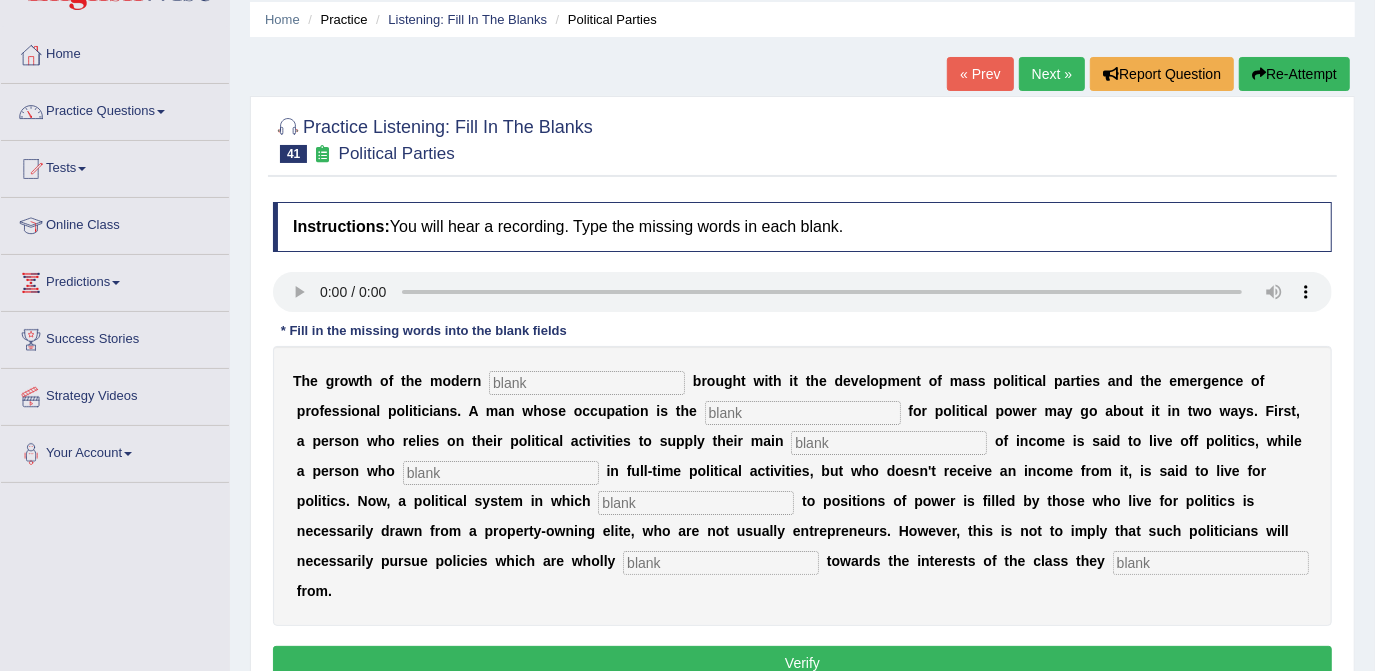 click at bounding box center (1211, 563) 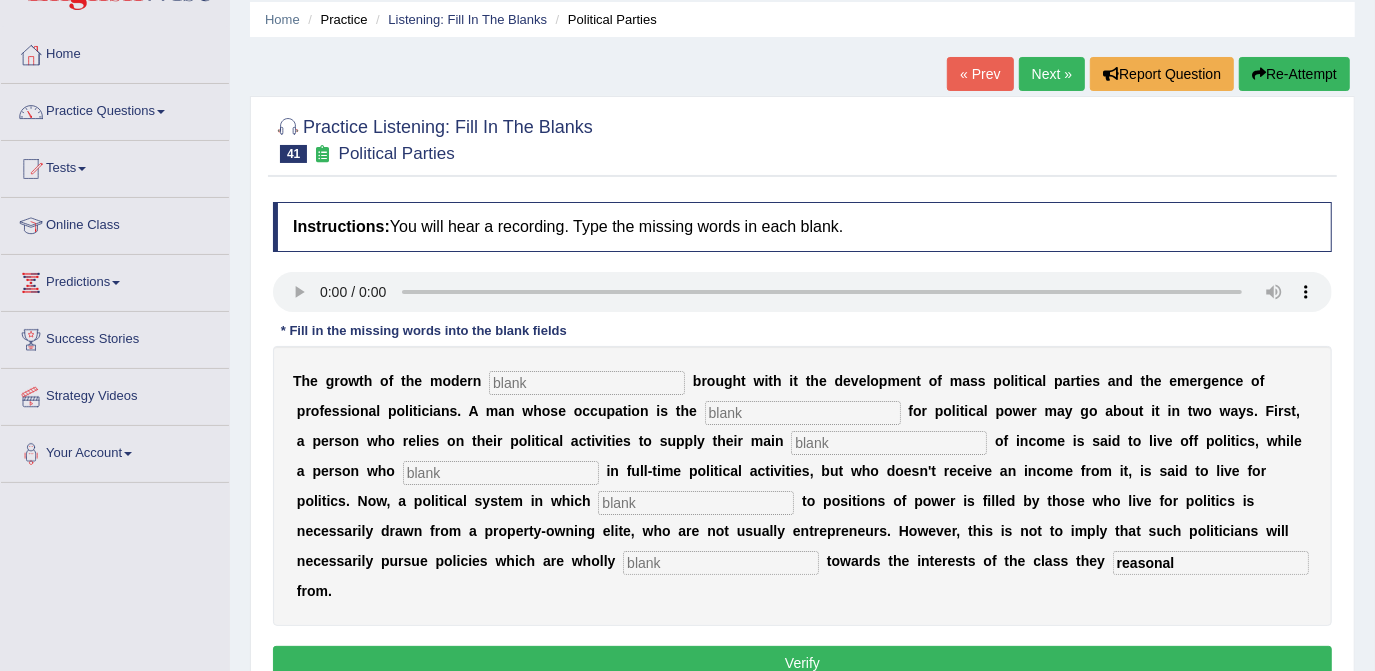 type on "reasonal" 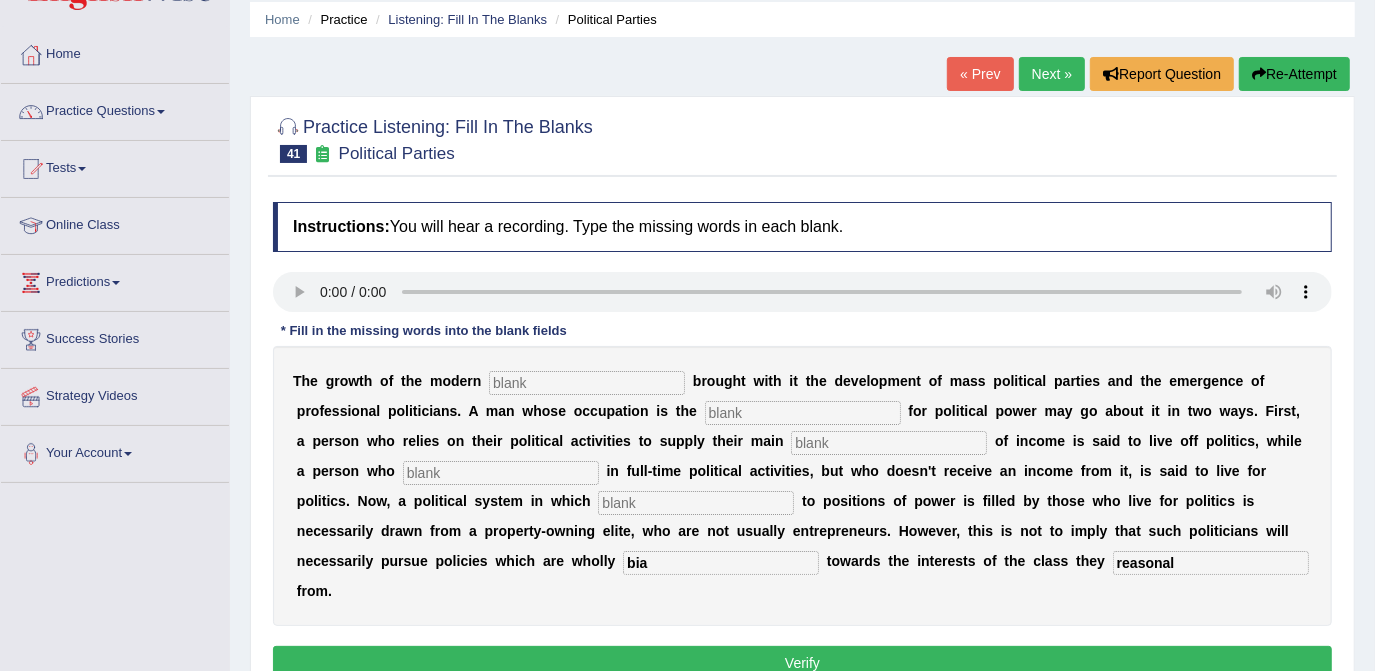 type on "bia" 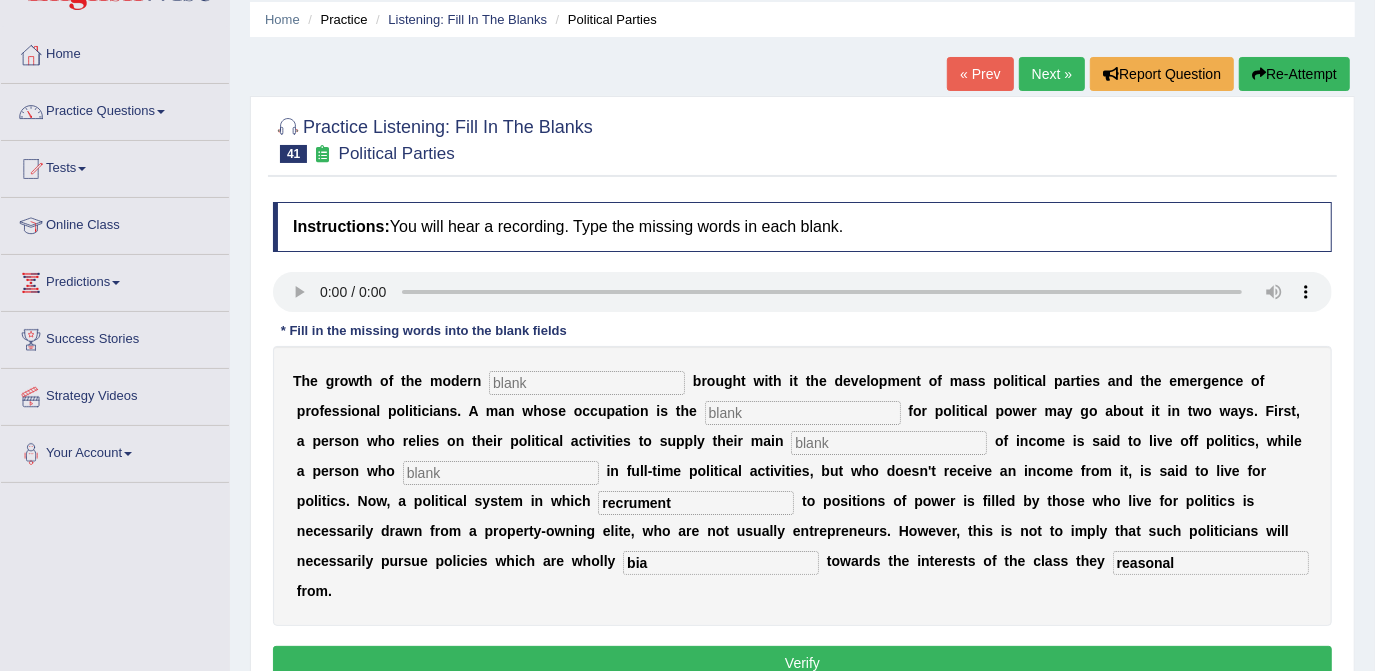 type on "recrument" 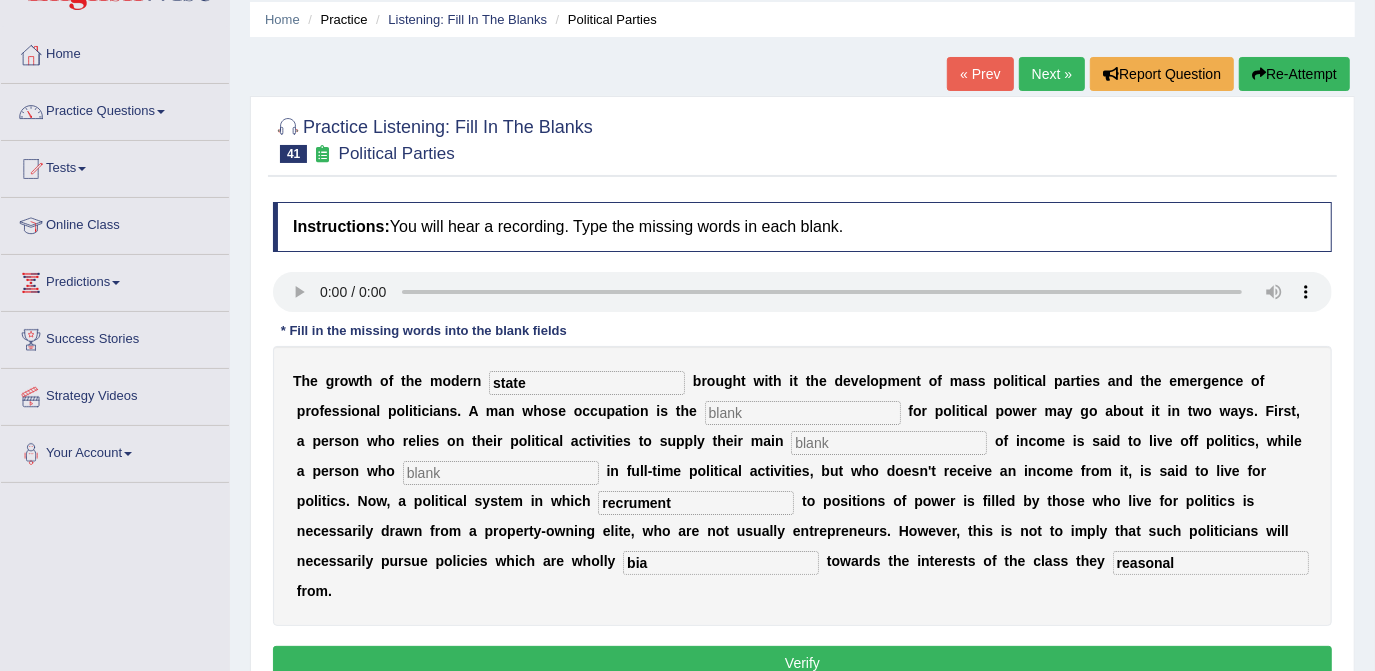 type on "state" 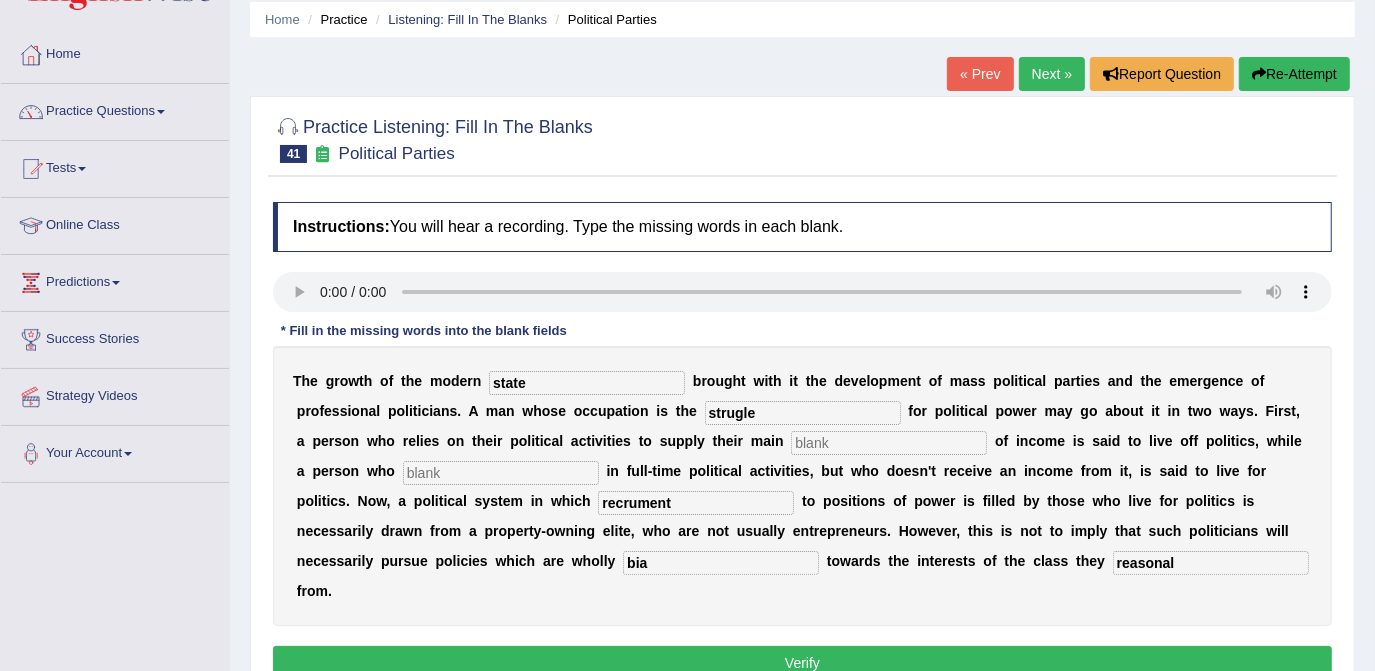 type on "strugle" 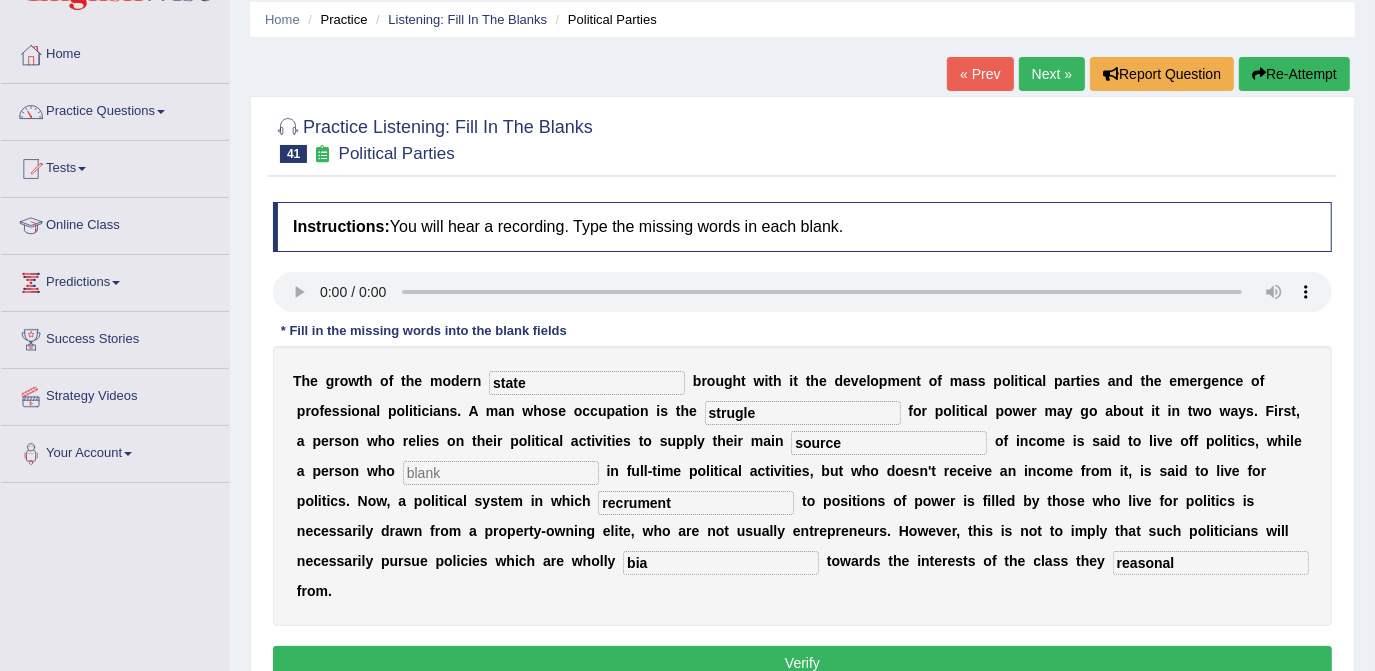 type on "source" 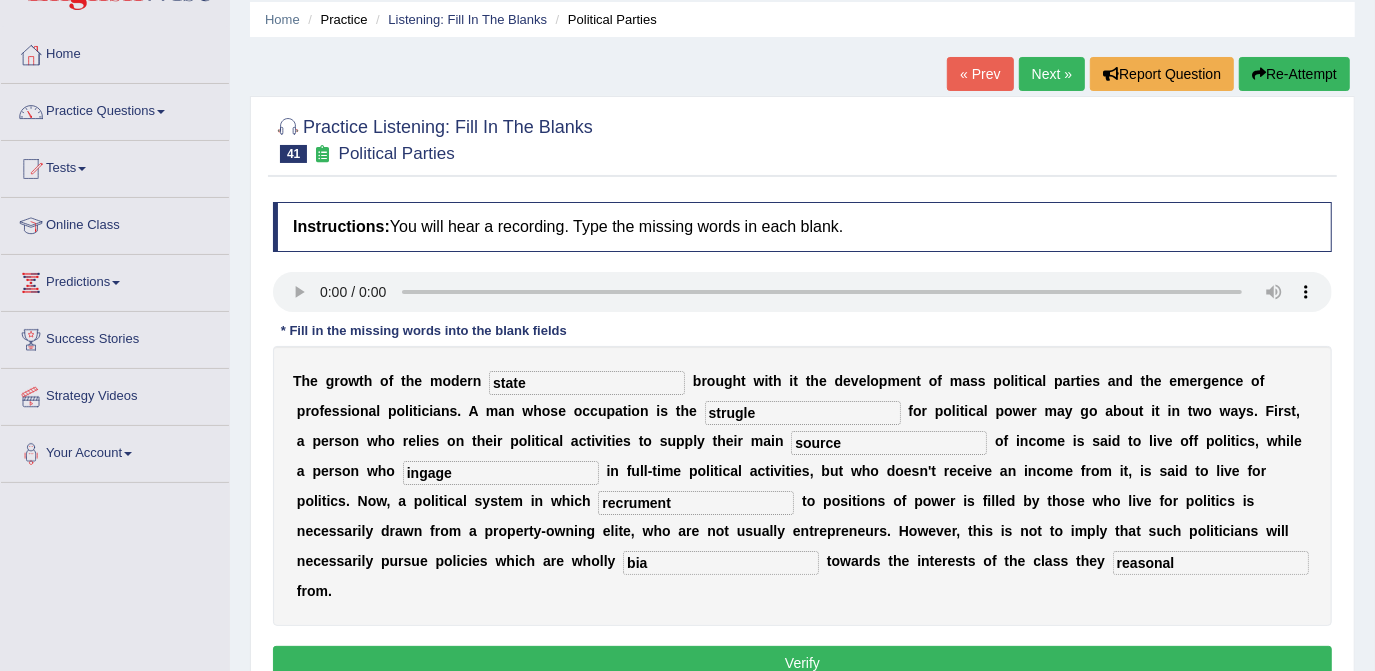 type on "ingage" 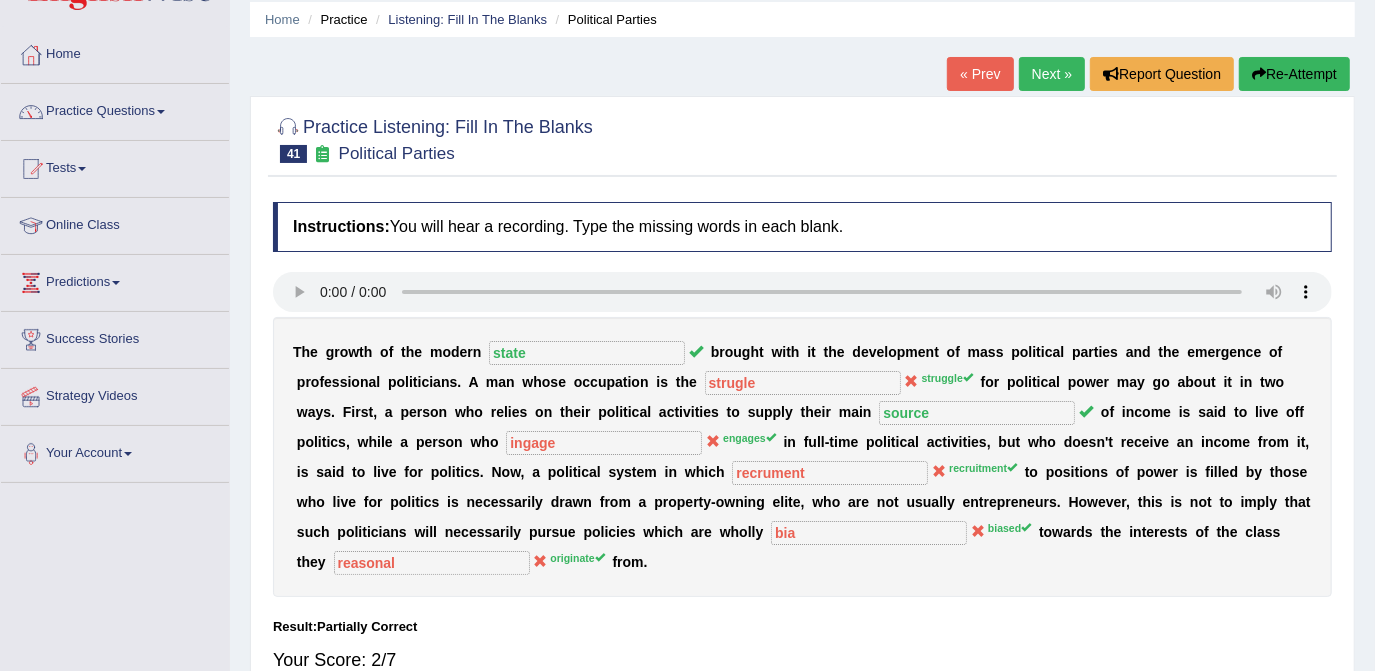 click on "Next »" at bounding box center [1052, 74] 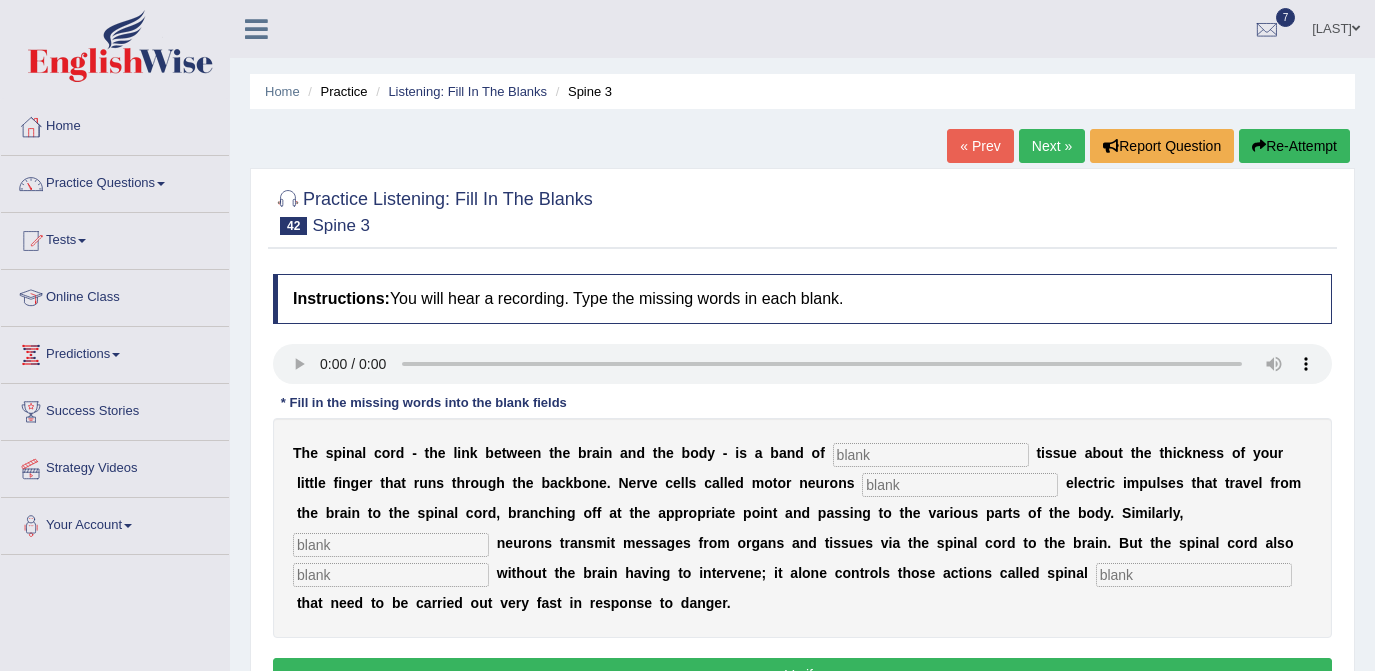 scroll, scrollTop: 0, scrollLeft: 0, axis: both 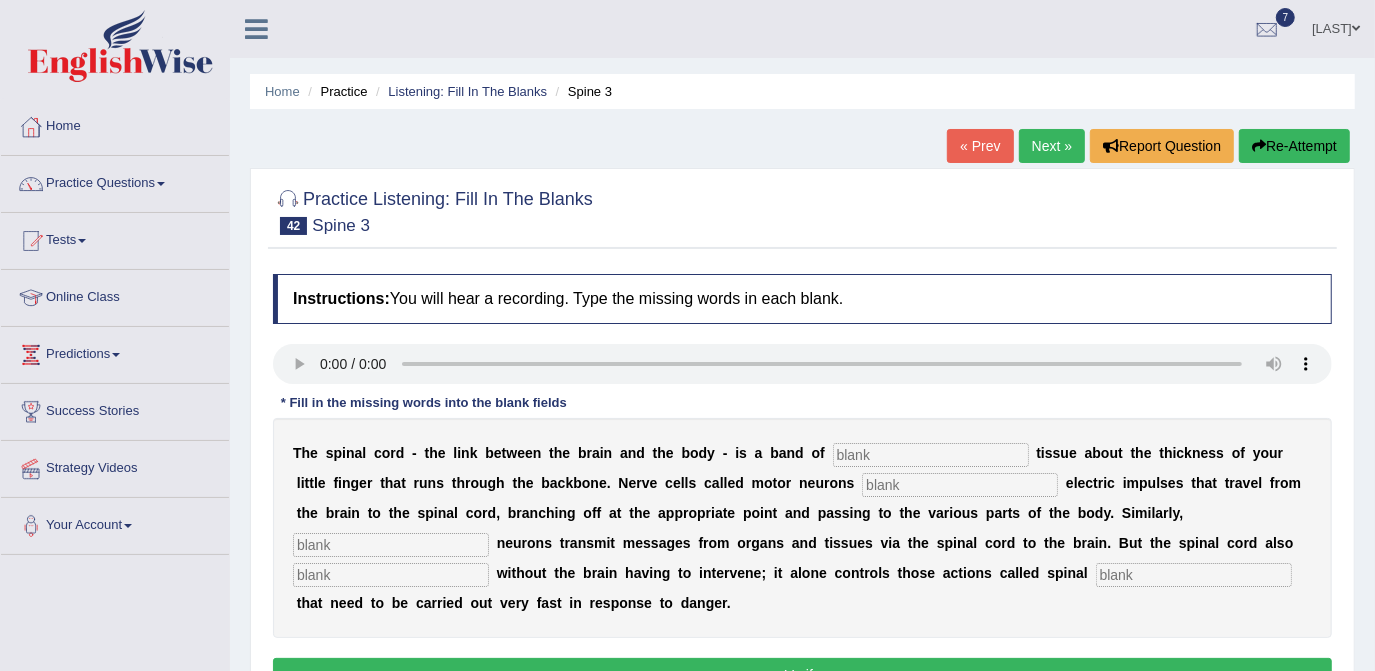 click at bounding box center [931, 455] 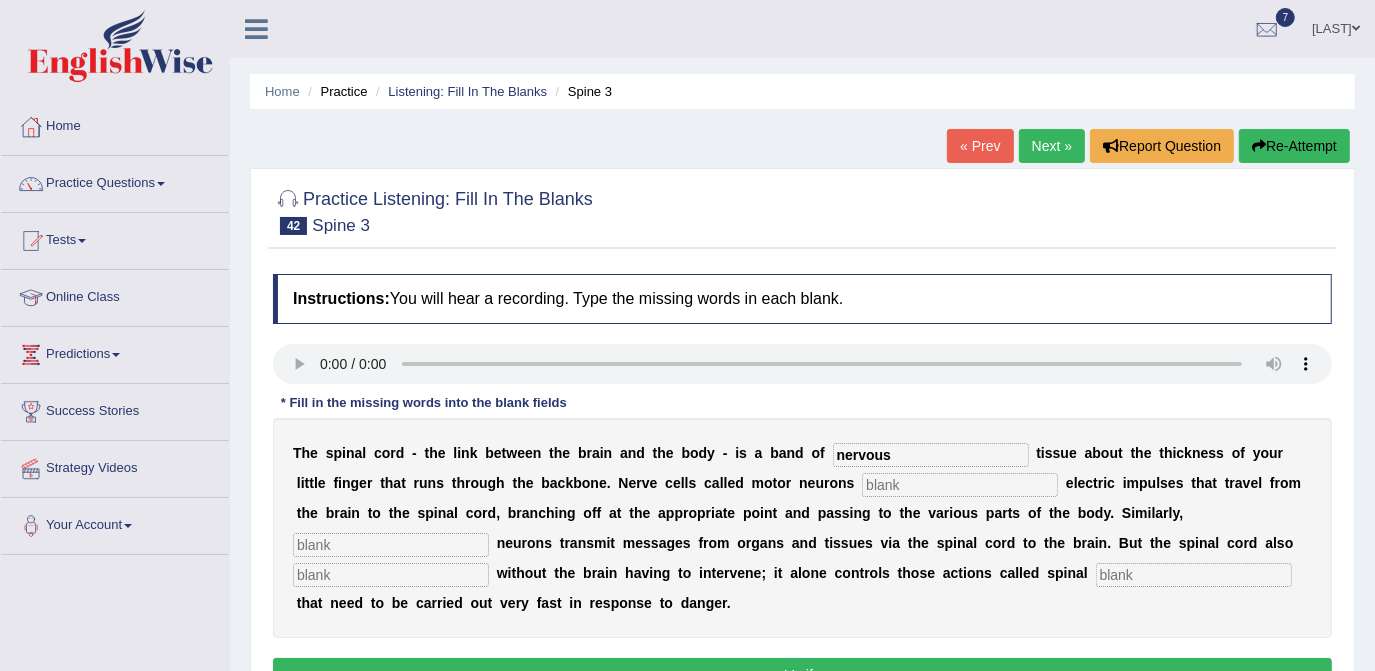type on "nervous" 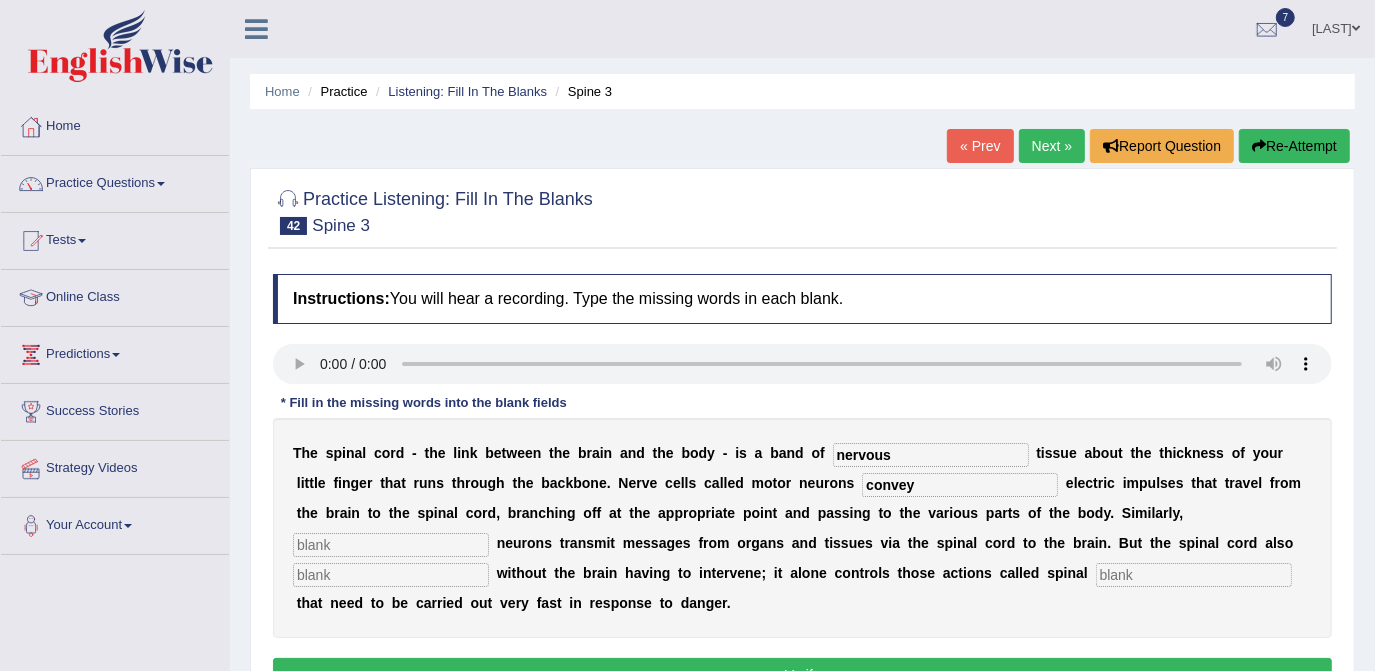 type on "convey" 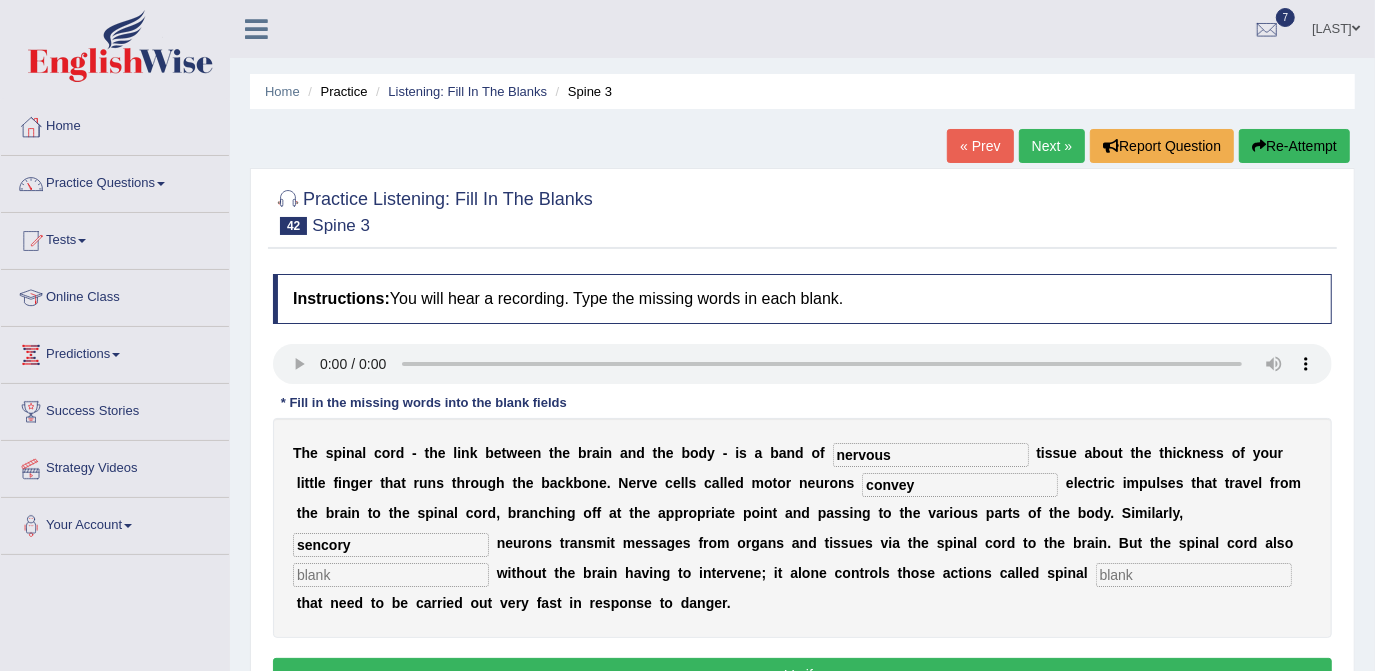 type on "sencory" 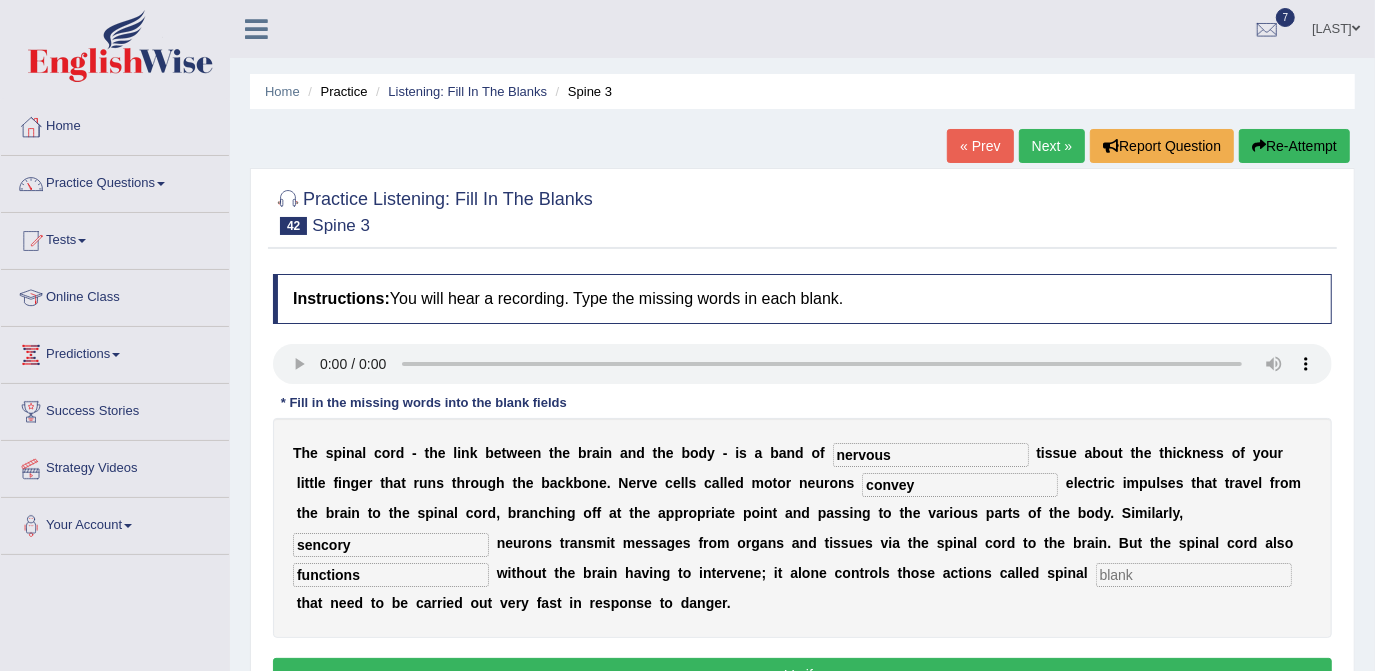 type on "functions" 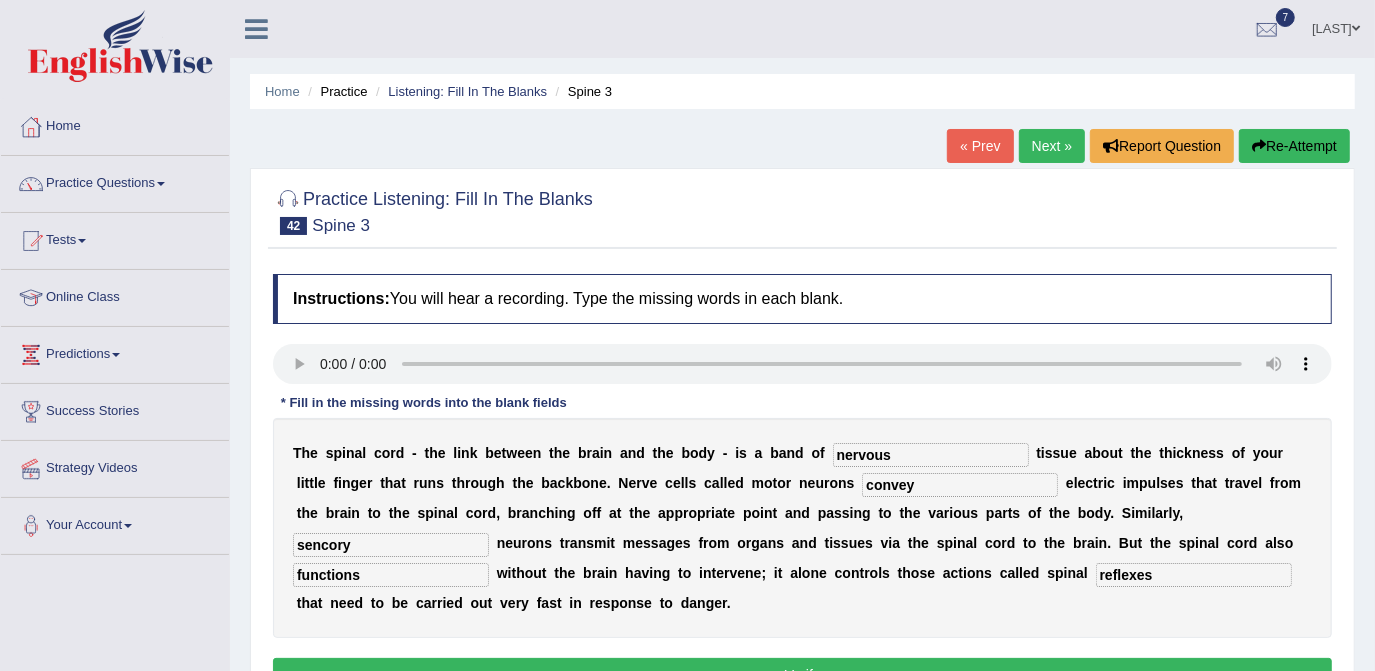 type on "reflexes" 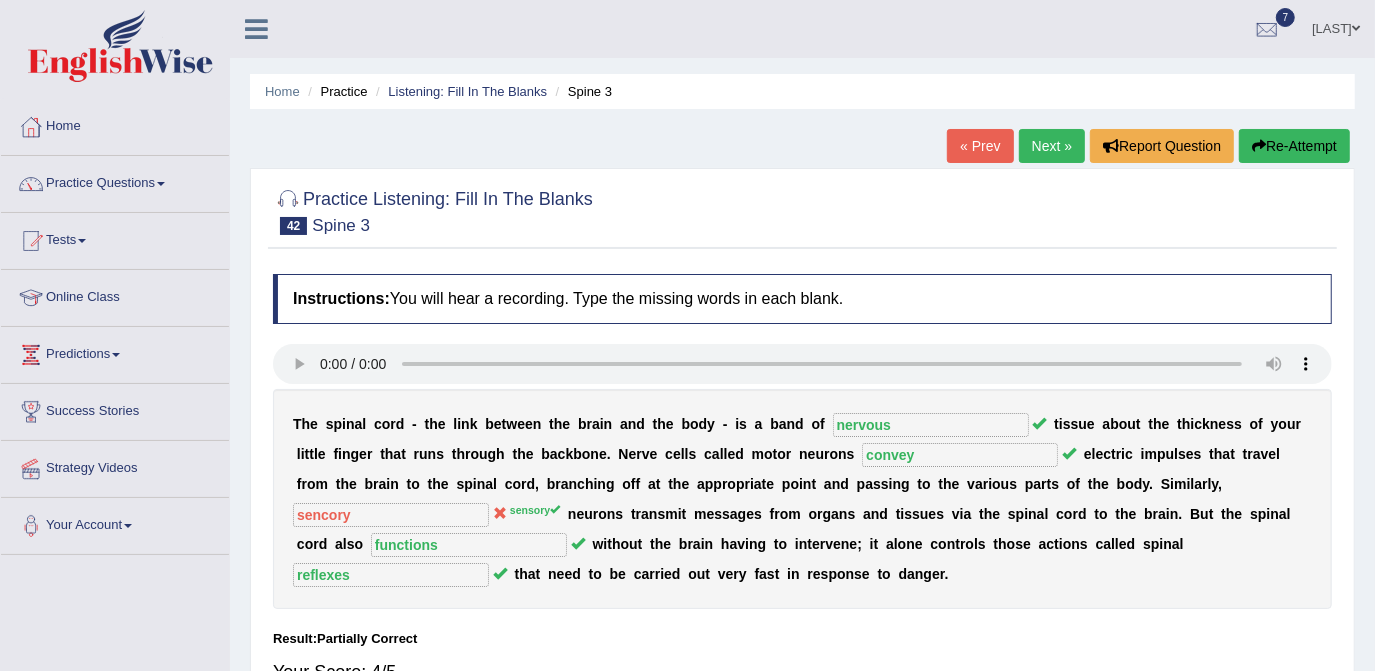 click on "Next »" at bounding box center [1052, 146] 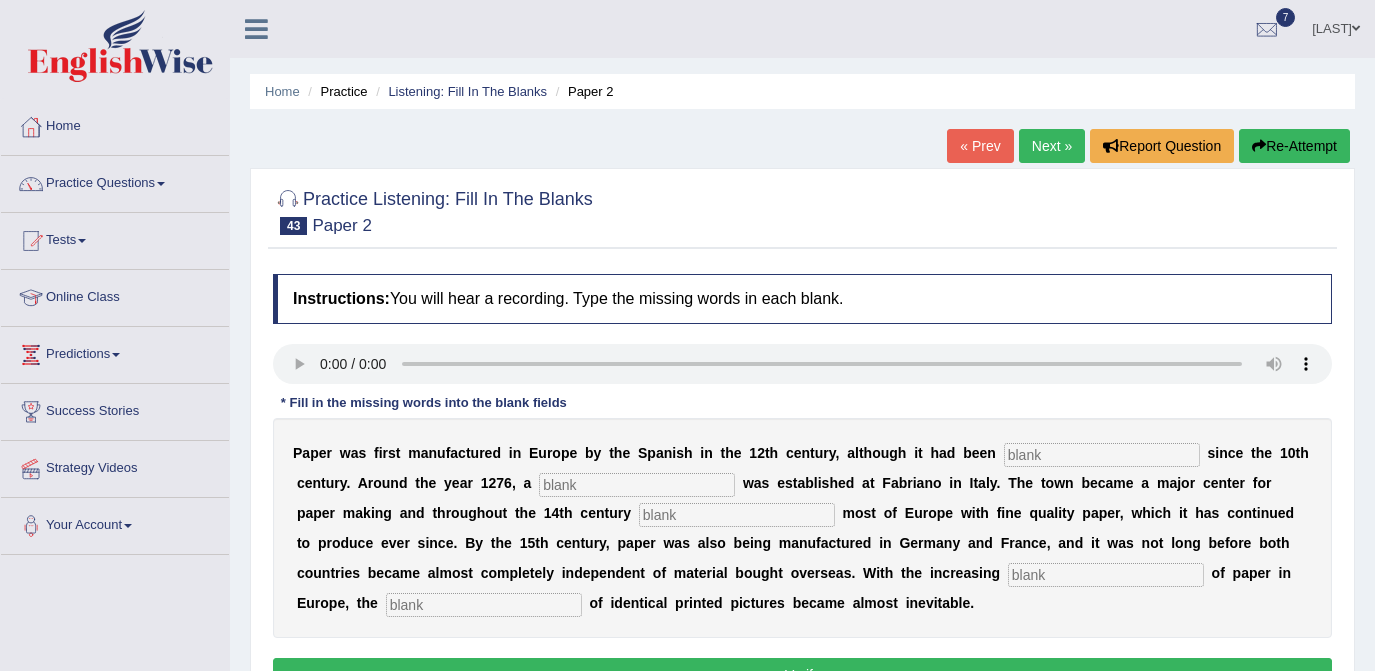 scroll, scrollTop: 0, scrollLeft: 0, axis: both 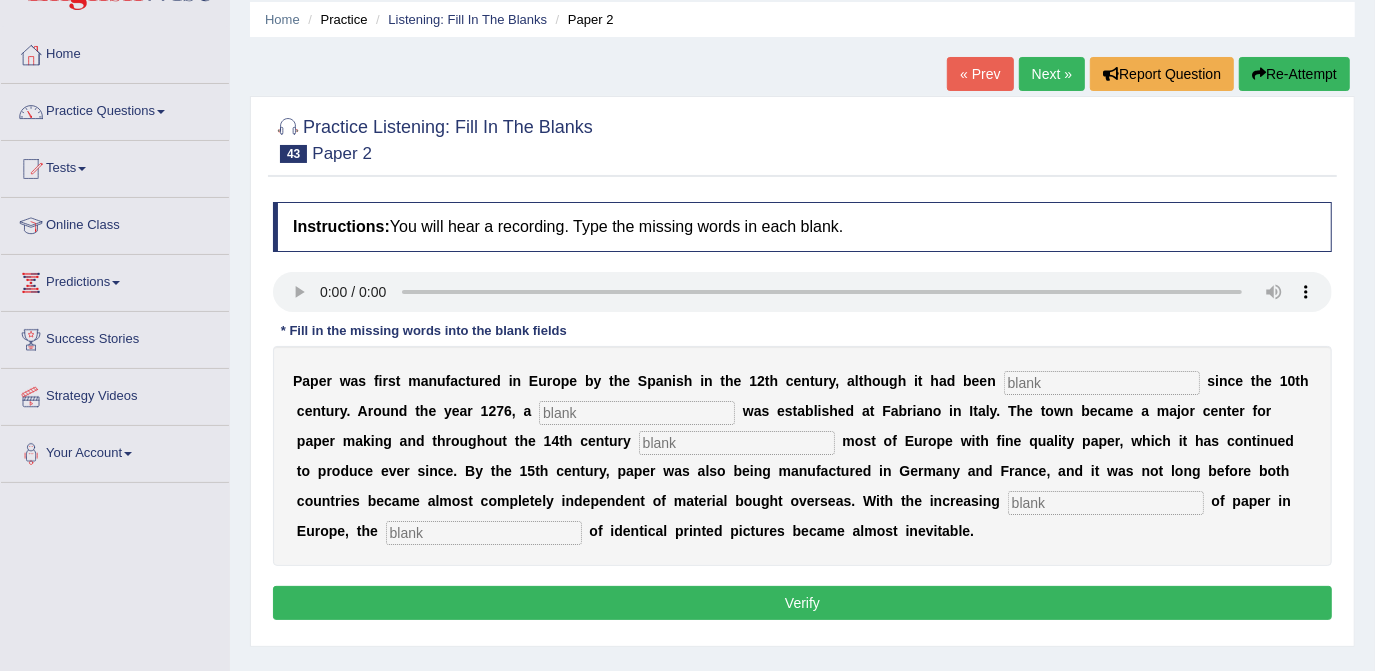 type 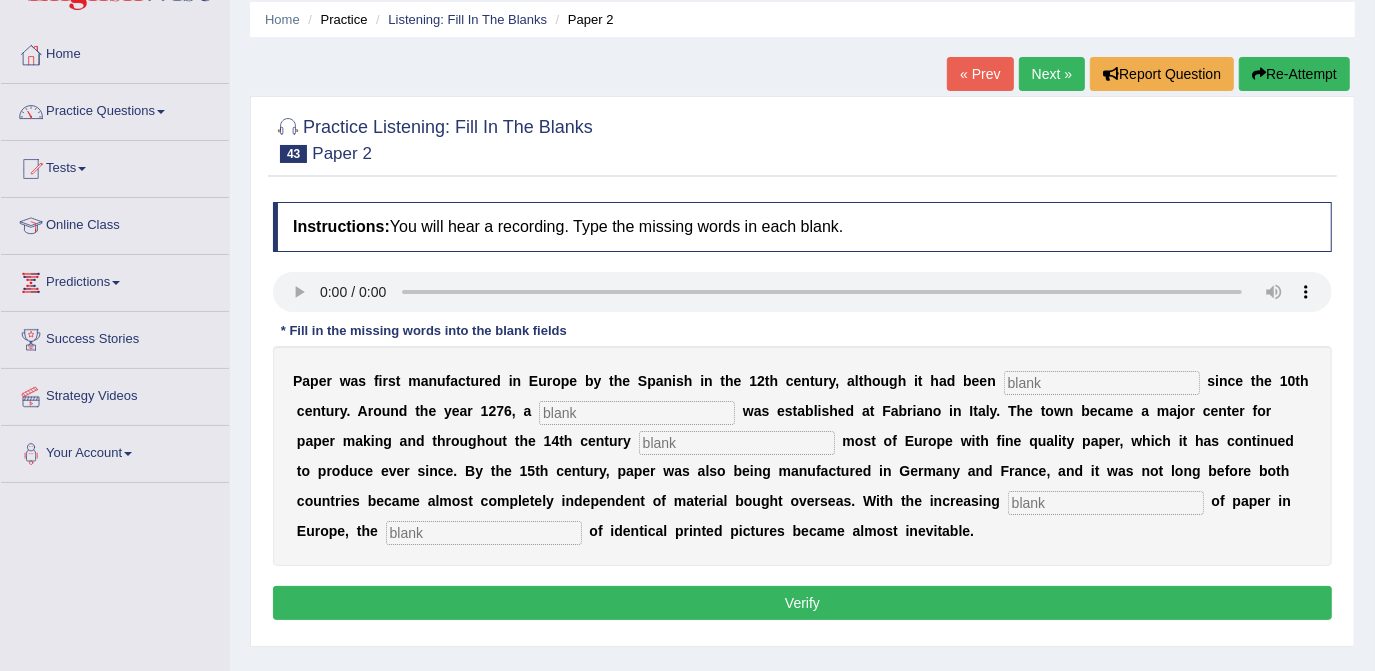 click at bounding box center [637, 413] 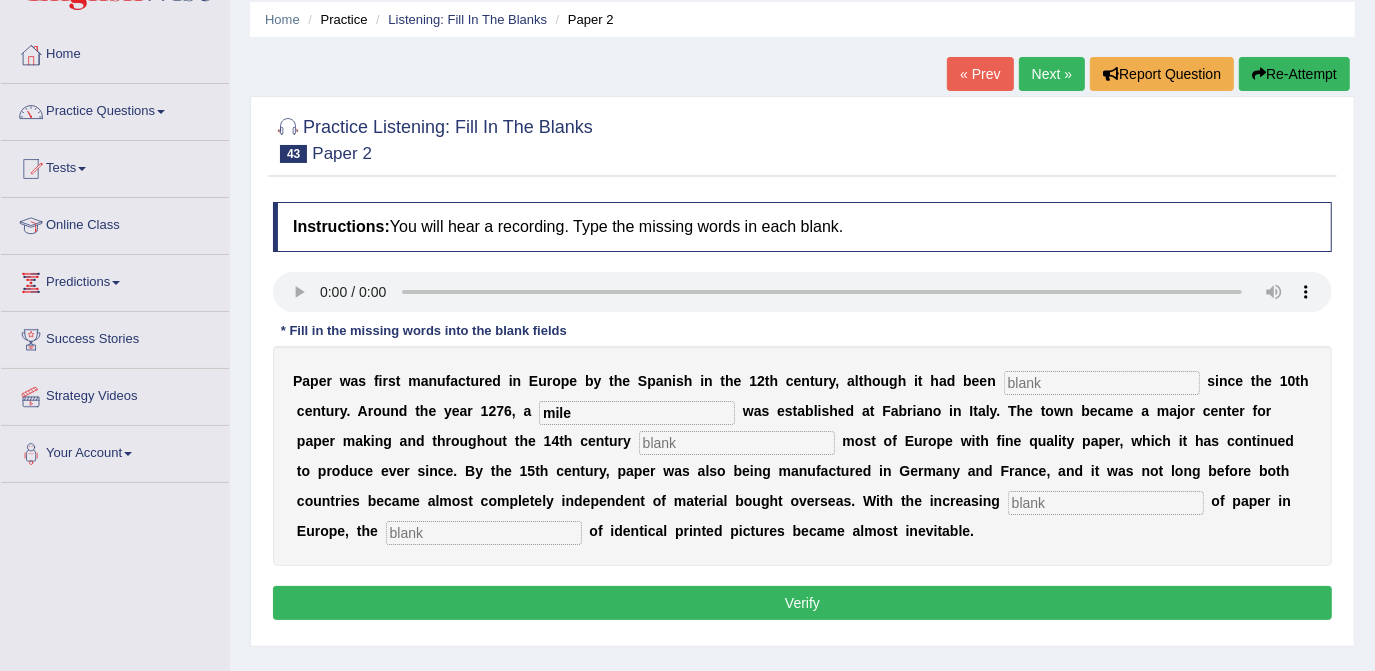 type on "mile" 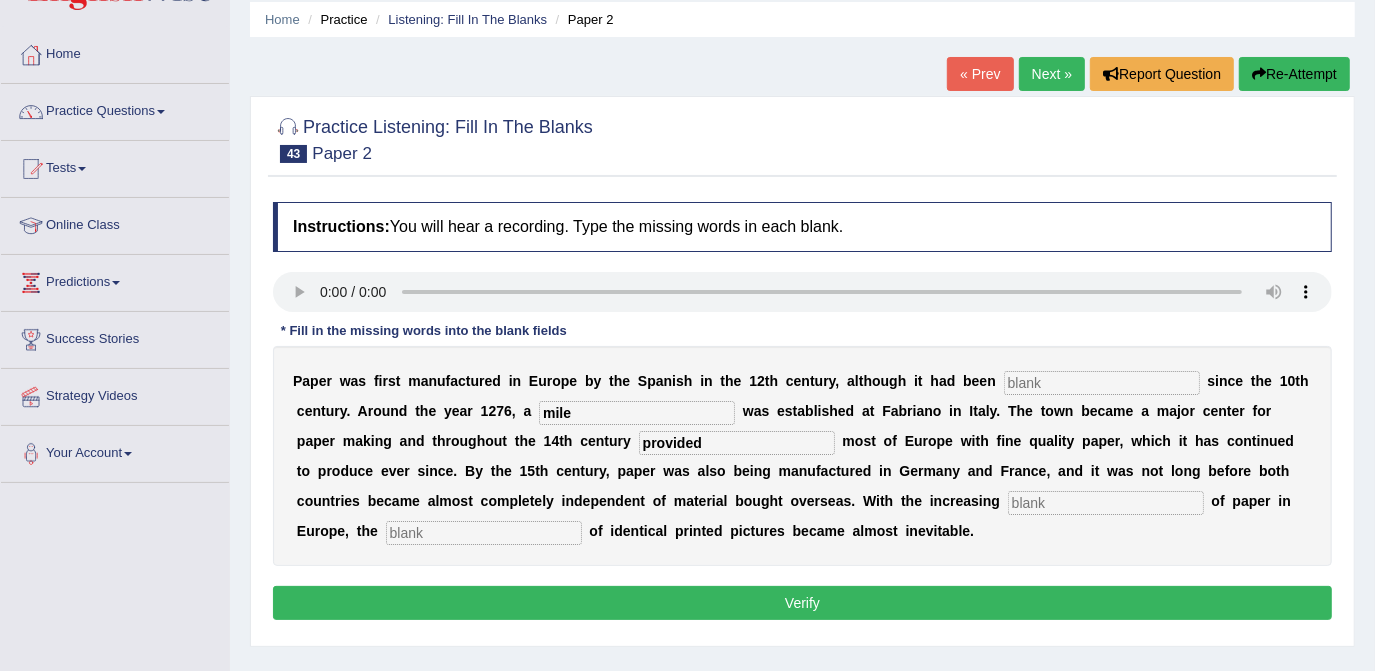 type on "provided" 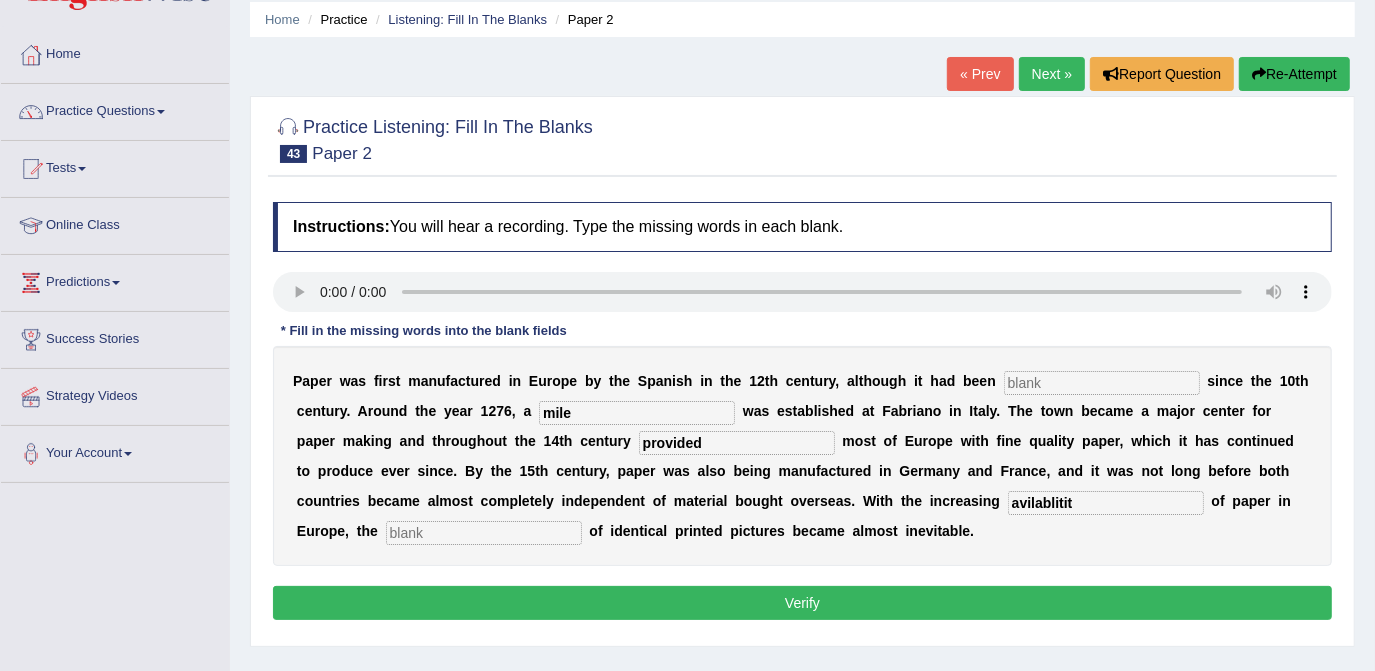 type on "avilablitit" 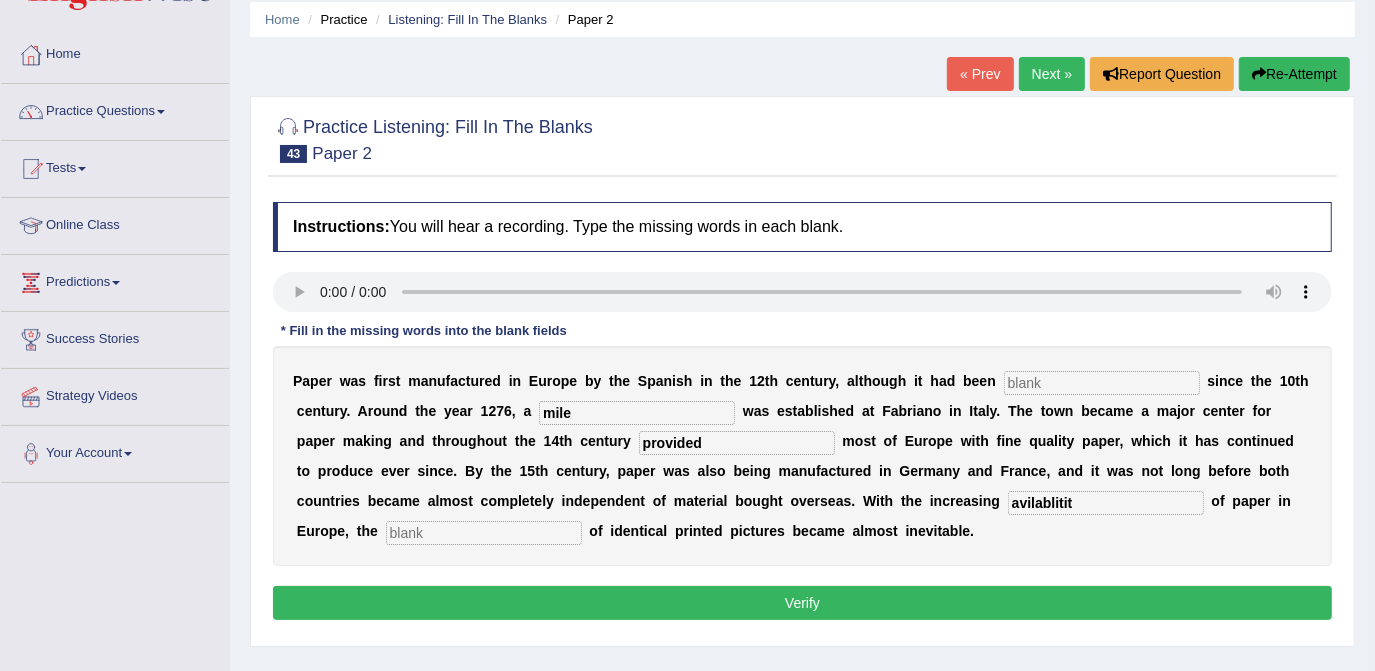 click at bounding box center [484, 533] 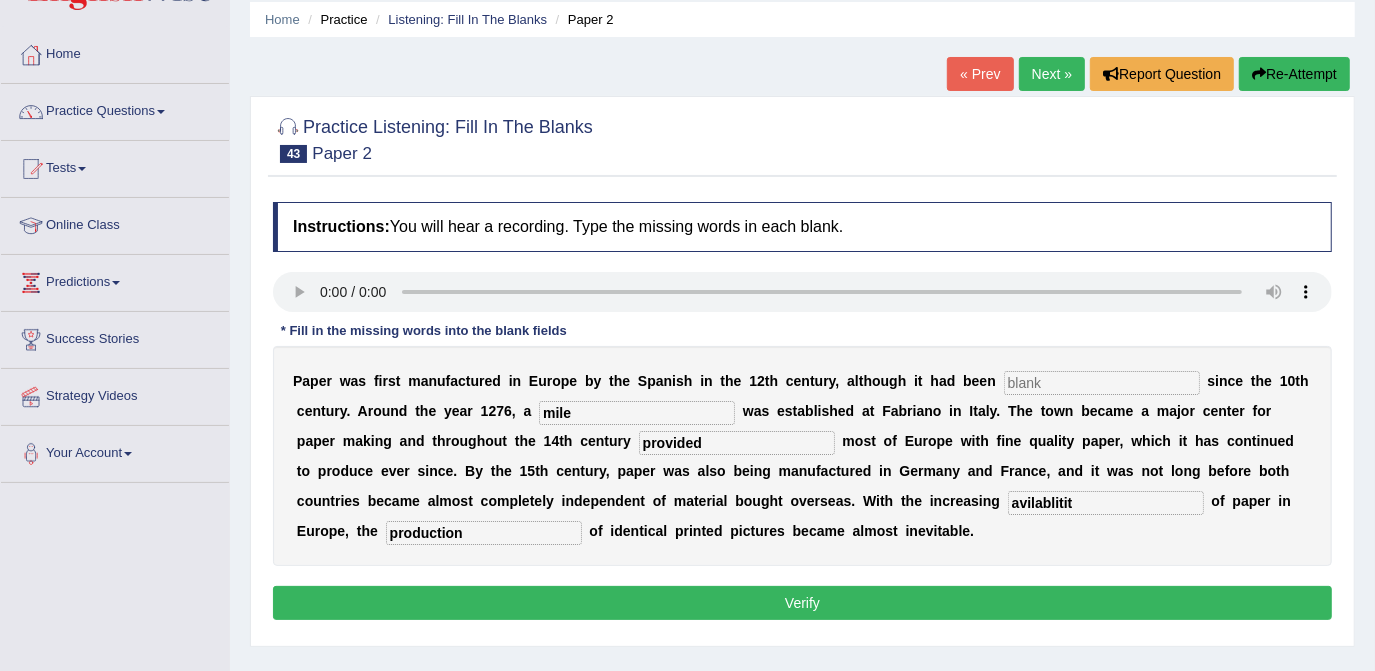type on "production" 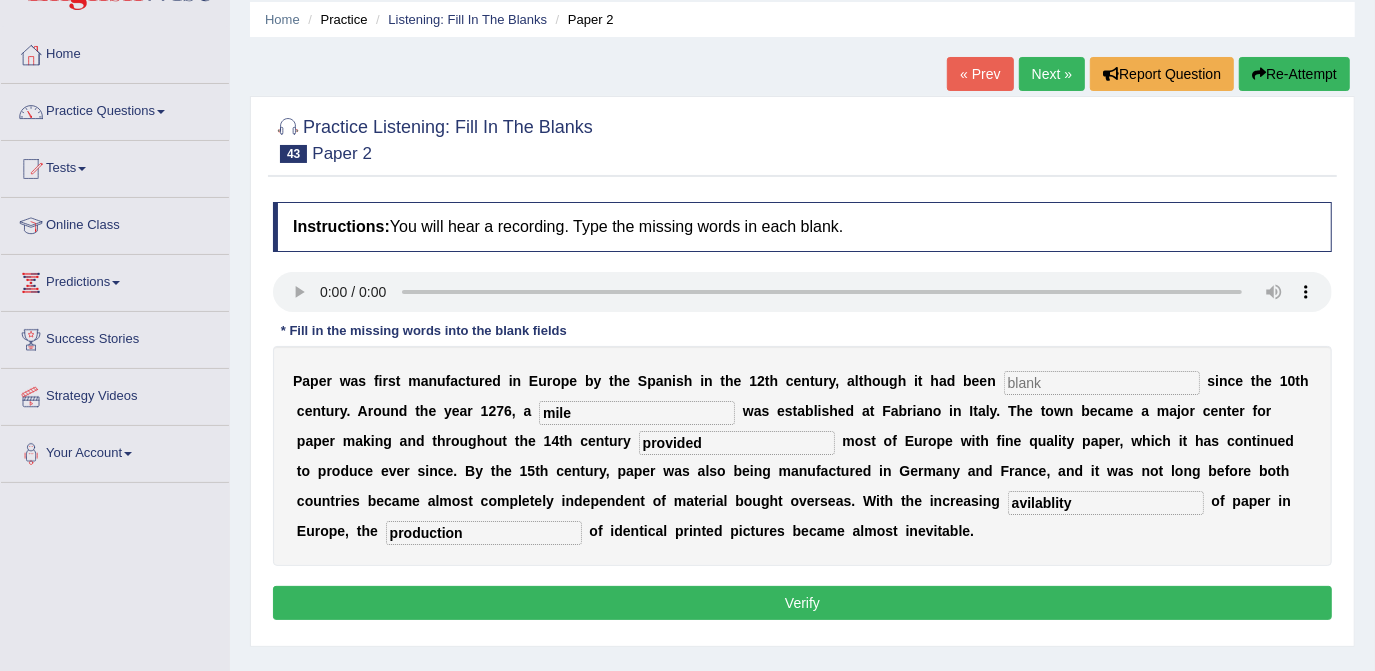 type on "avilablity" 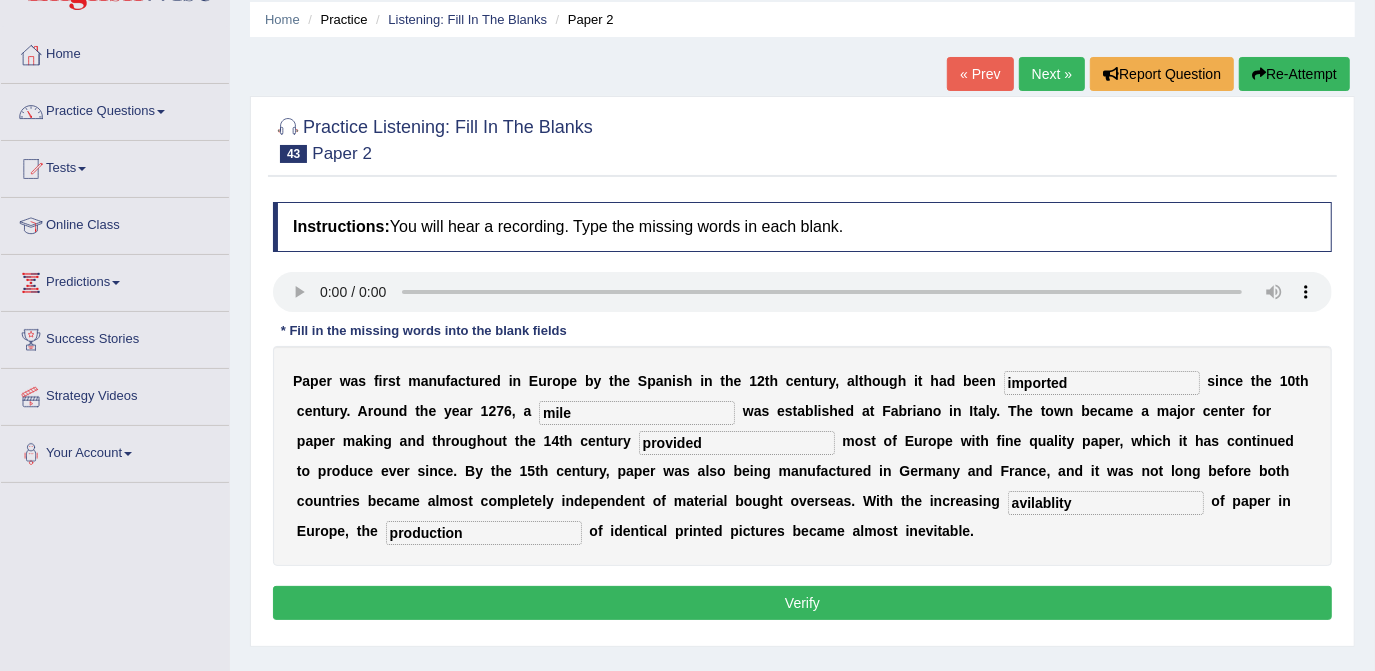 type on "imported" 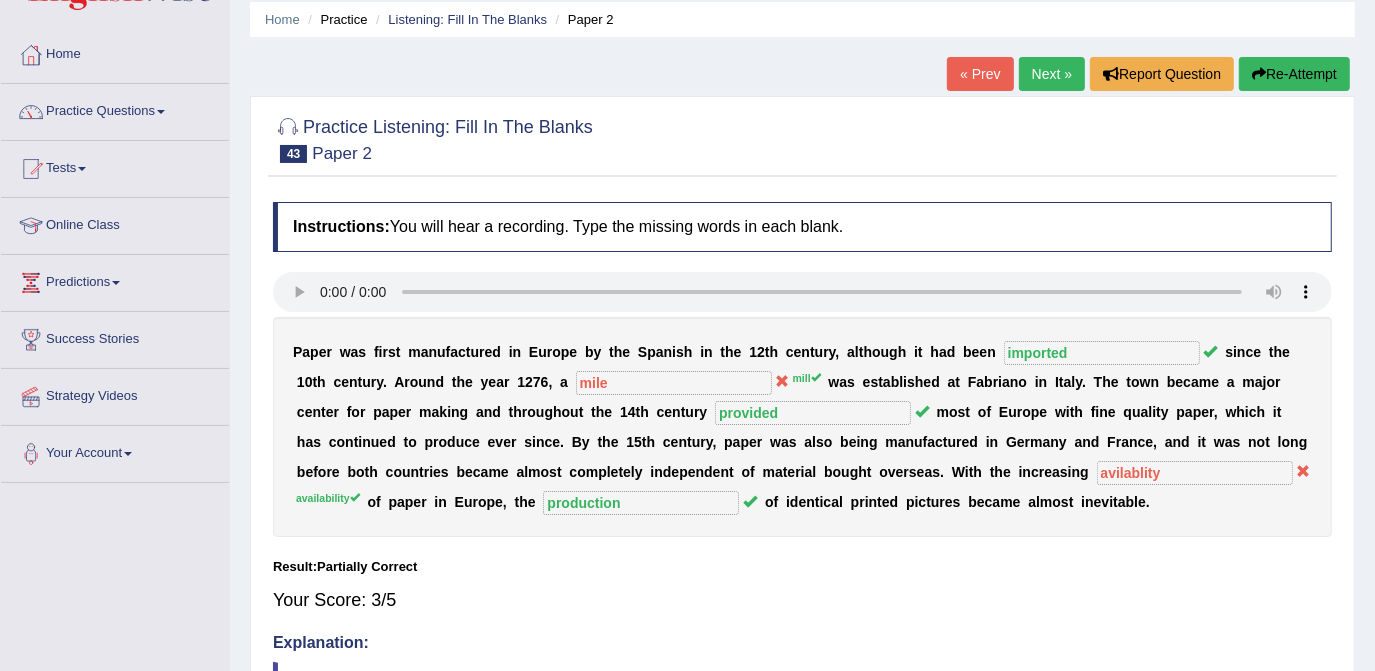 click on "Next »" at bounding box center (1052, 74) 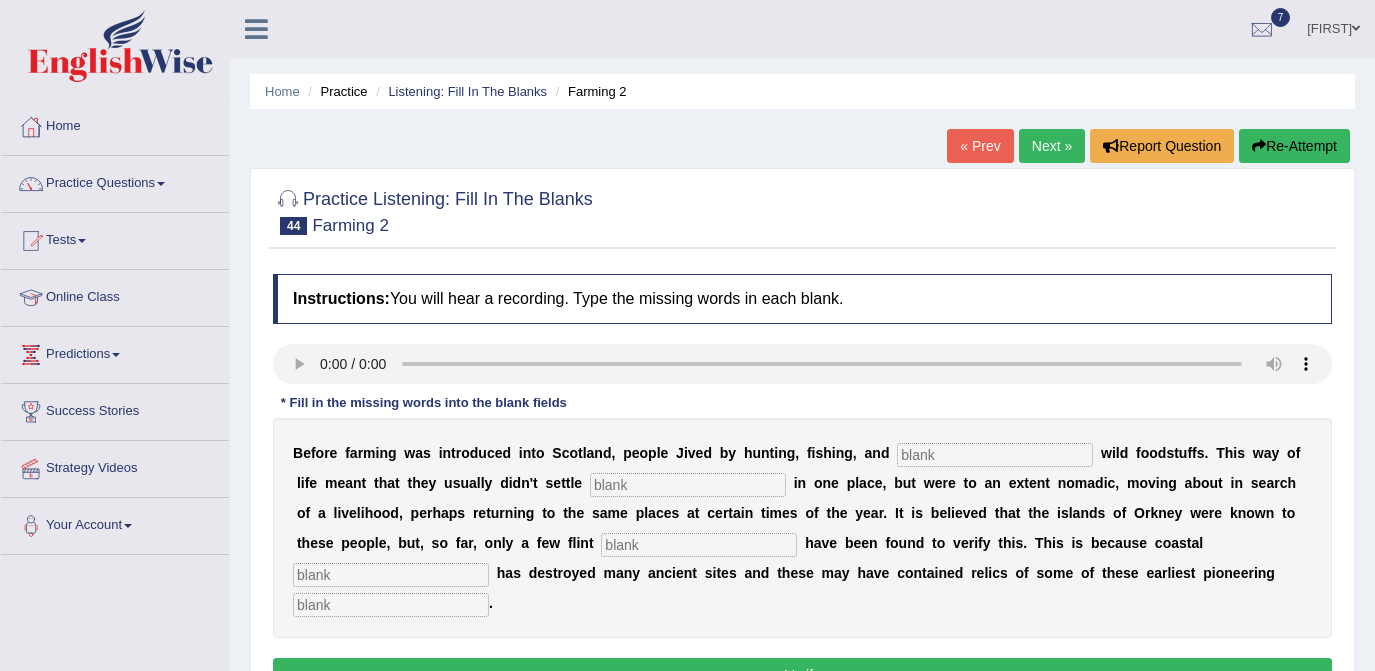 scroll, scrollTop: 0, scrollLeft: 0, axis: both 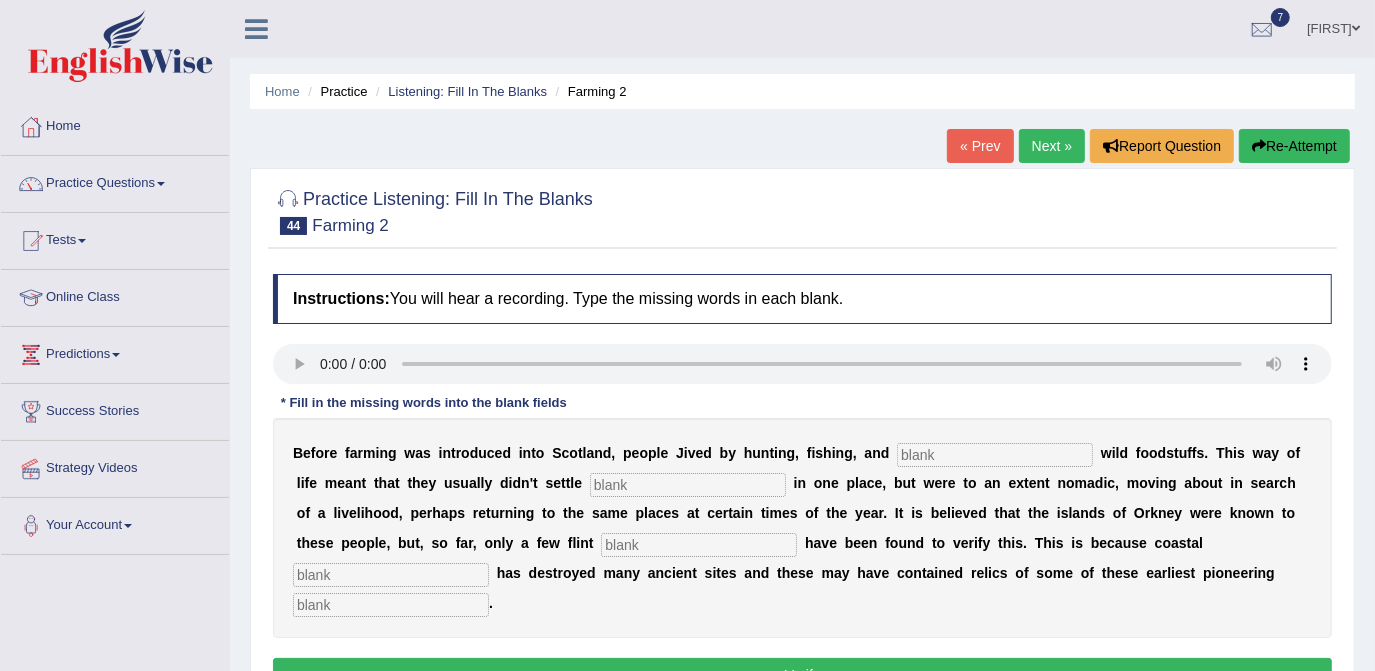 drag, startPoint x: 984, startPoint y: 462, endPoint x: 820, endPoint y: 457, distance: 164.0762 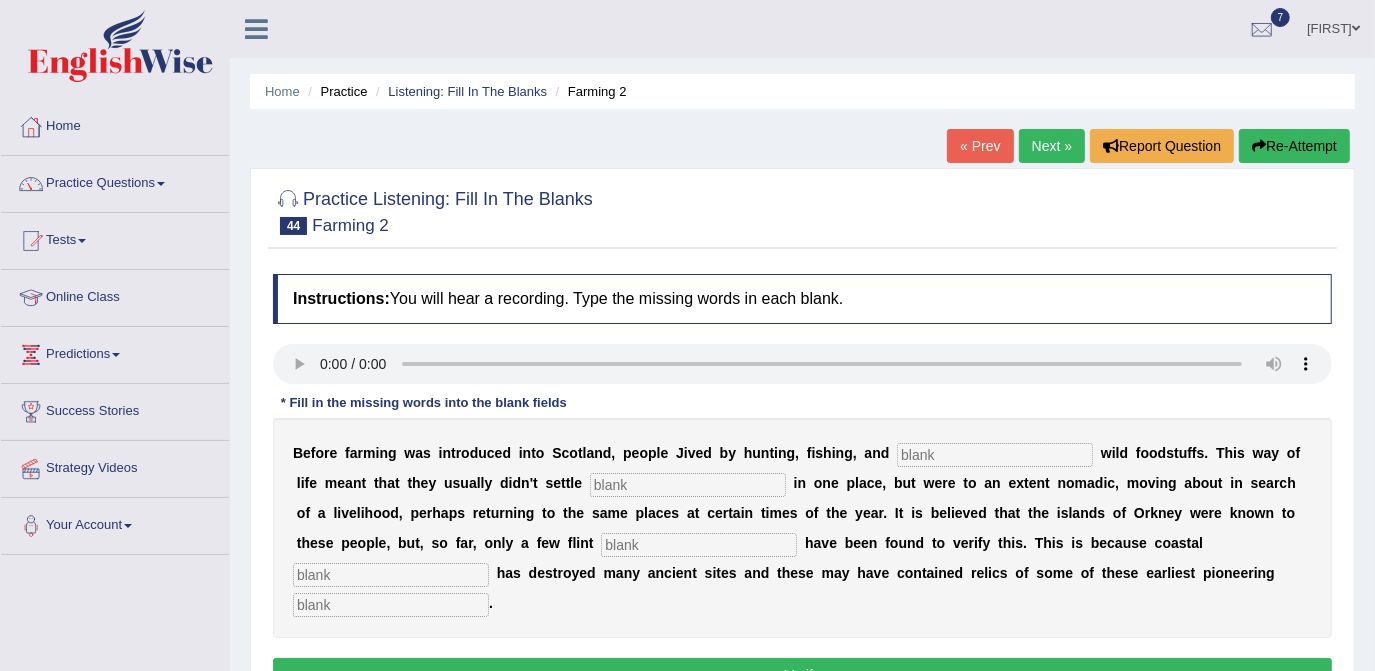 click at bounding box center [995, 455] 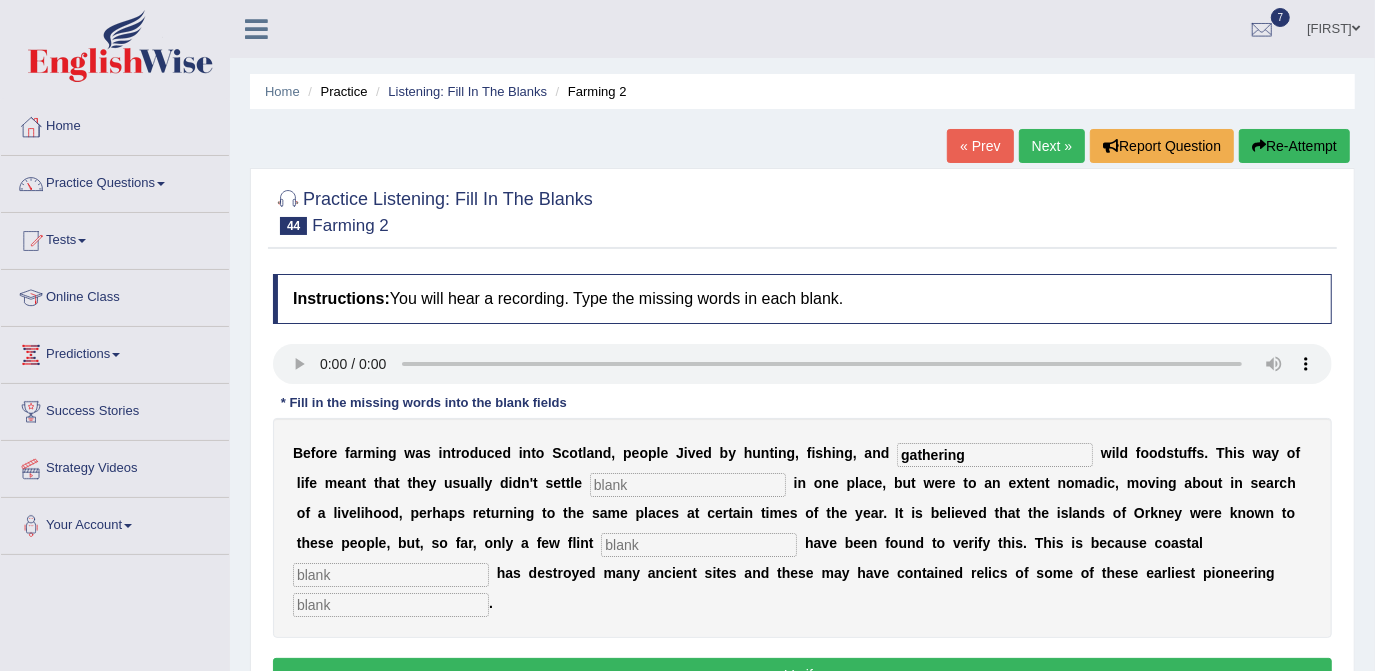 type on "gathering" 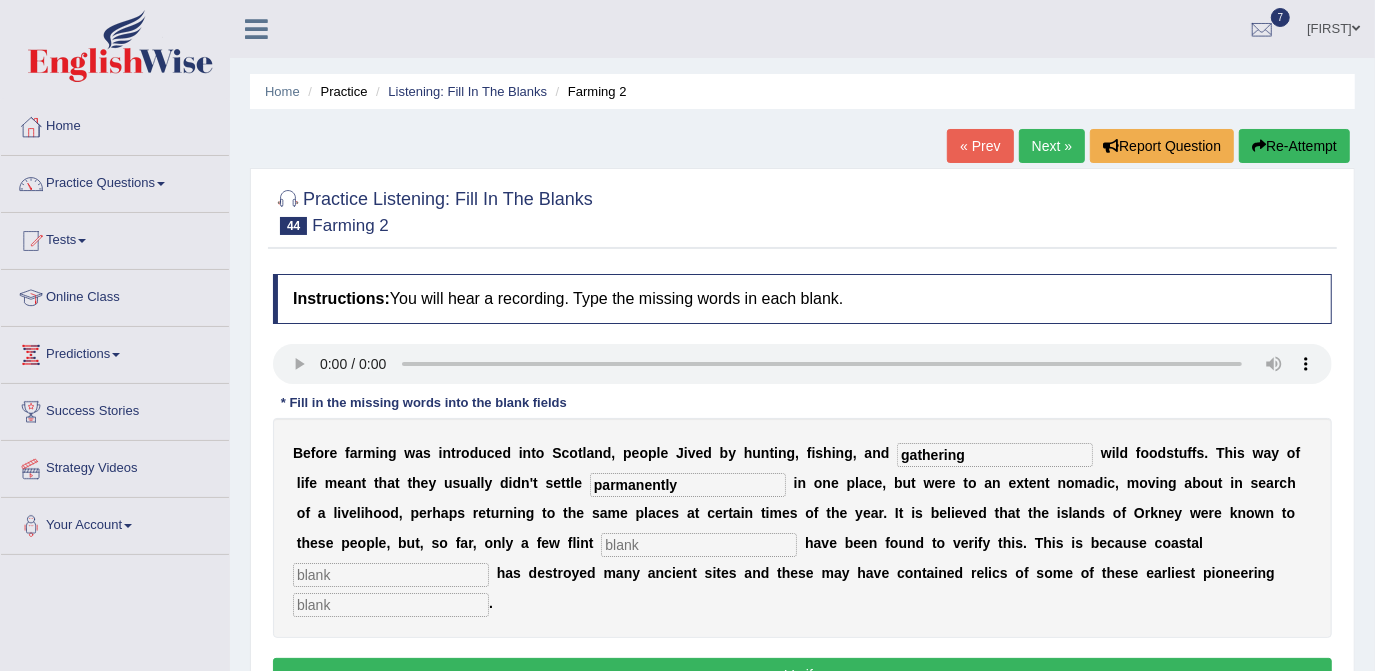 type on "parmanently" 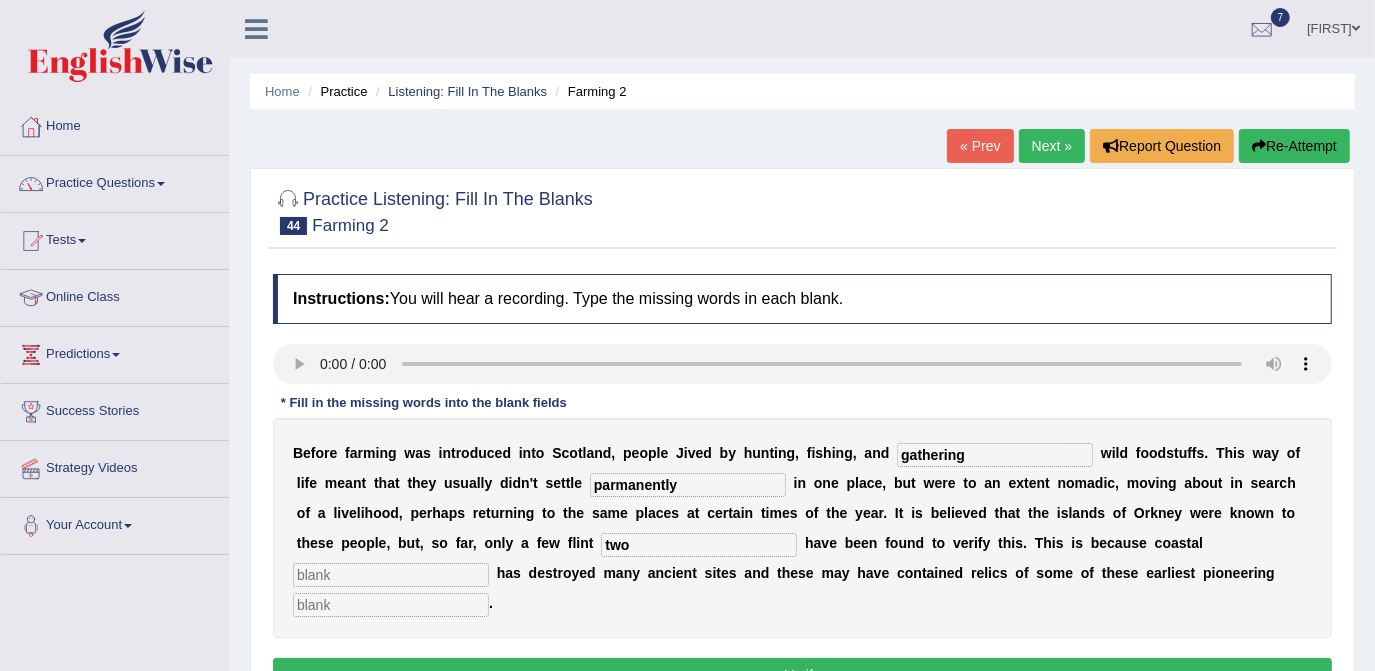 type on "two" 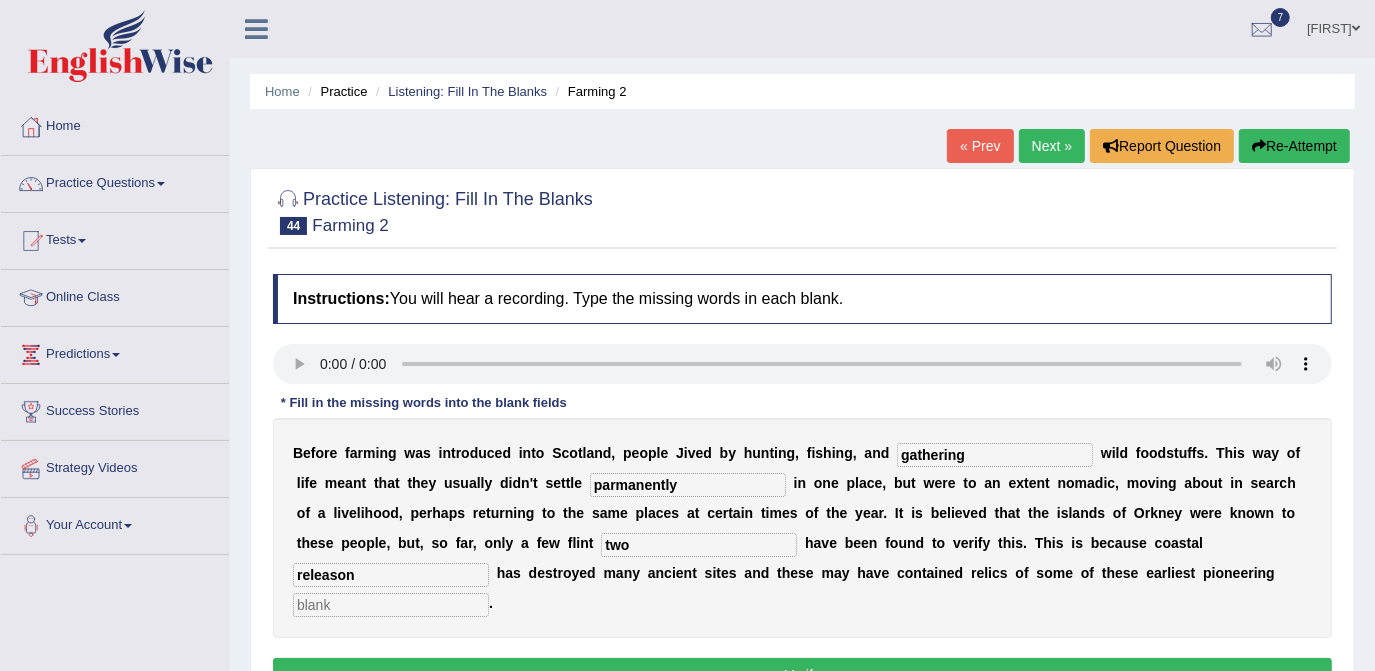 type on "releason" 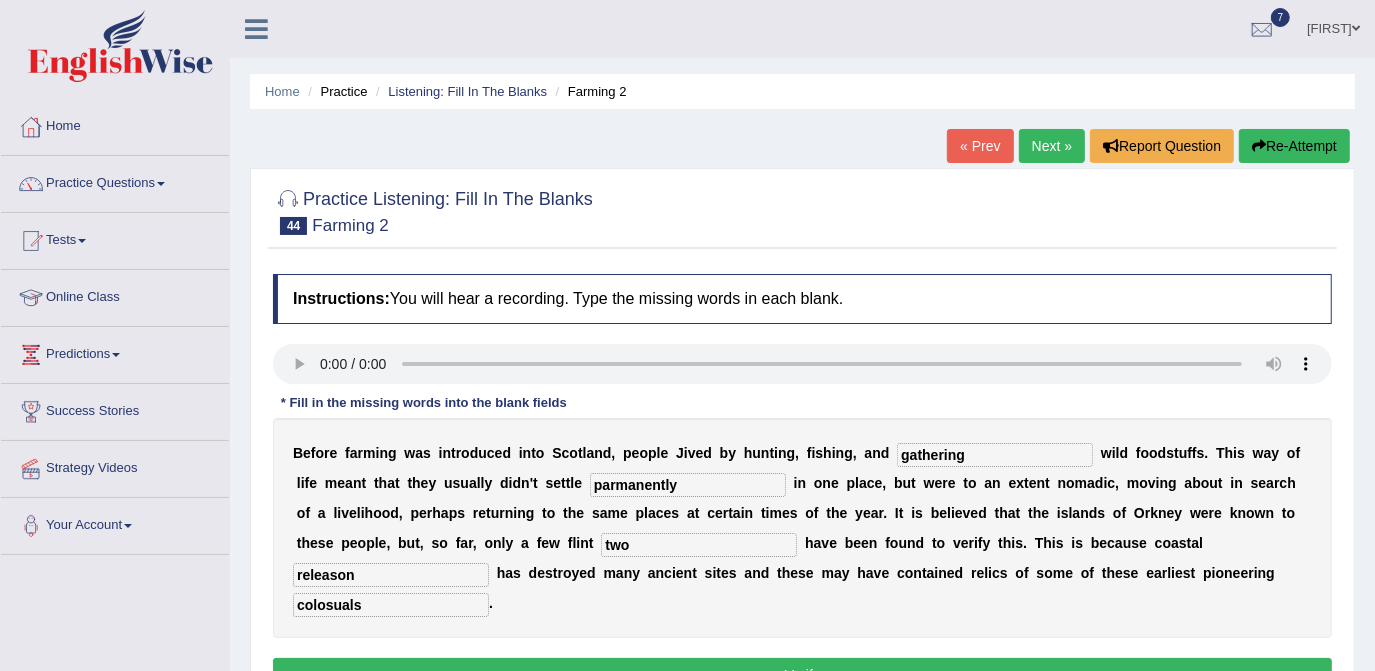 click on "colosuals" at bounding box center [391, 605] 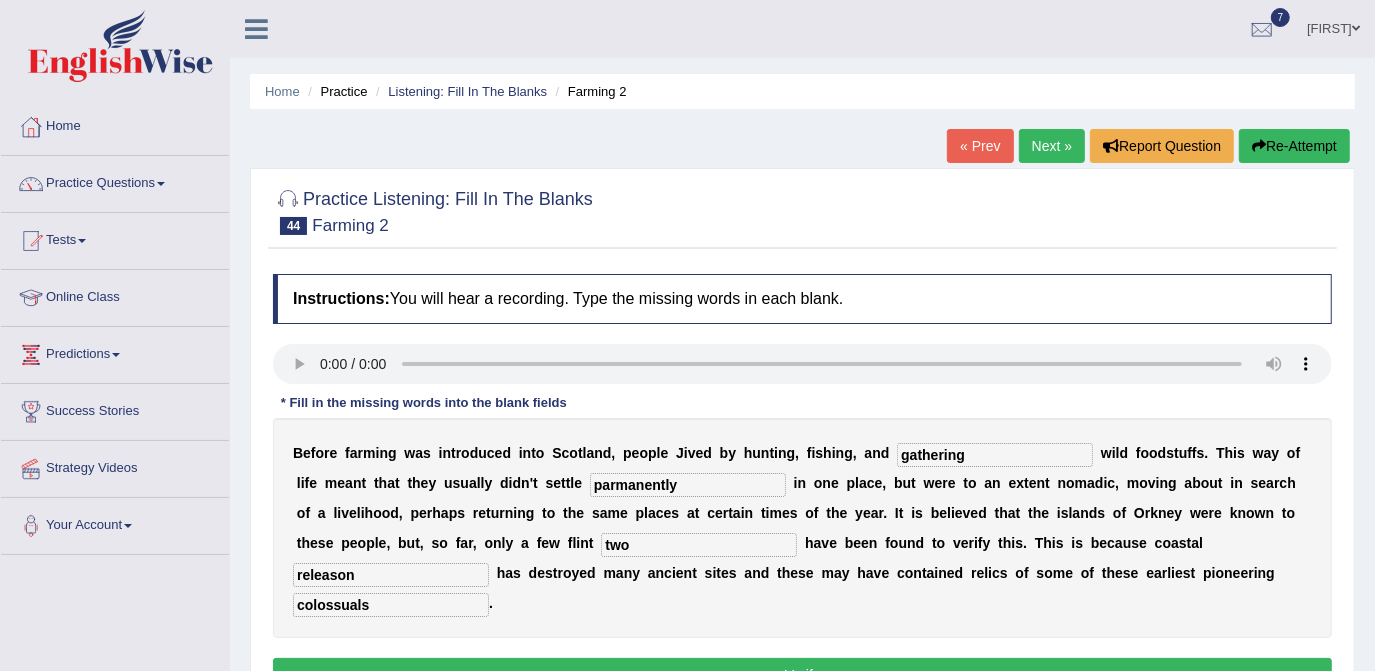type on "colossuals" 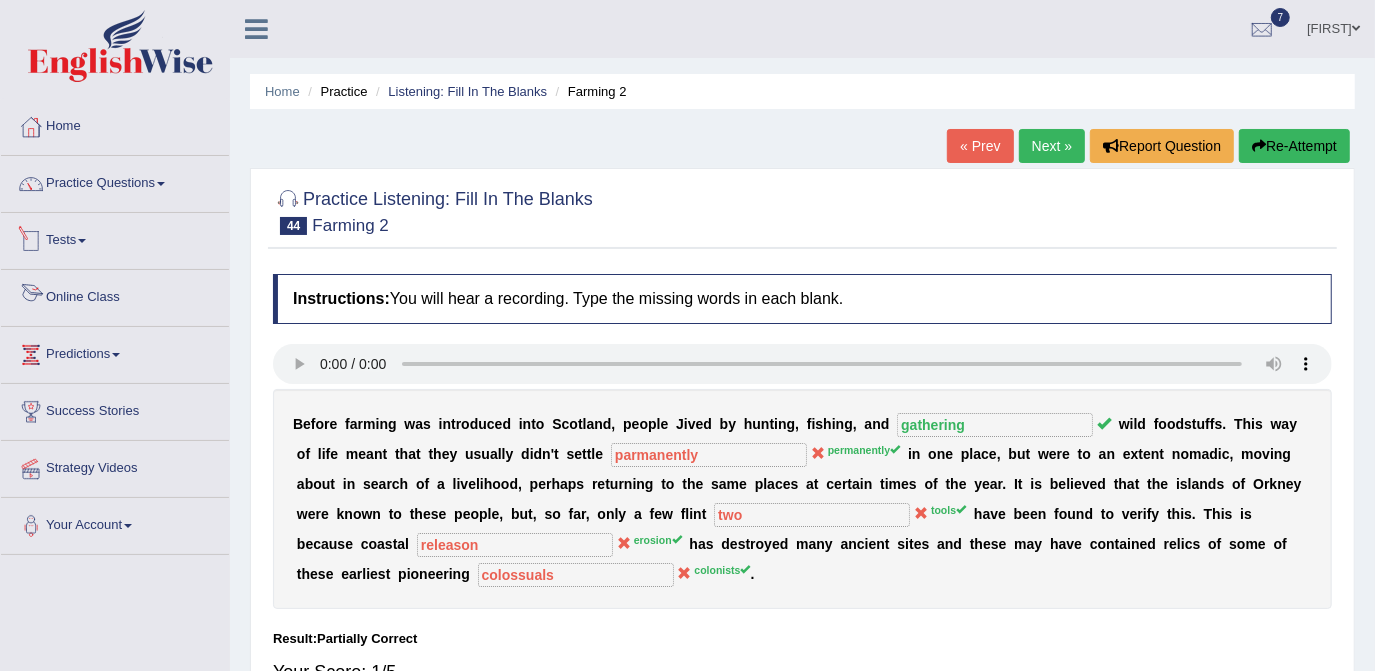 click on "Tests" at bounding box center [115, 238] 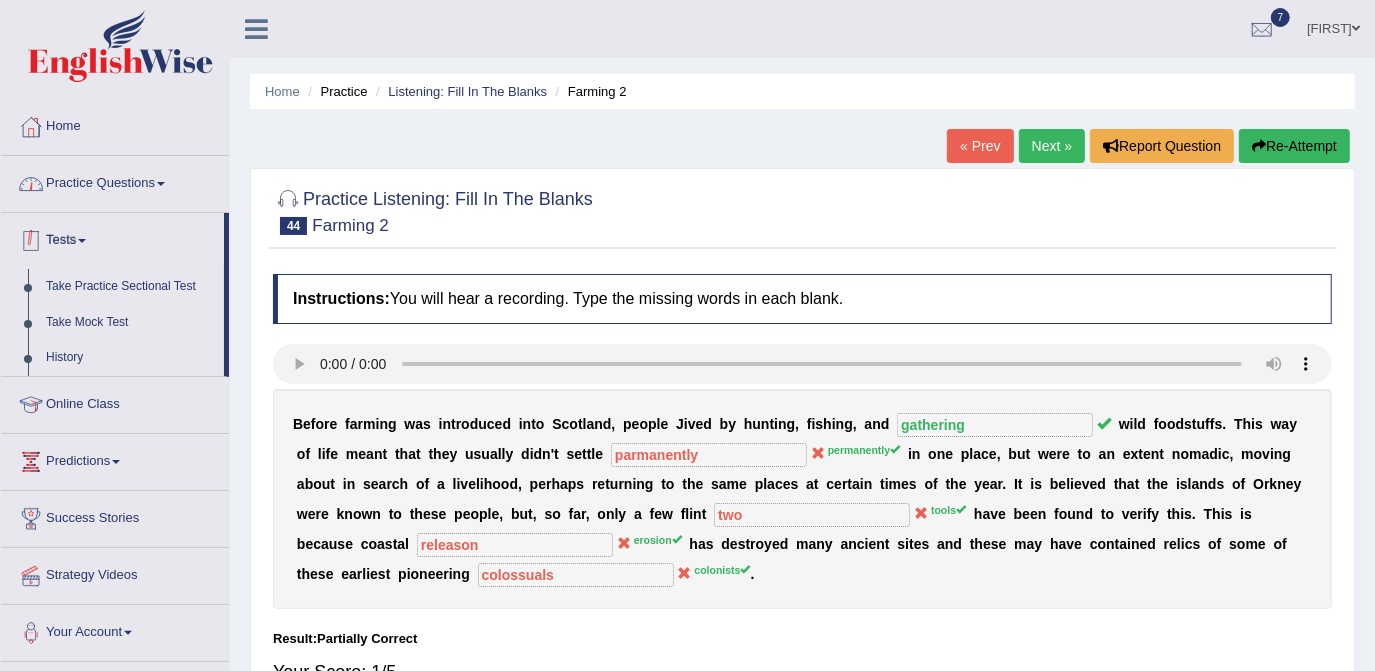 click on "Practice Questions" at bounding box center [115, 181] 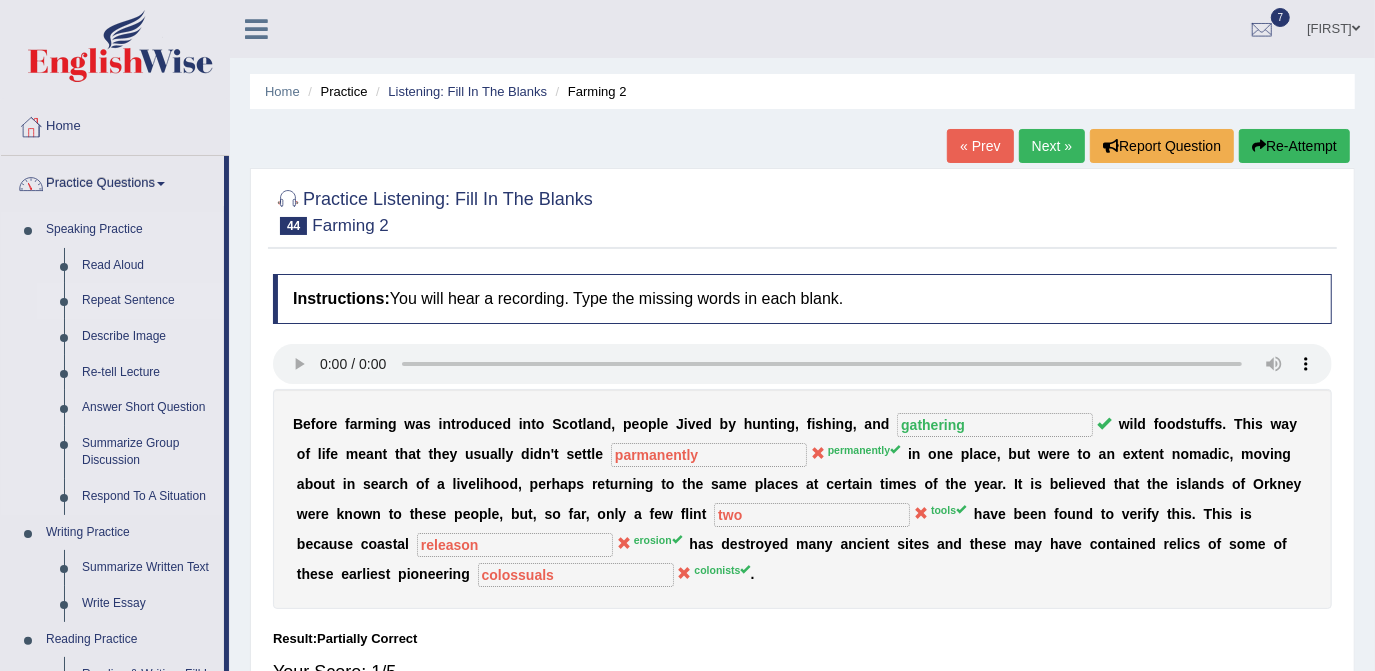 click on "Repeat Sentence" at bounding box center (148, 301) 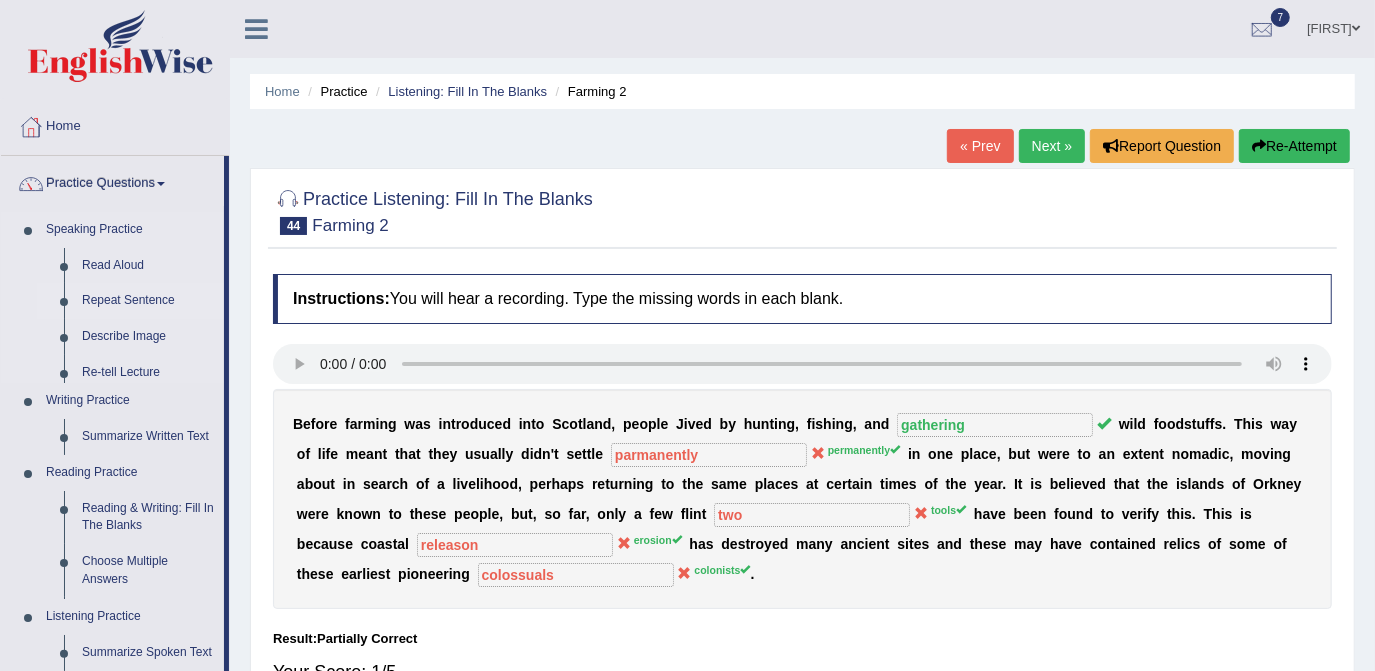click on "Repeat Sentence" at bounding box center [148, 301] 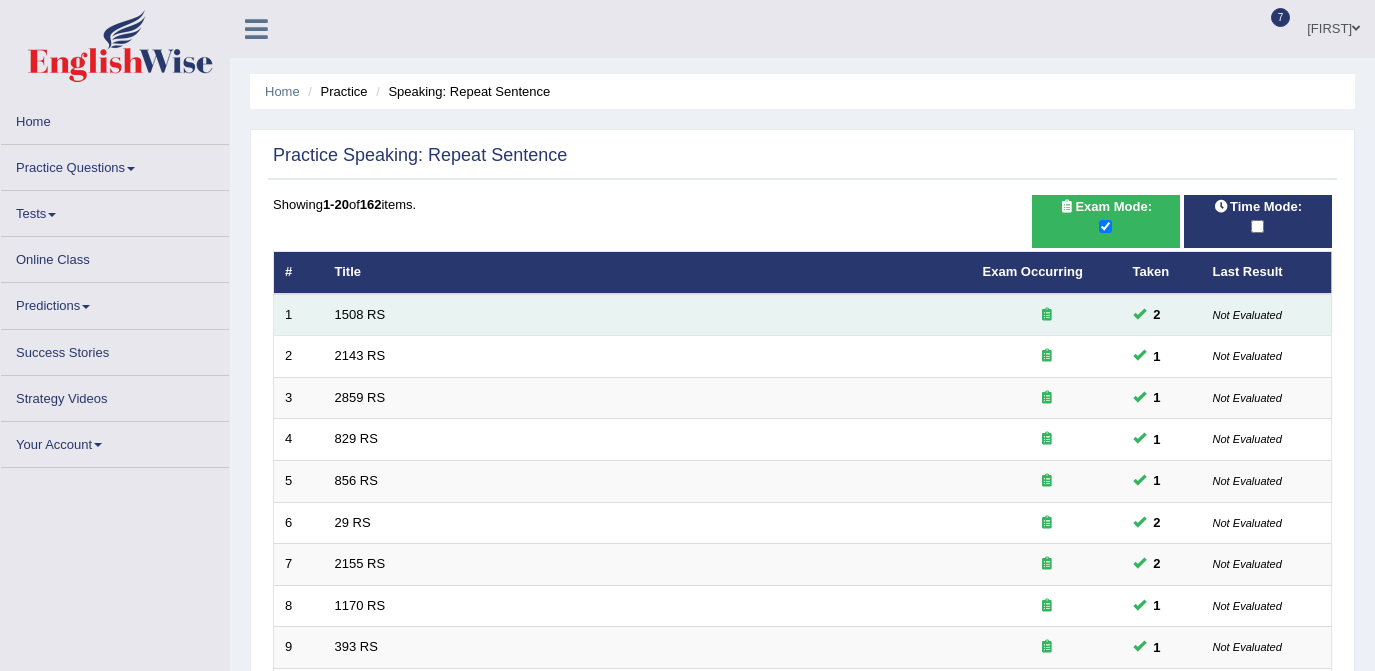 scroll, scrollTop: 0, scrollLeft: 0, axis: both 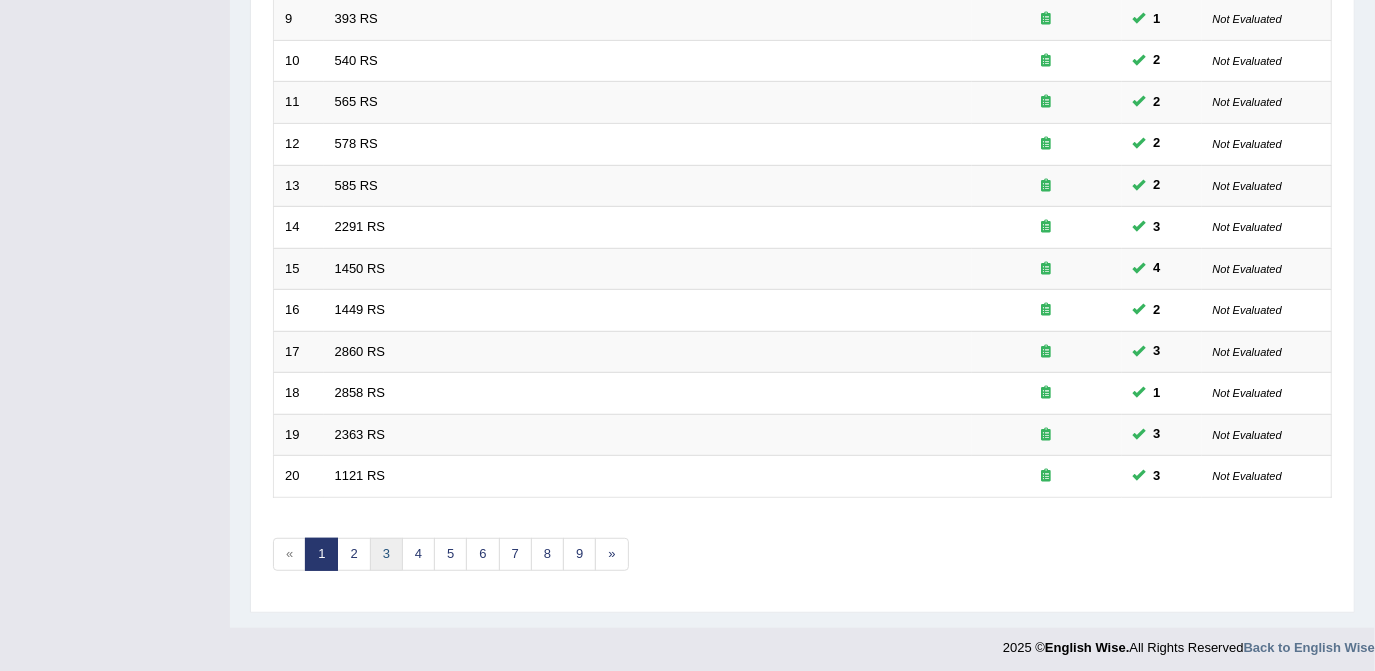 click on "3" at bounding box center [386, 554] 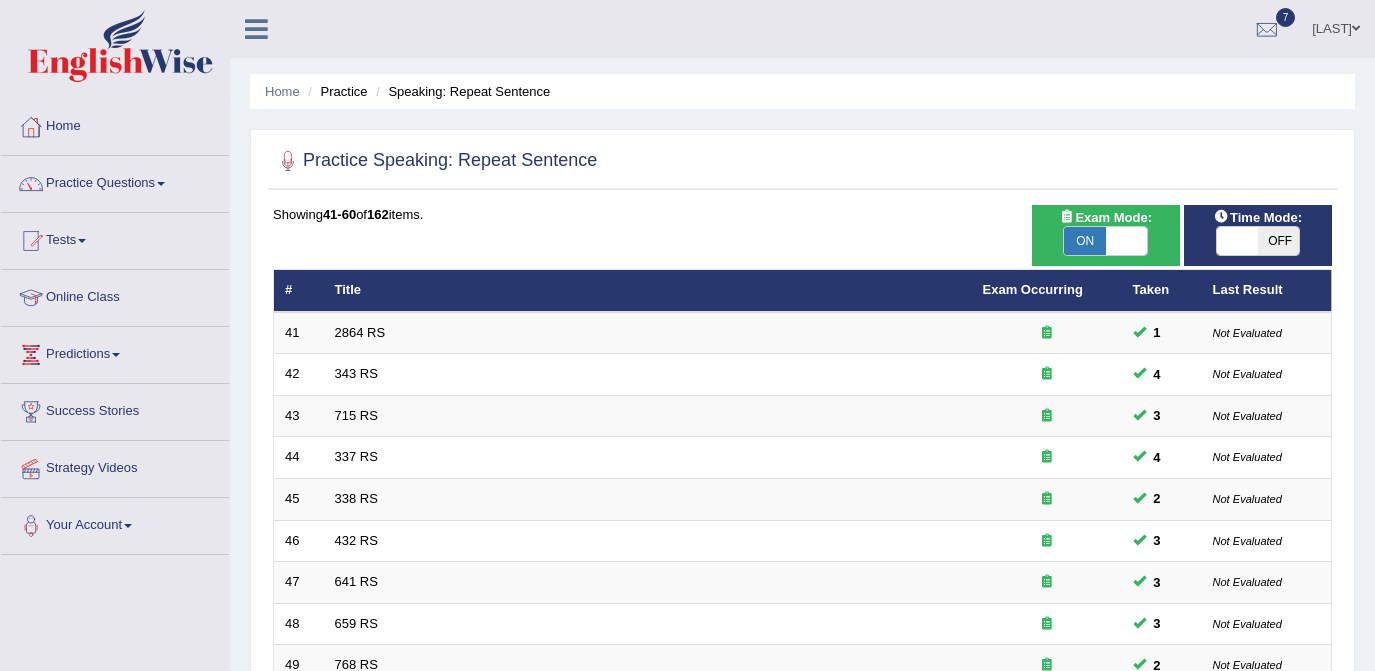 scroll, scrollTop: 0, scrollLeft: 0, axis: both 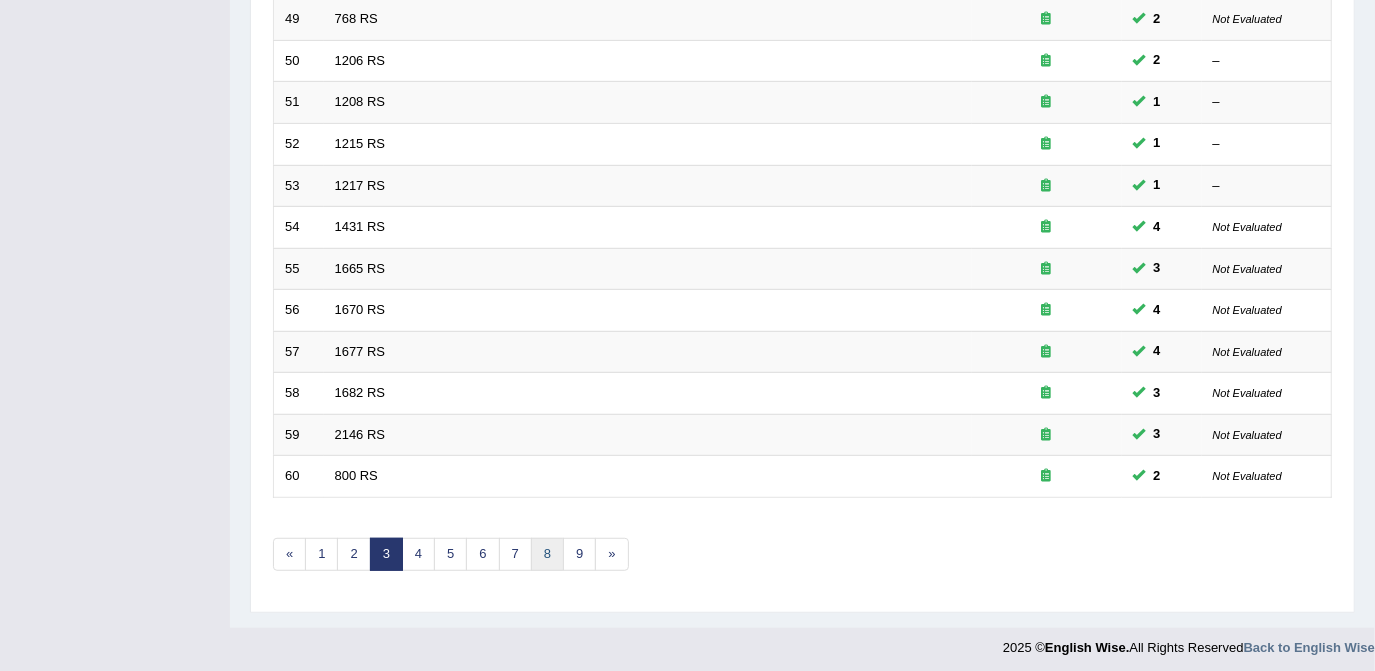 click on "8" at bounding box center [547, 554] 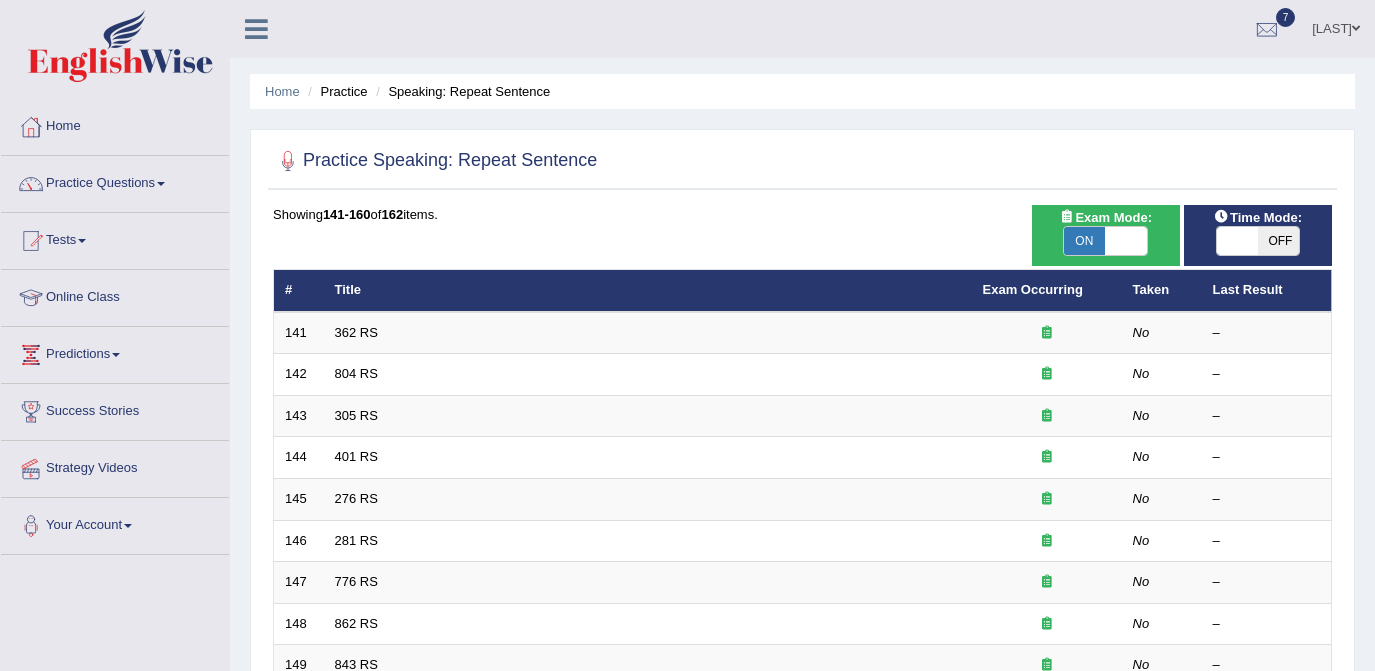 scroll, scrollTop: 0, scrollLeft: 0, axis: both 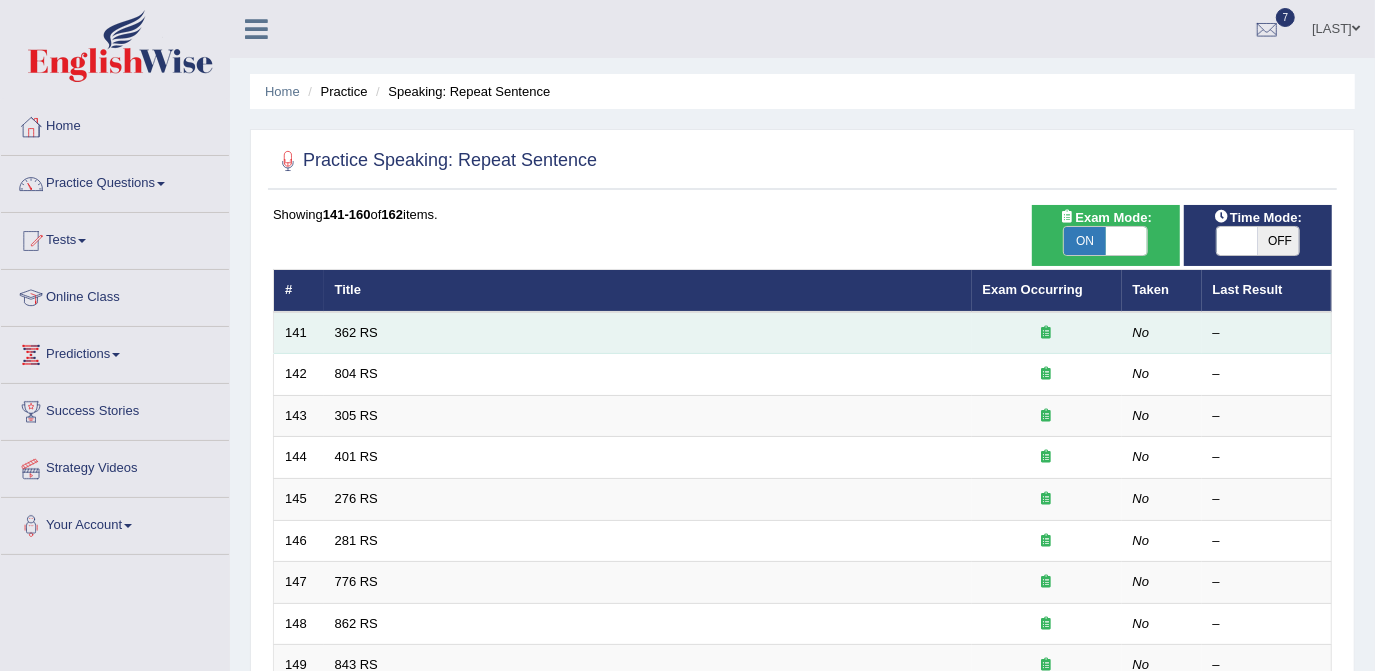 click on "362 RS" at bounding box center (648, 333) 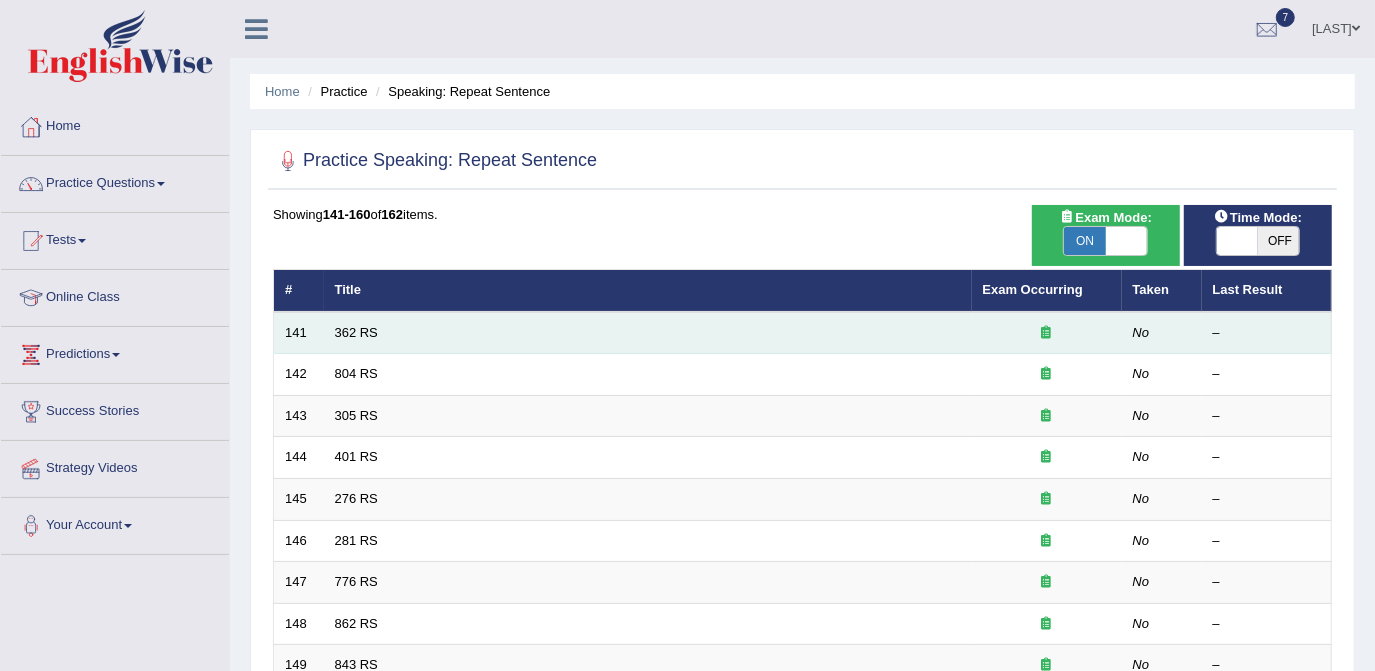 click on "362 RS" at bounding box center [648, 333] 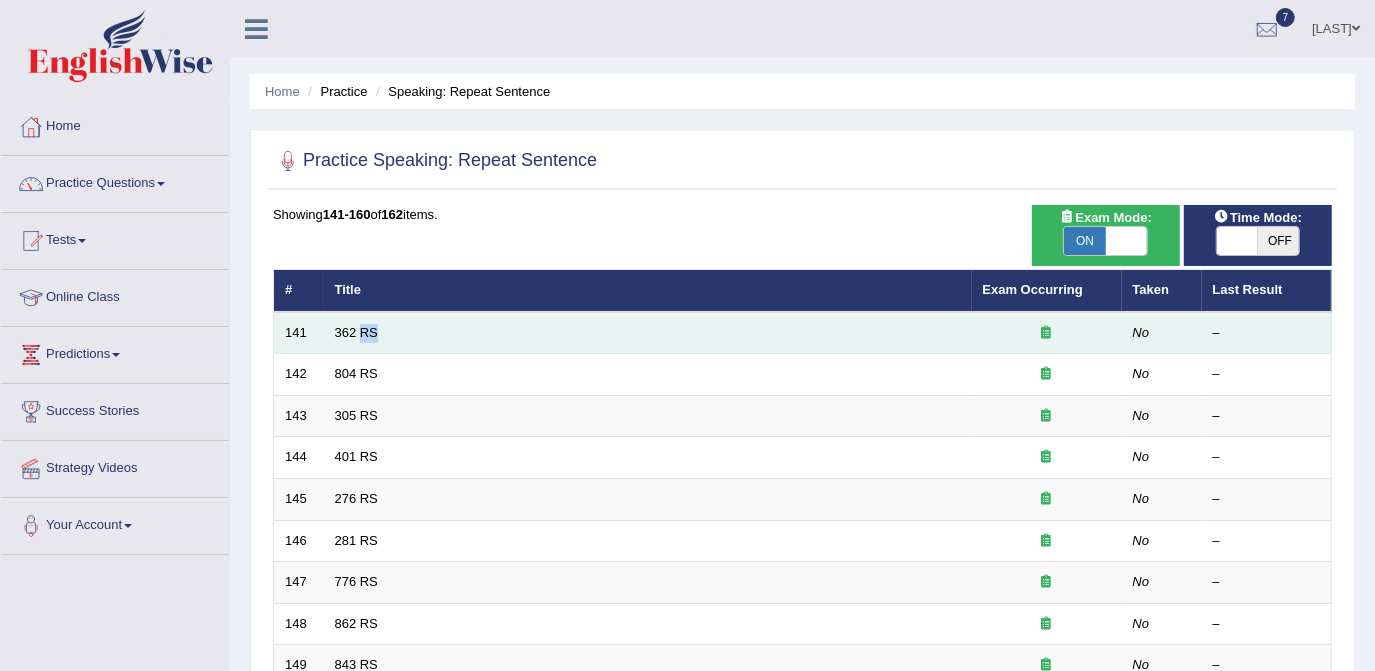 click on "362 RS" at bounding box center [648, 333] 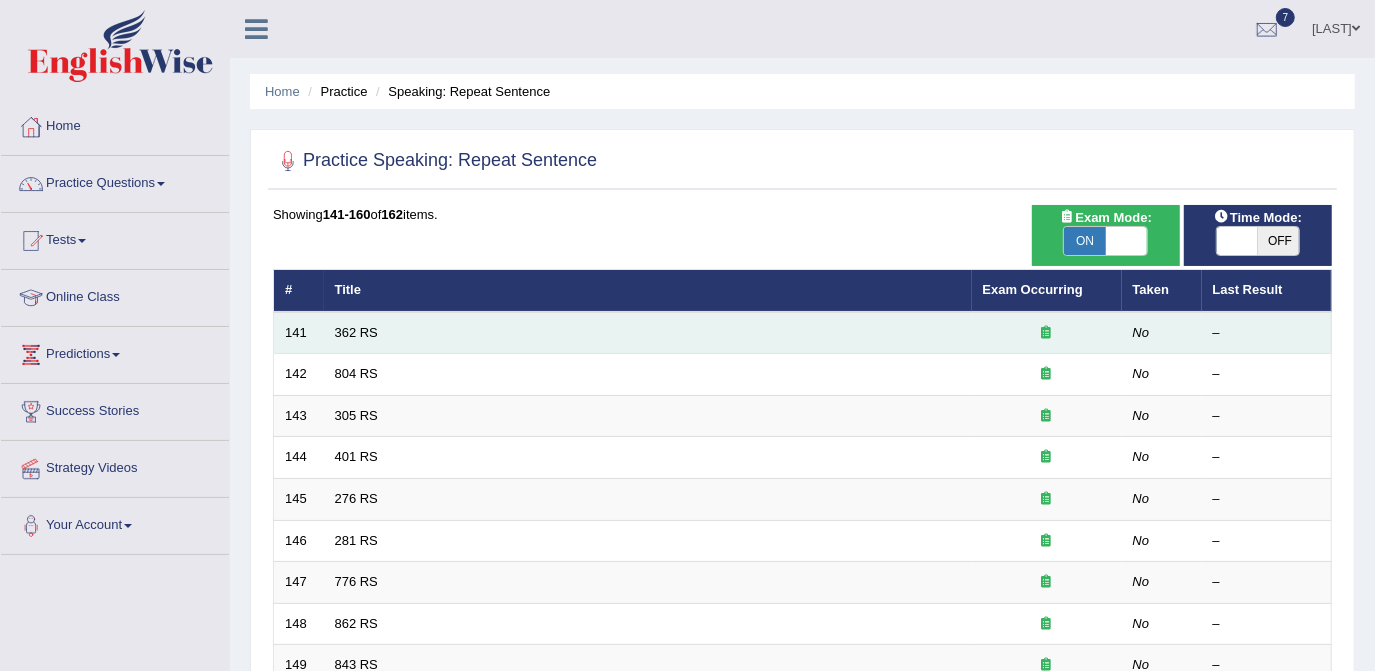 click on "362 RS" at bounding box center [648, 333] 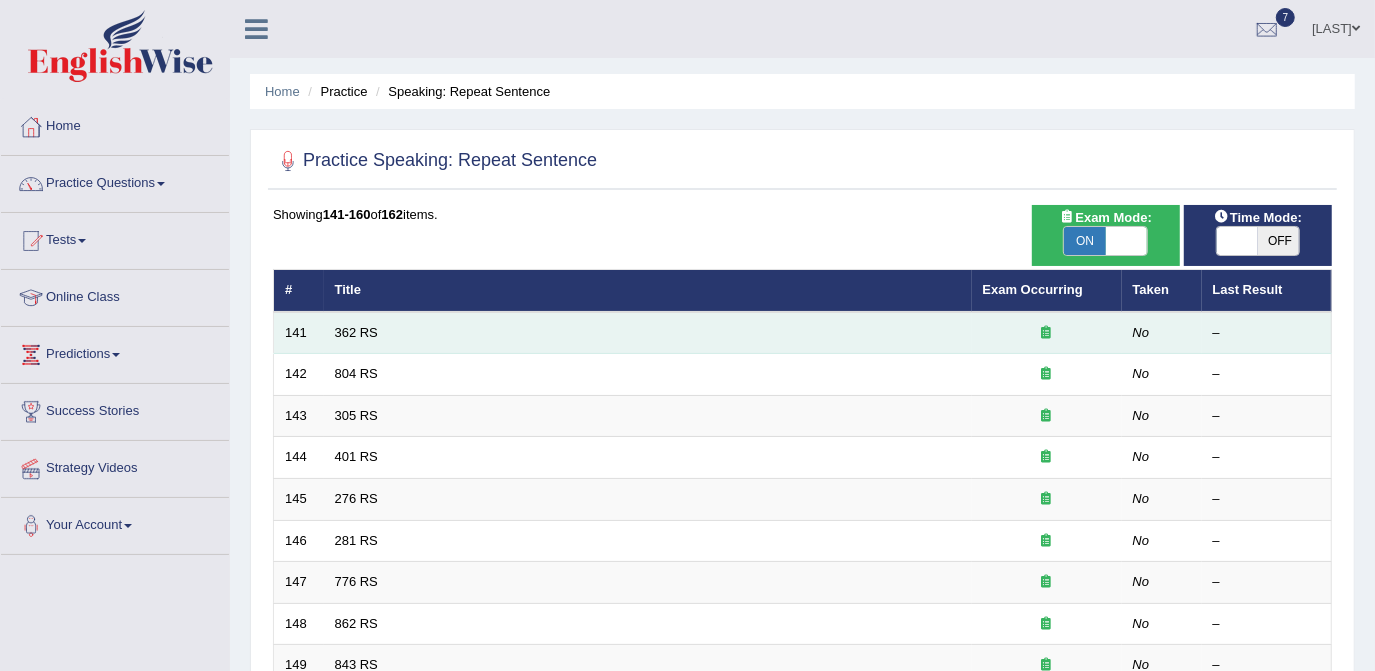 click on "362 RS" at bounding box center (648, 333) 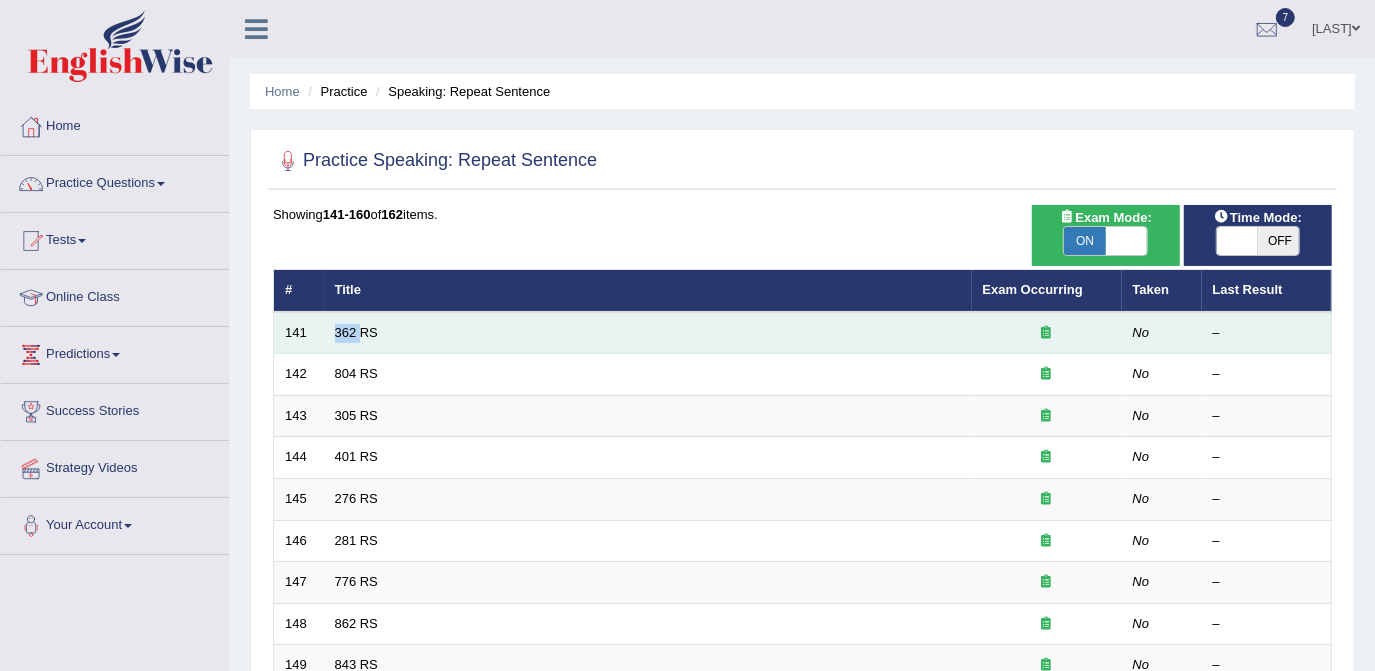 click on "362 RS" at bounding box center [648, 333] 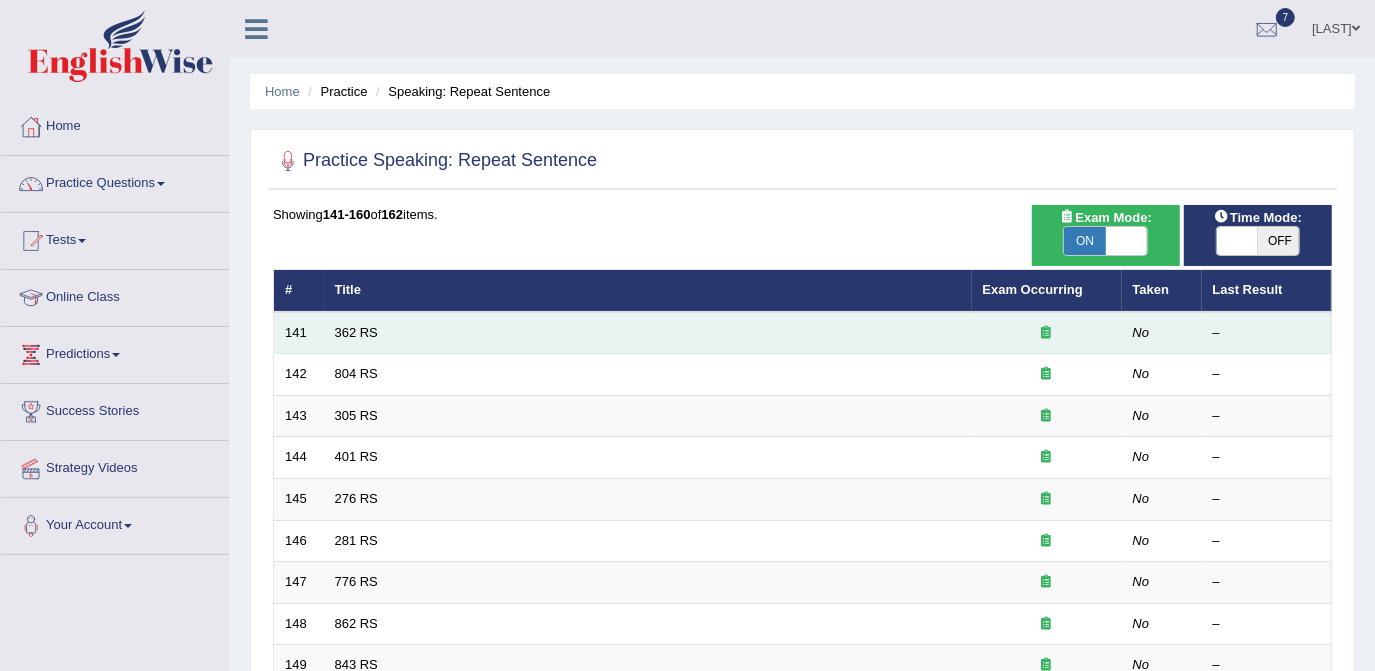 drag, startPoint x: 333, startPoint y: 337, endPoint x: 433, endPoint y: 348, distance: 100.60318 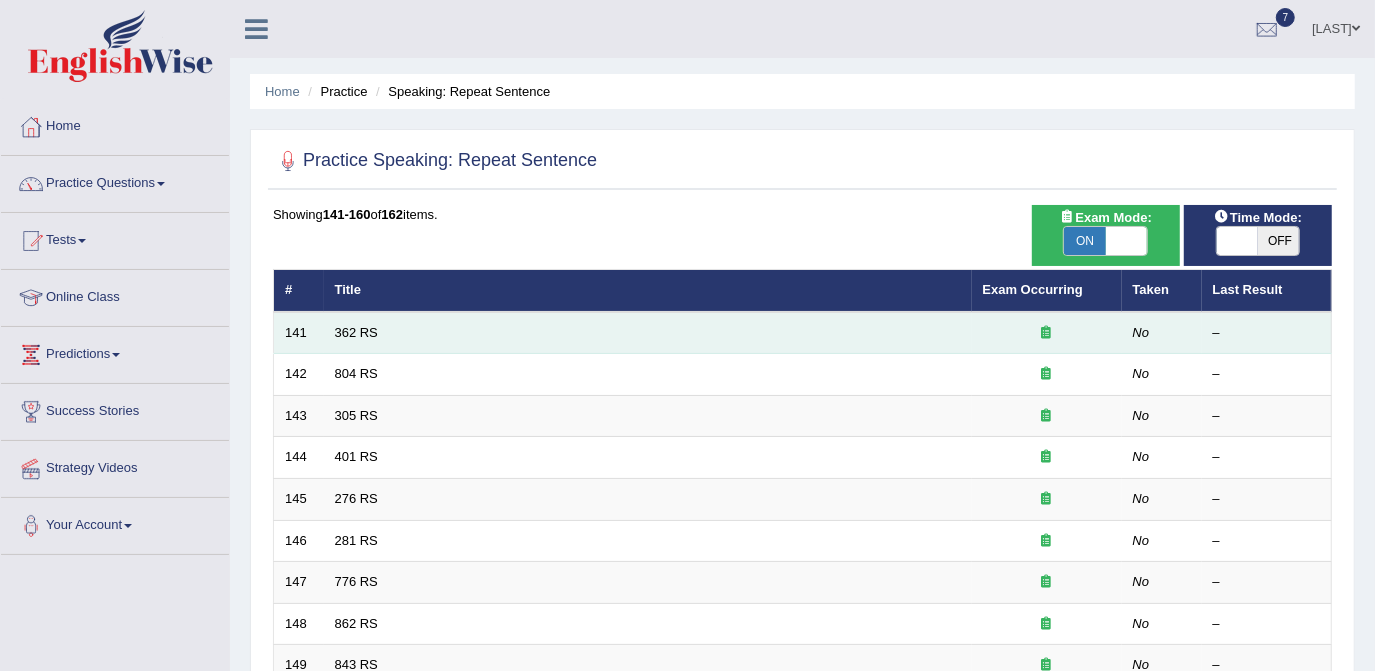 click on "362 RS" at bounding box center (648, 333) 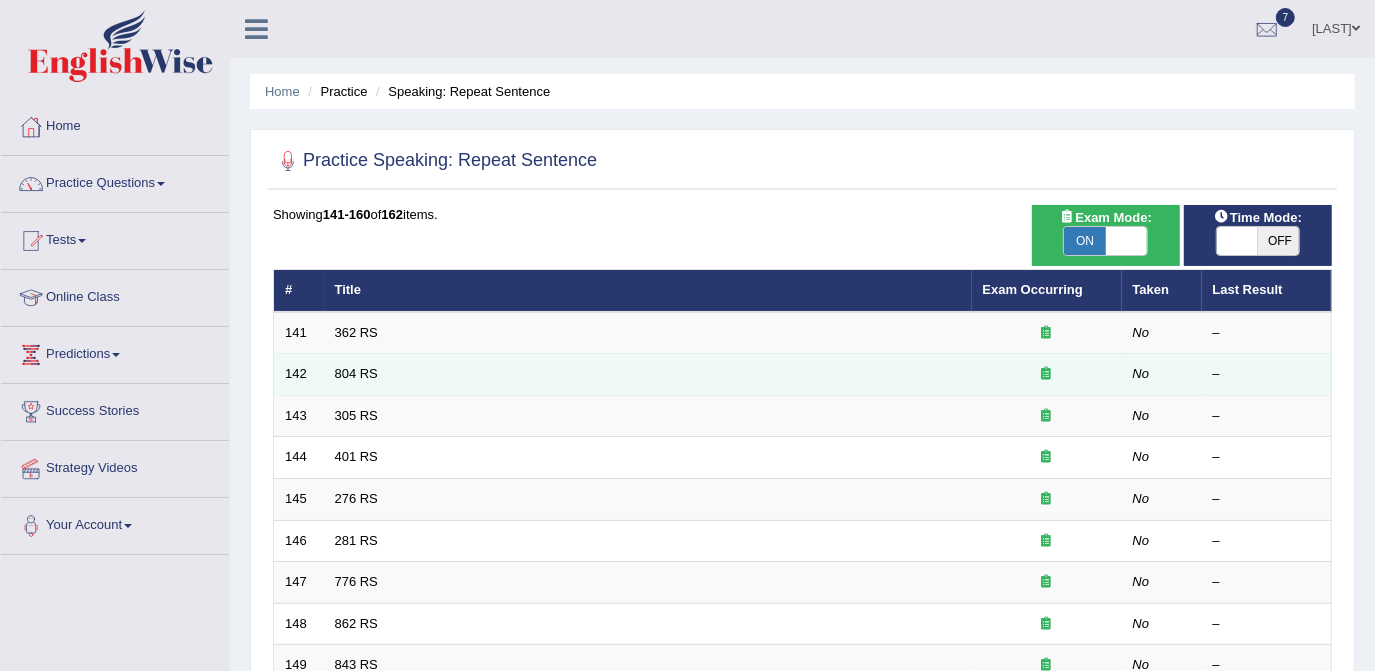 click on "804 RS" at bounding box center (648, 375) 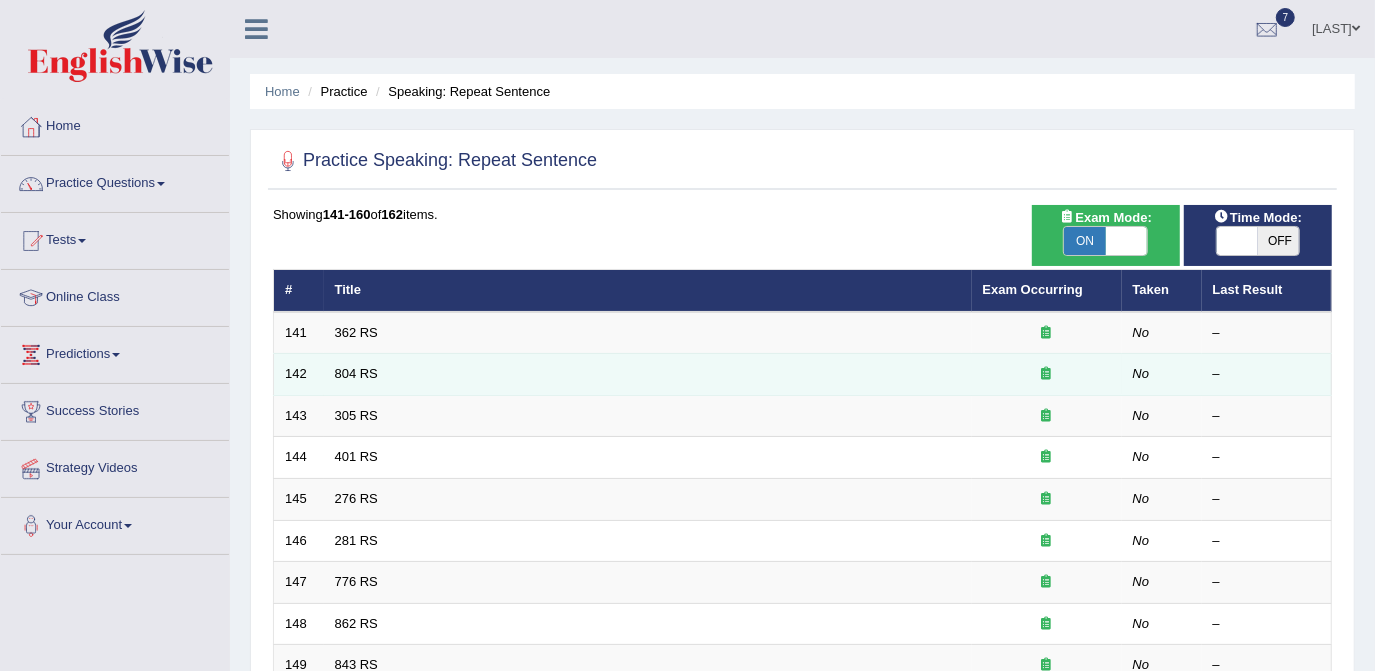 click on "142" at bounding box center [299, 375] 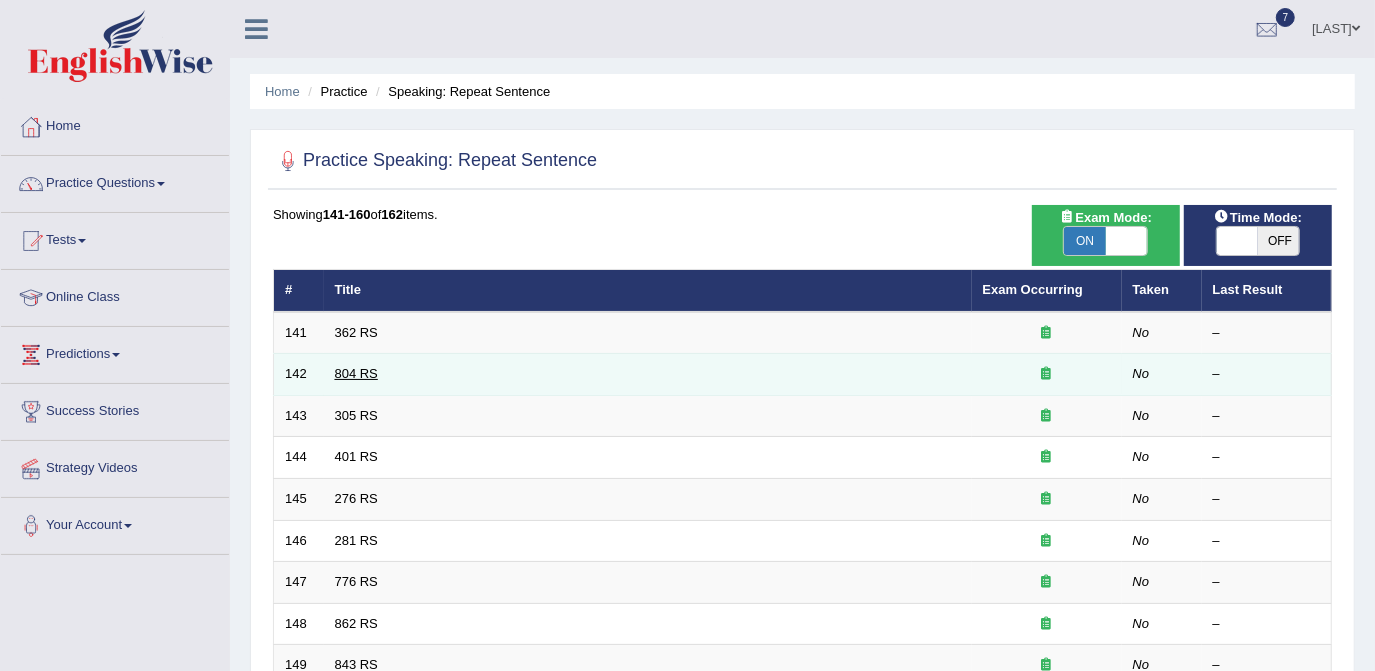 click on "804 RS" at bounding box center [356, 373] 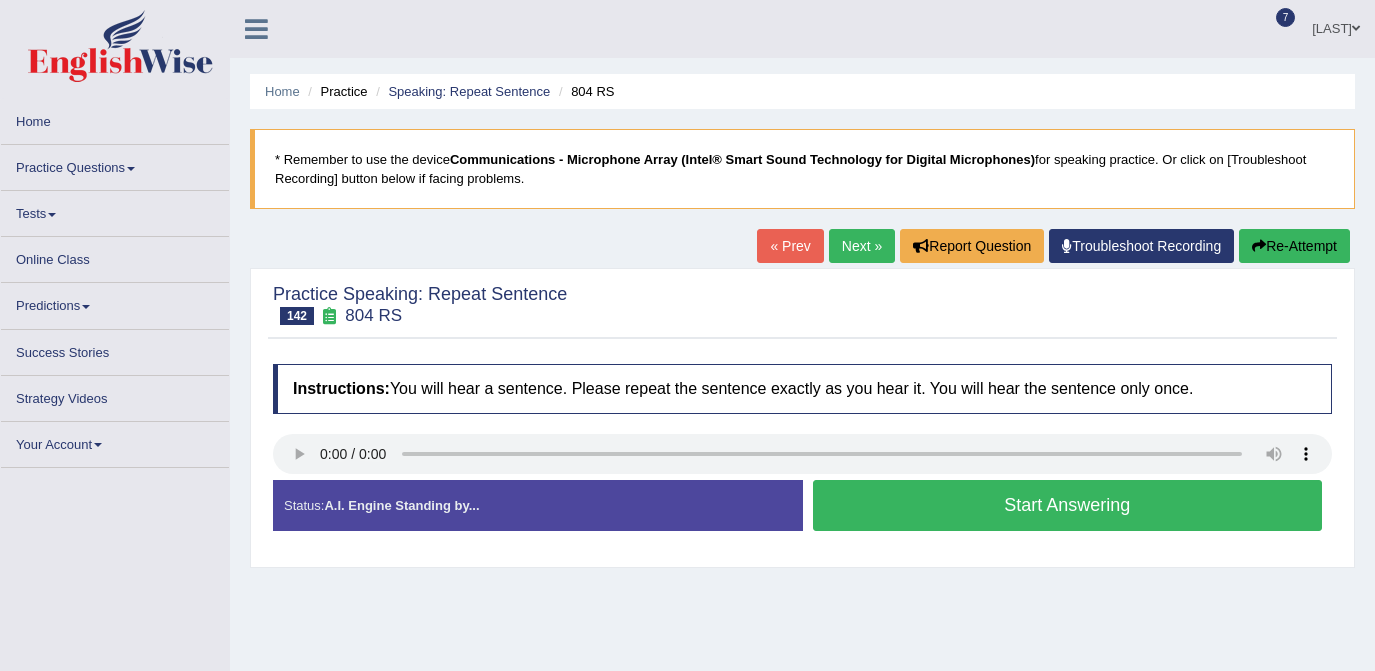 scroll, scrollTop: 0, scrollLeft: 0, axis: both 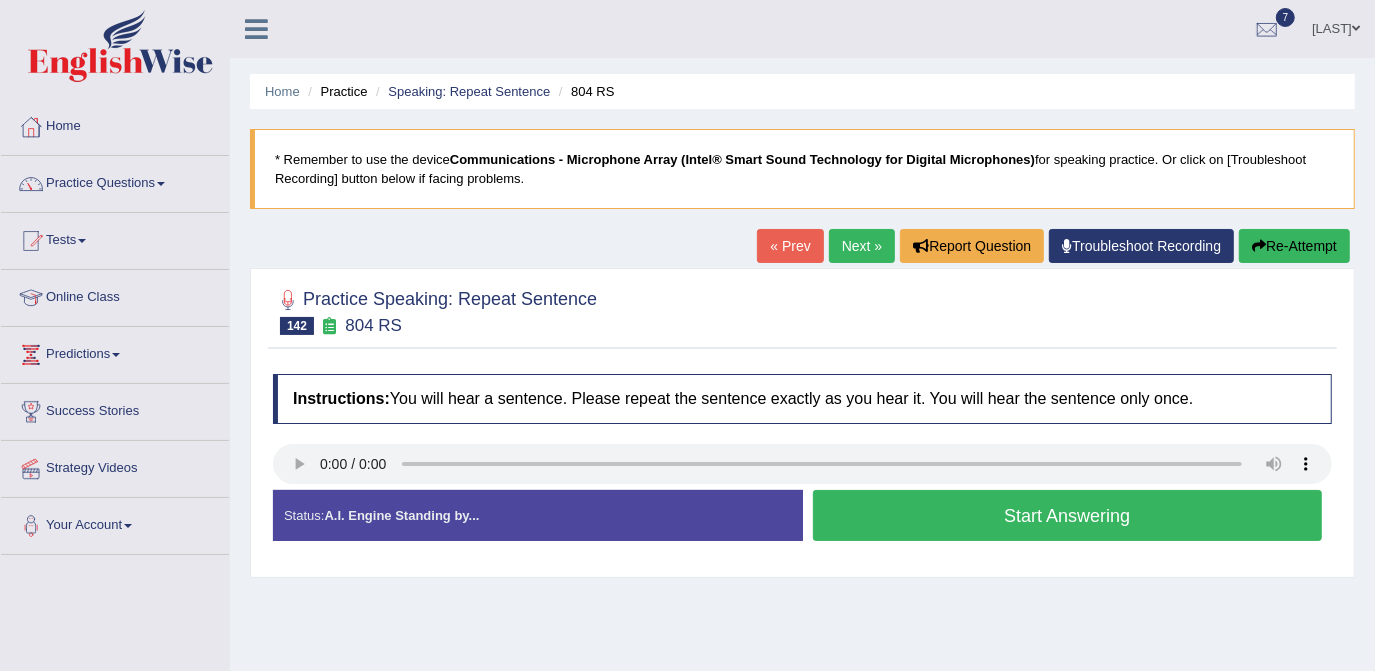 click on "Start Answering" at bounding box center [1068, 515] 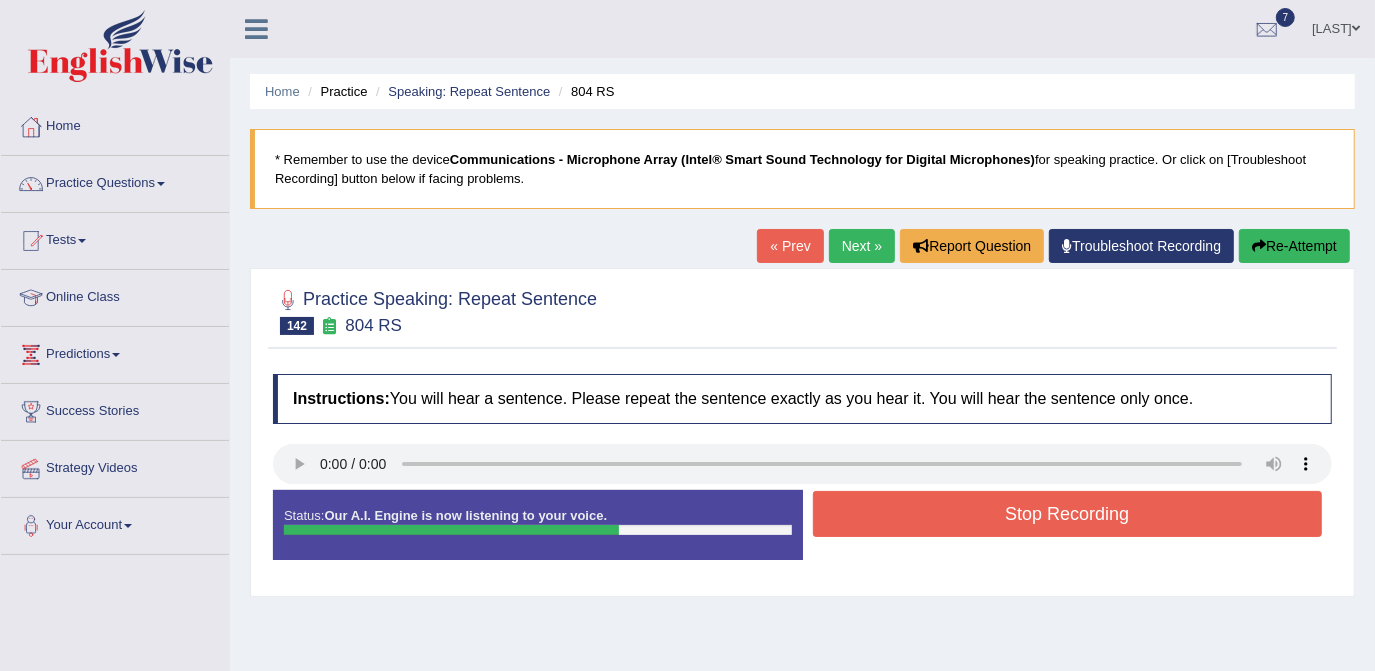 click on "Stop Recording" at bounding box center [1068, 514] 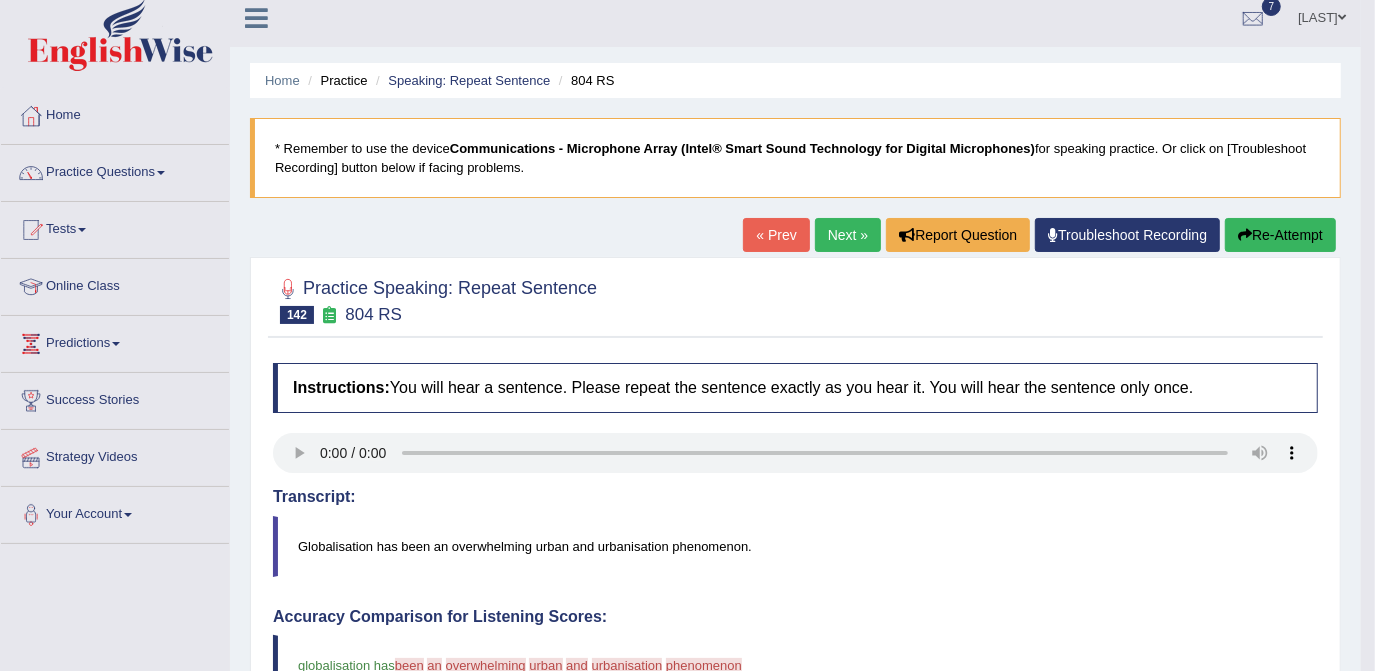 scroll, scrollTop: 0, scrollLeft: 0, axis: both 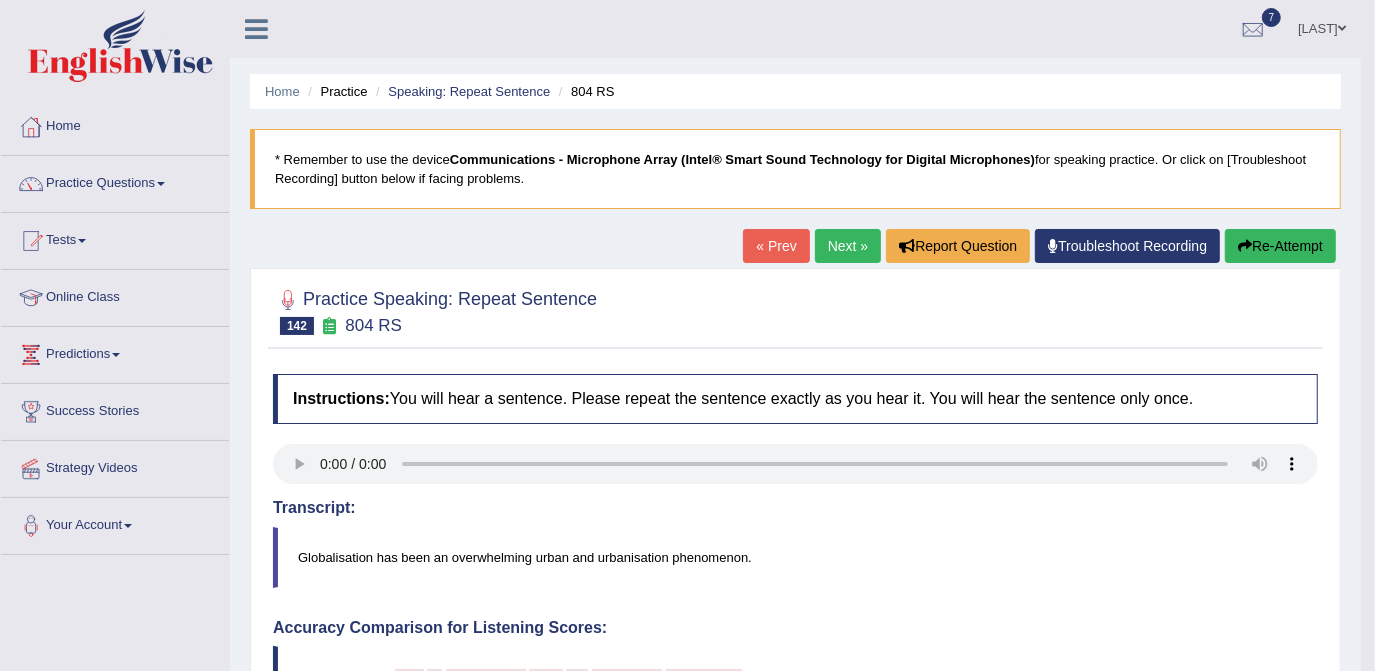 click on "Re-Attempt" at bounding box center (1280, 246) 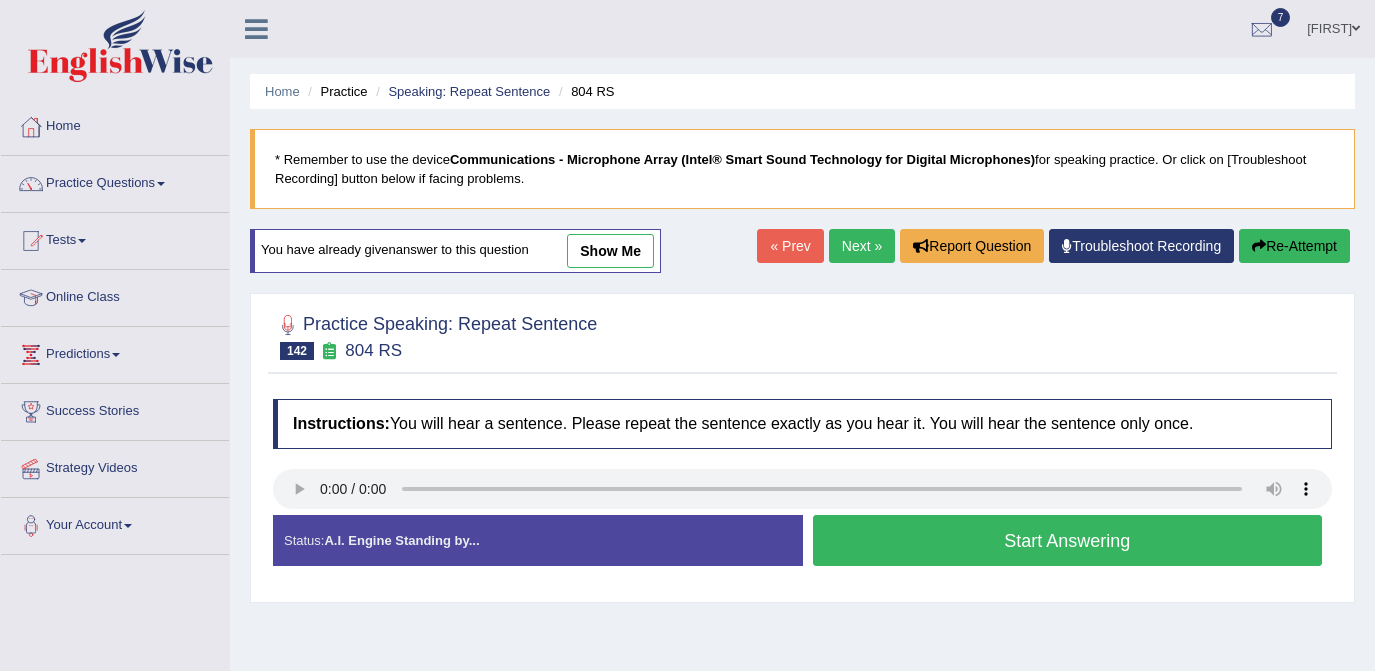scroll, scrollTop: 0, scrollLeft: 0, axis: both 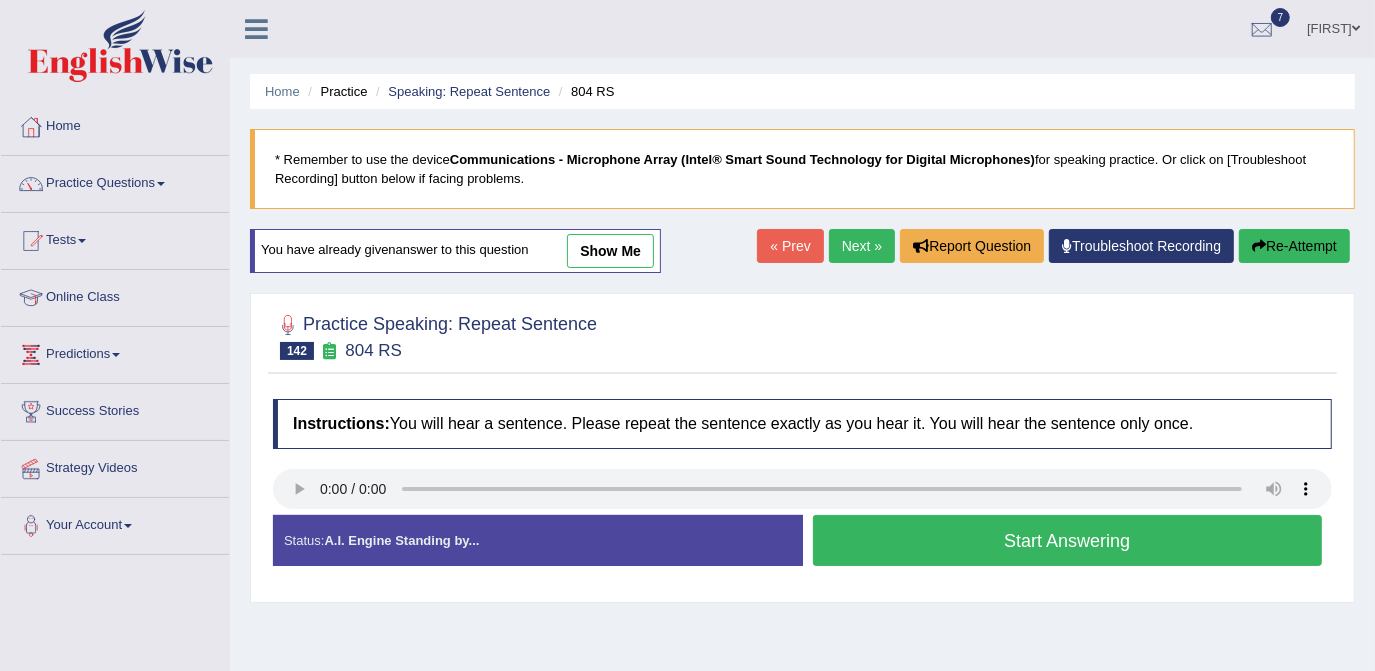 click on "Start Answering" at bounding box center (1068, 540) 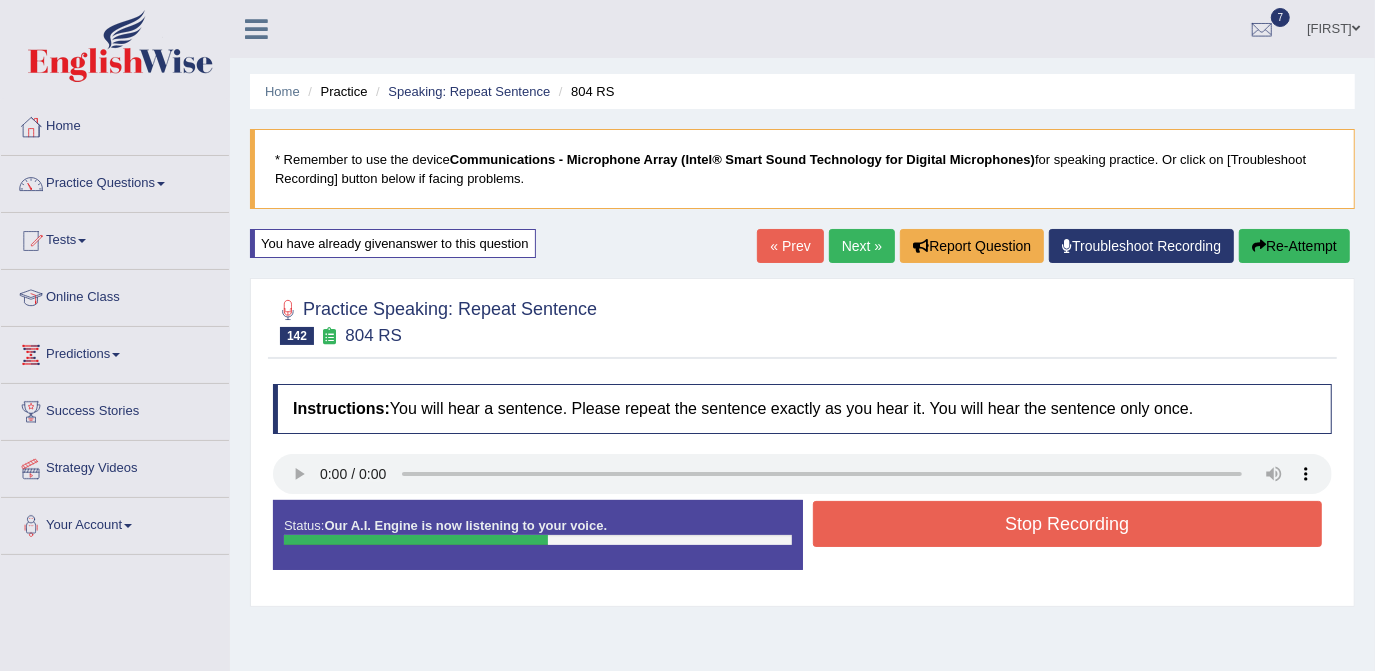 click on "Stop Recording" at bounding box center [1068, 524] 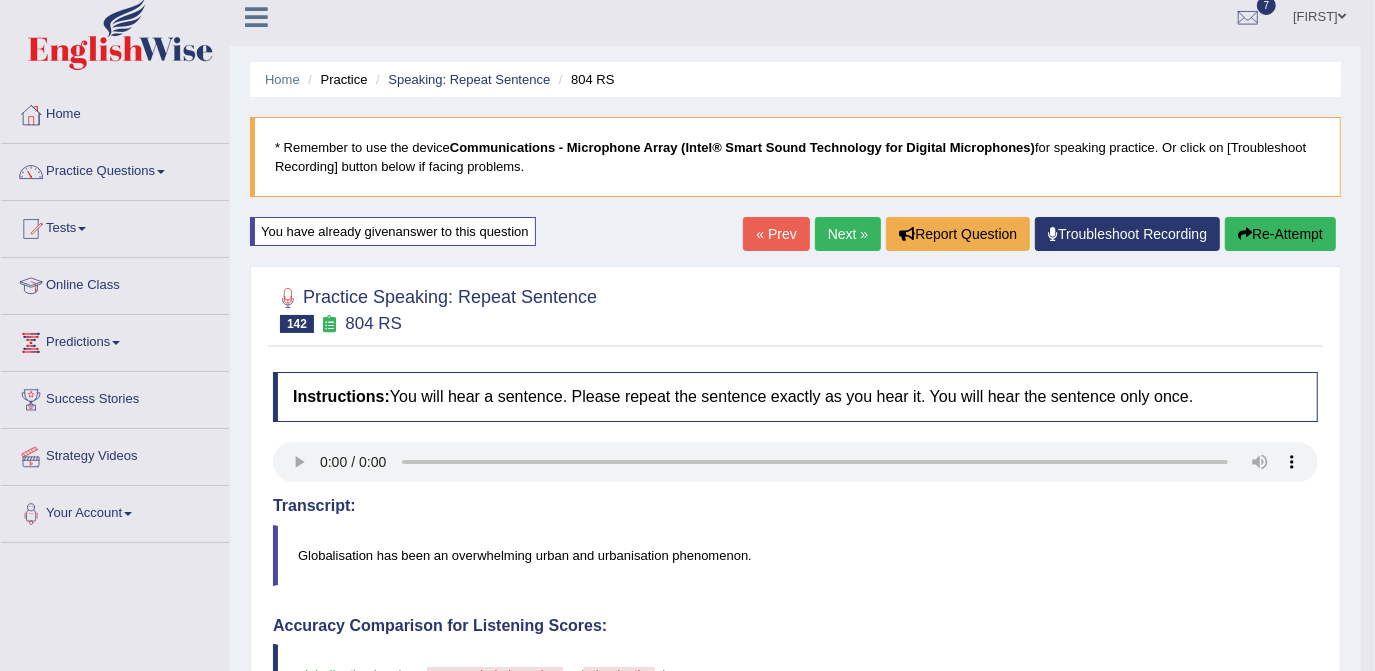 scroll, scrollTop: 0, scrollLeft: 0, axis: both 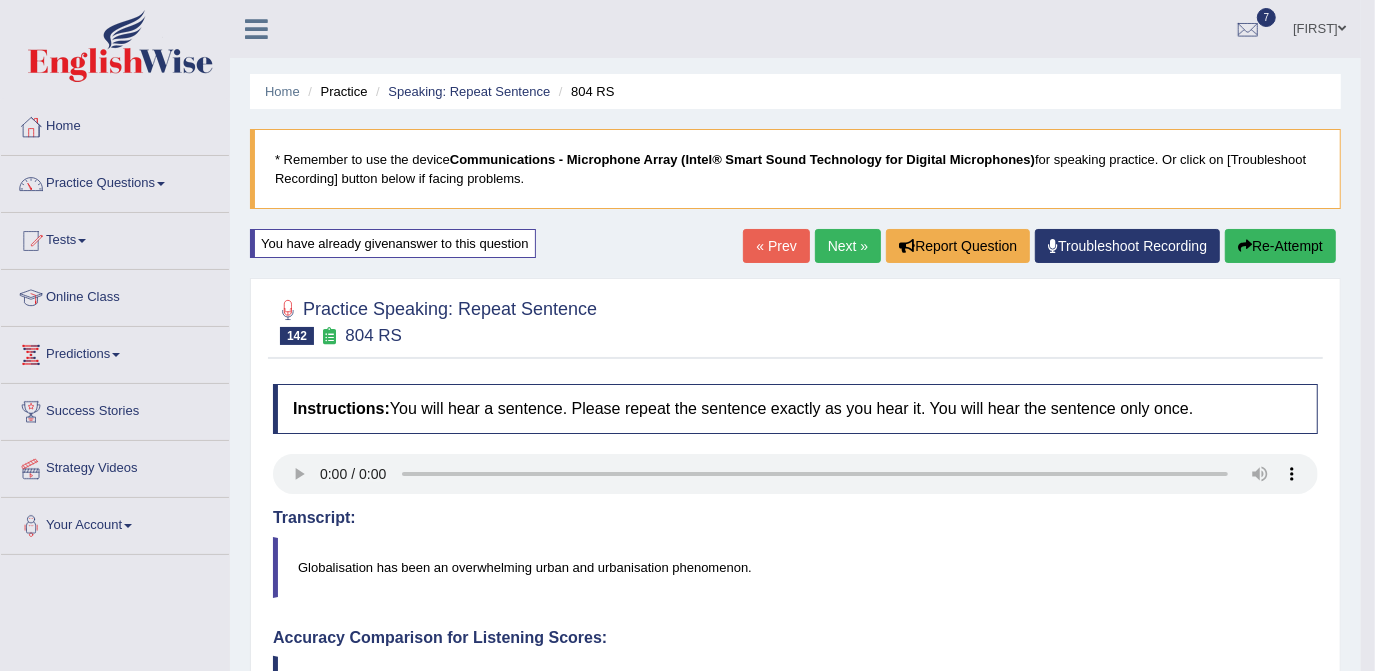 click on "Next »" at bounding box center [848, 246] 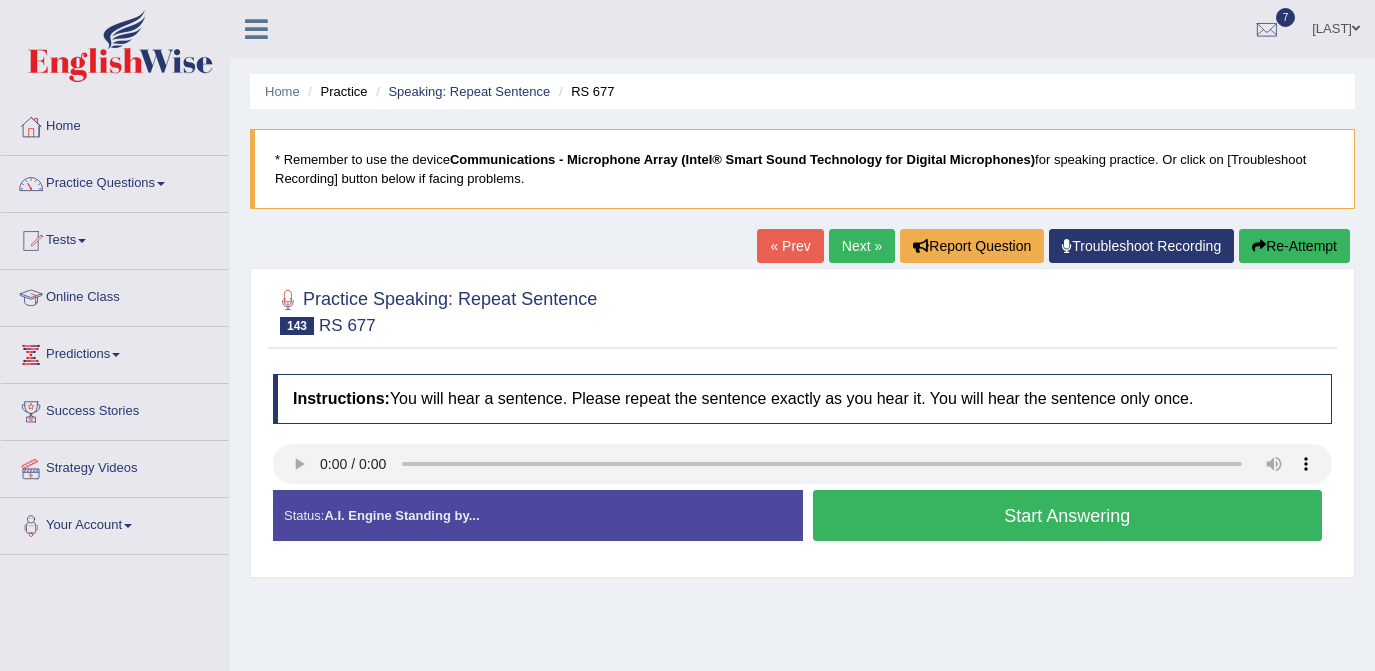 scroll, scrollTop: 0, scrollLeft: 0, axis: both 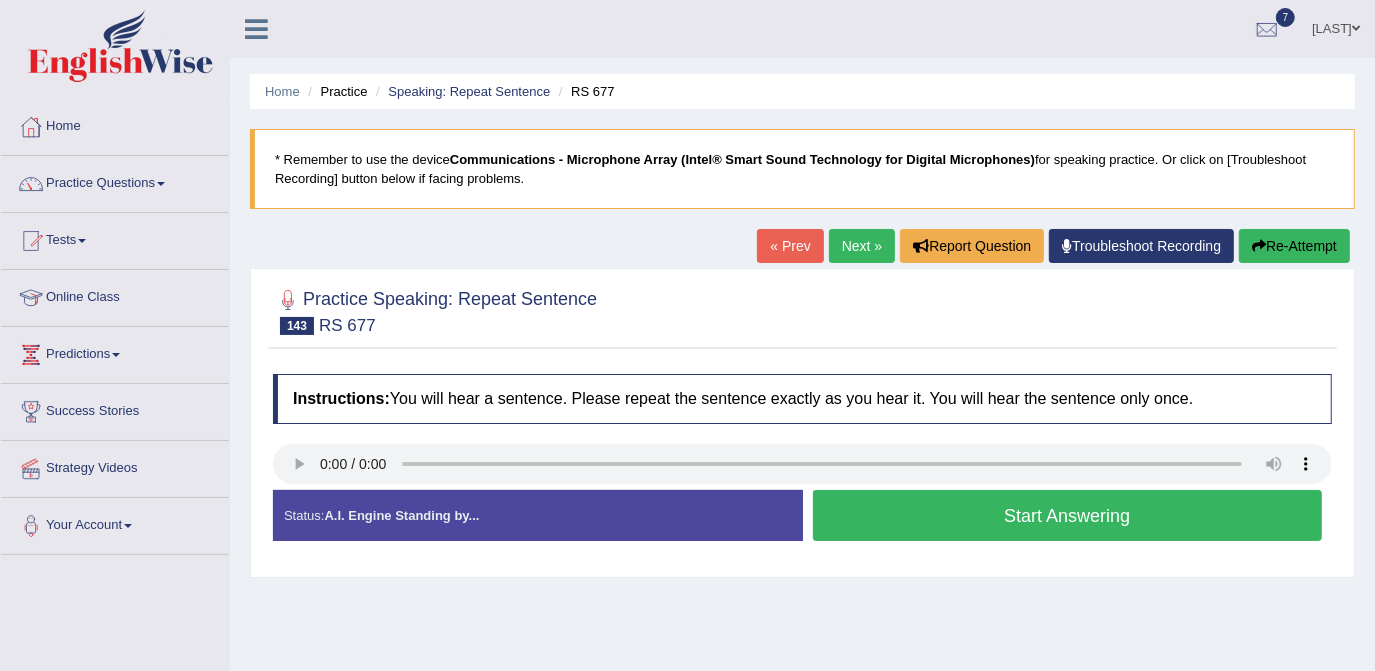 click on "Start Answering" at bounding box center [1068, 515] 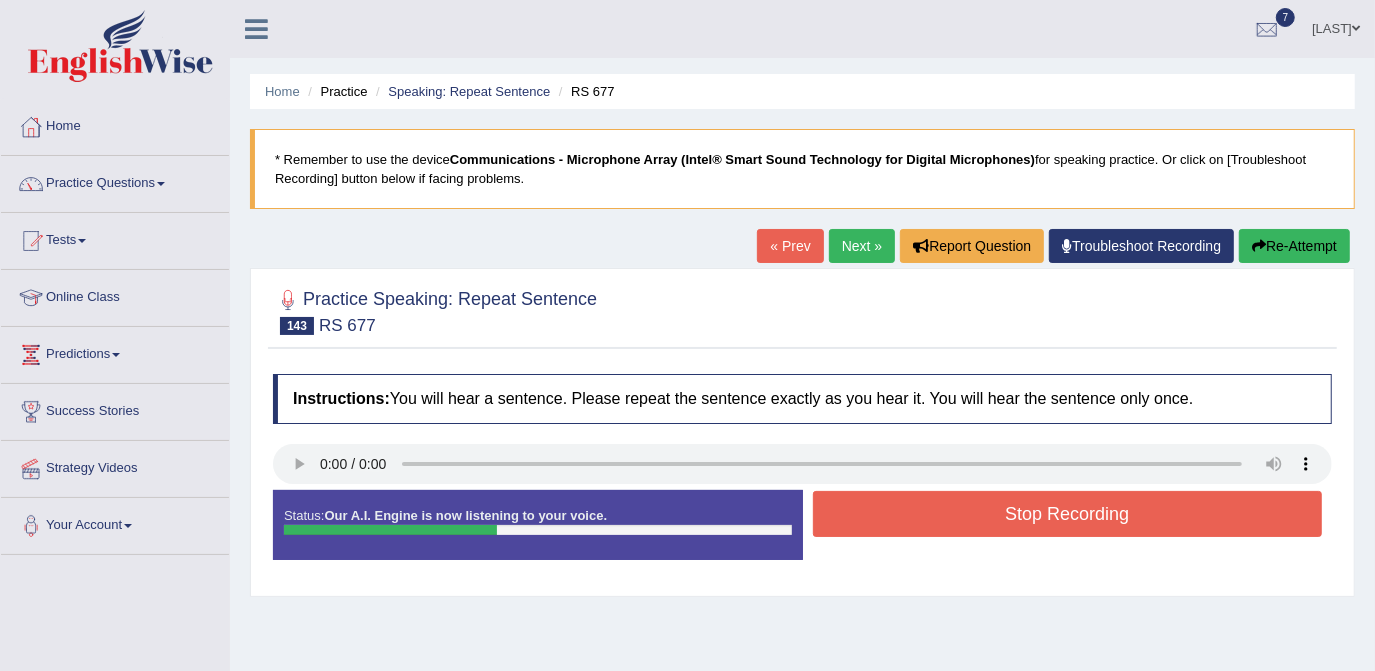 click on "Stop Recording" at bounding box center (1068, 514) 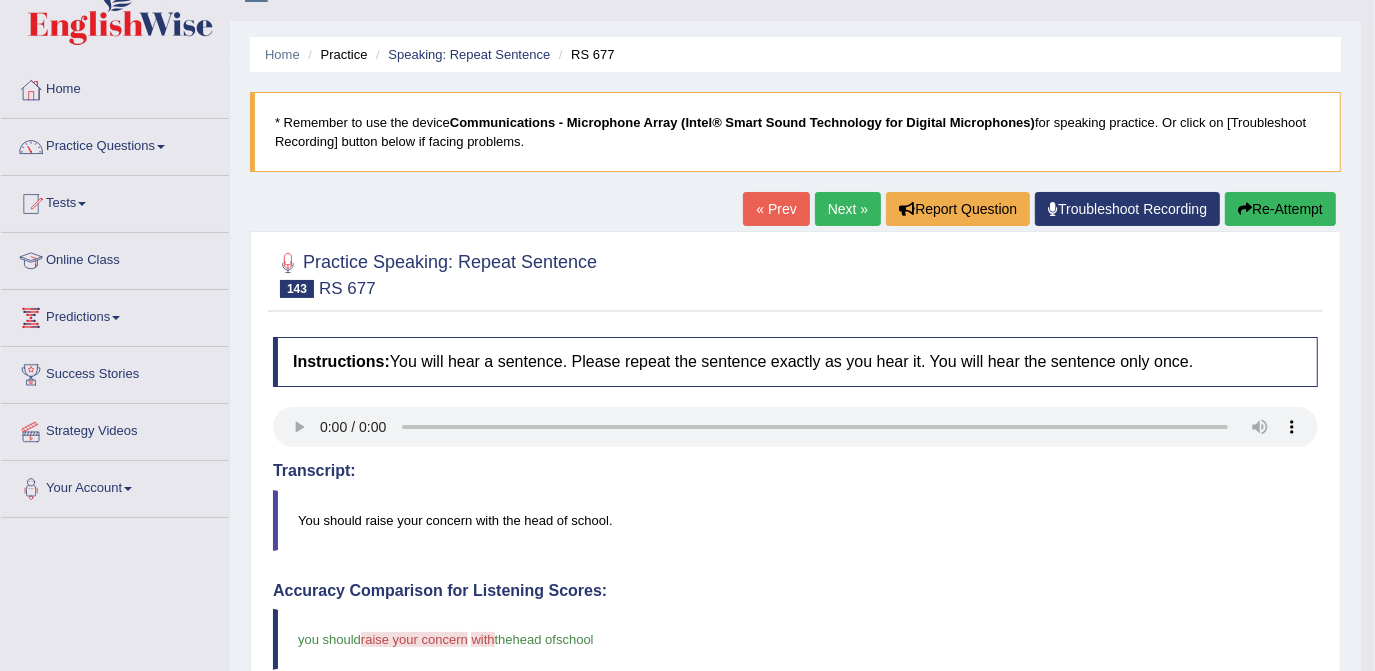 scroll, scrollTop: 0, scrollLeft: 0, axis: both 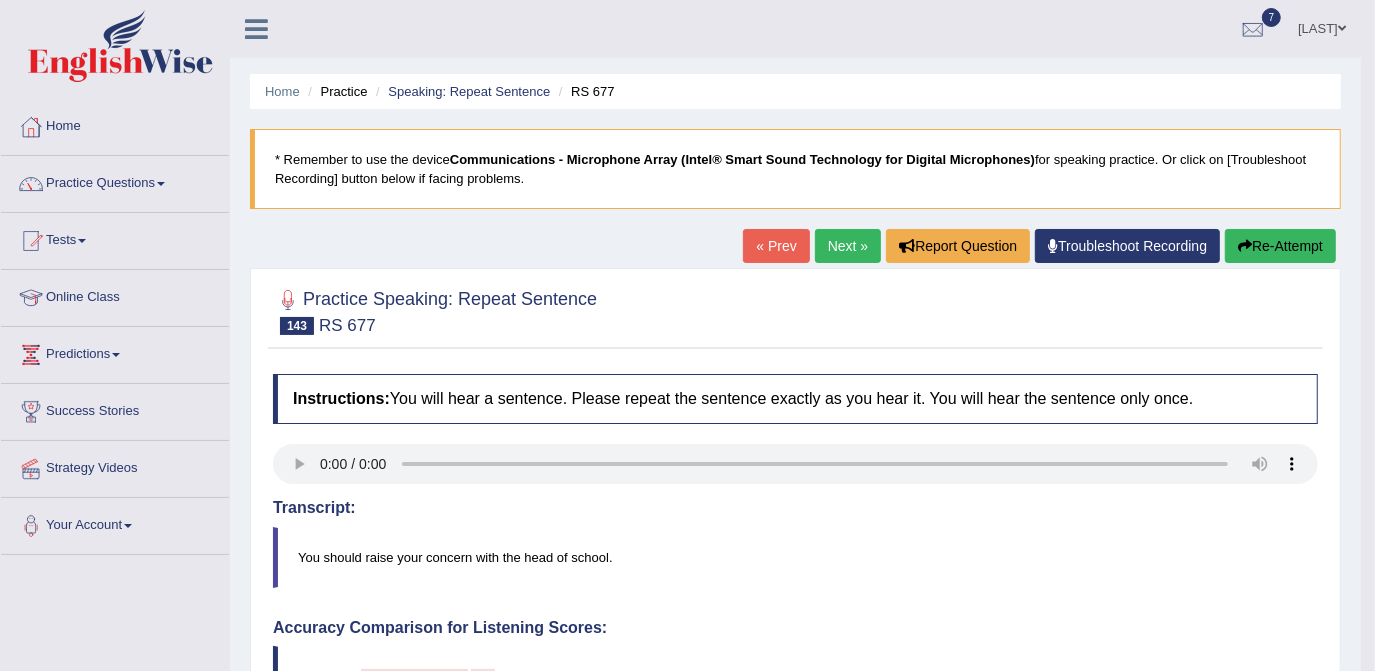 click on "Next »" at bounding box center [848, 246] 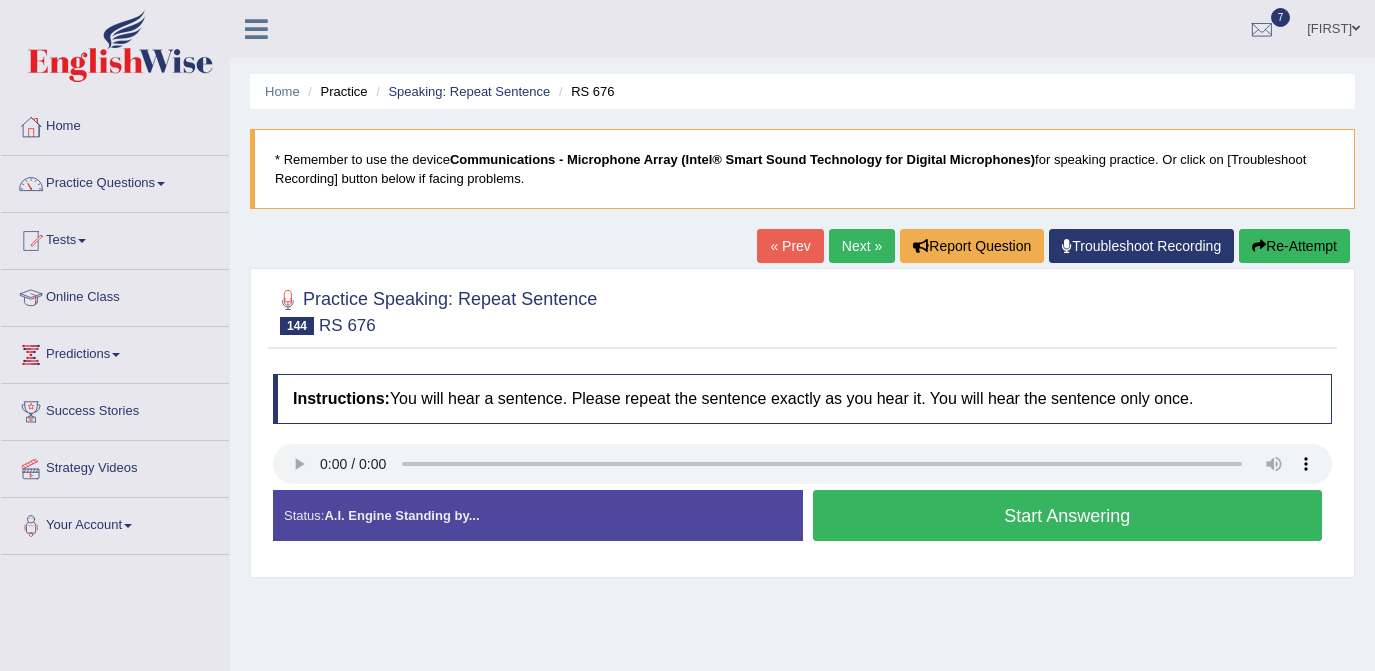 scroll, scrollTop: 0, scrollLeft: 0, axis: both 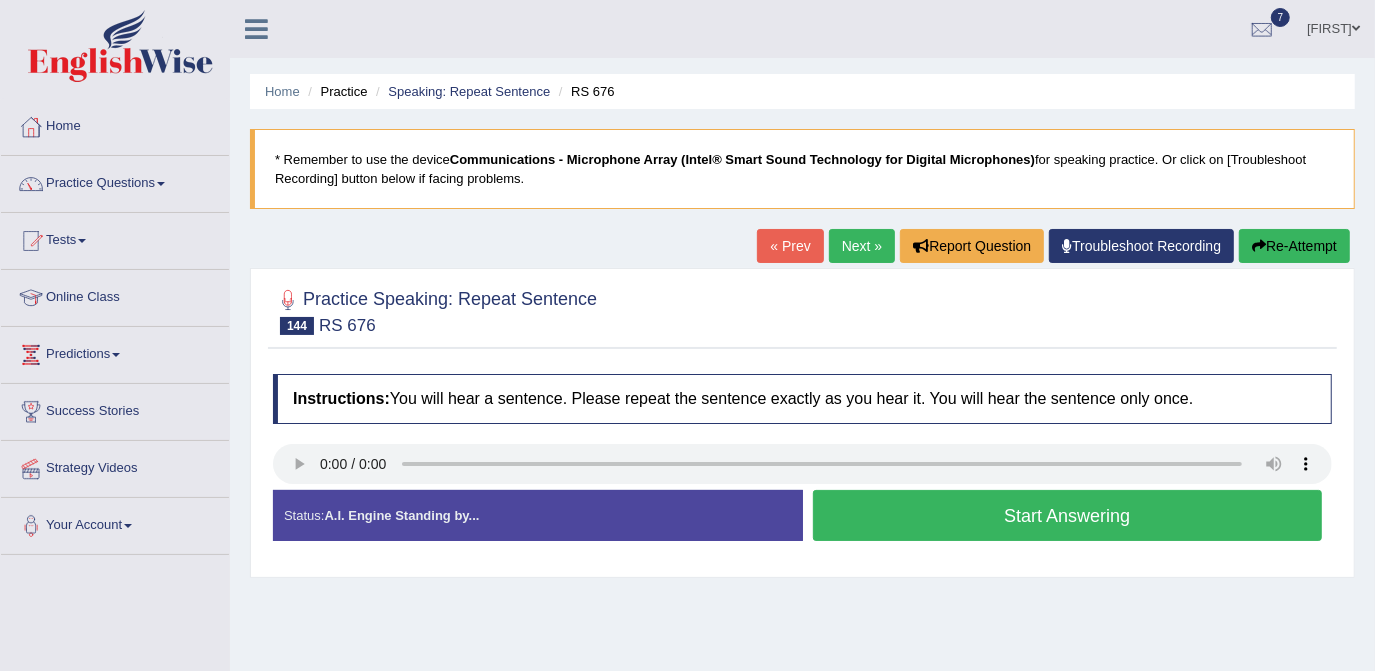 click on "Start Answering" at bounding box center [1068, 515] 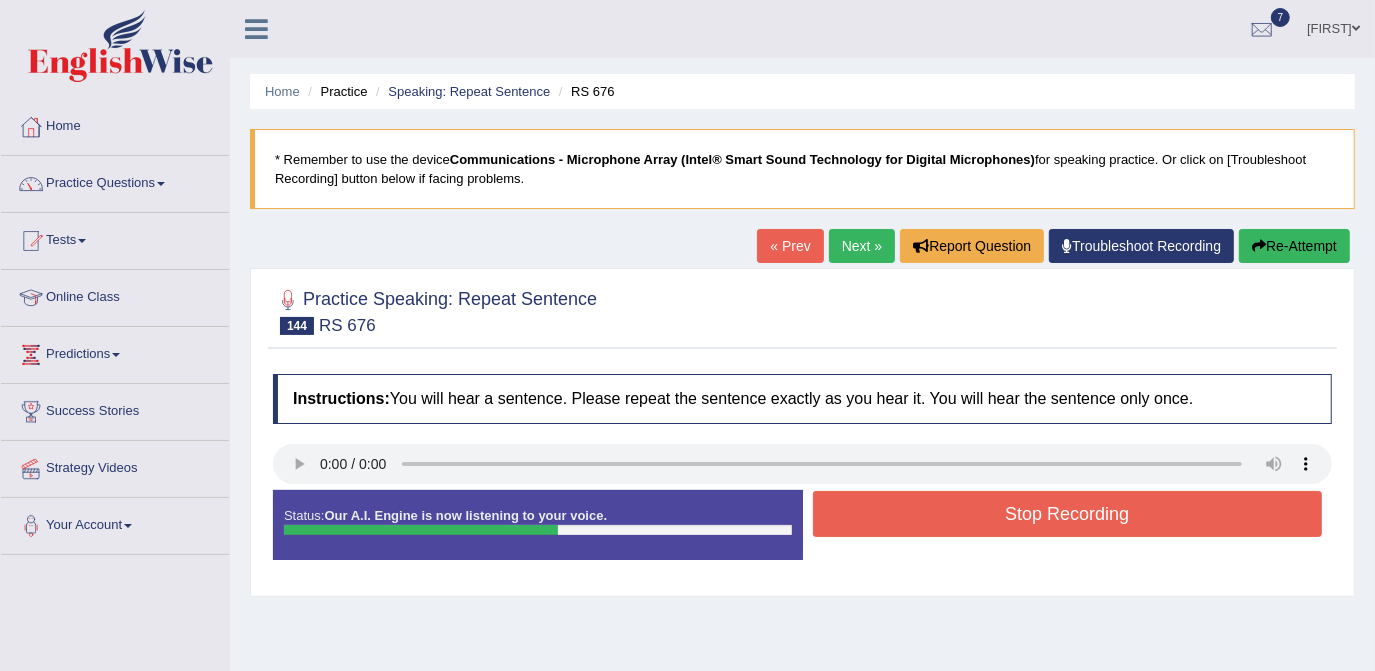 click on "Stop Recording" at bounding box center (1068, 514) 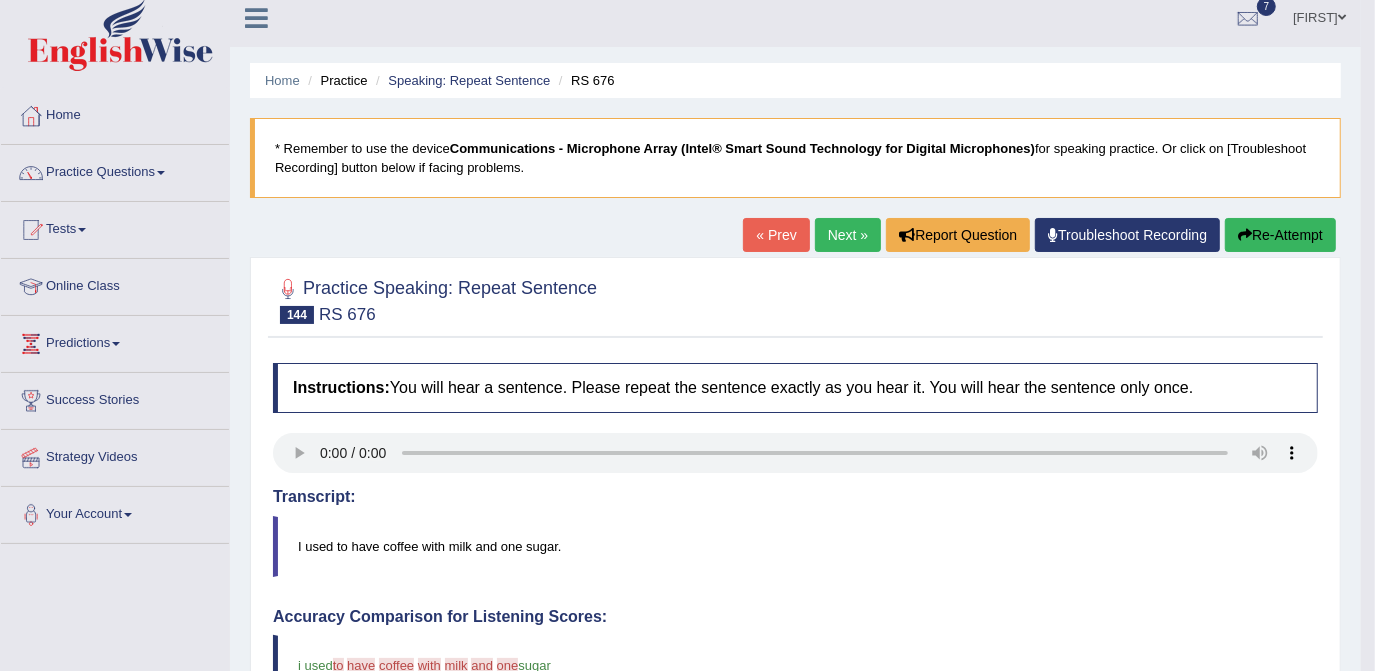 scroll, scrollTop: 0, scrollLeft: 0, axis: both 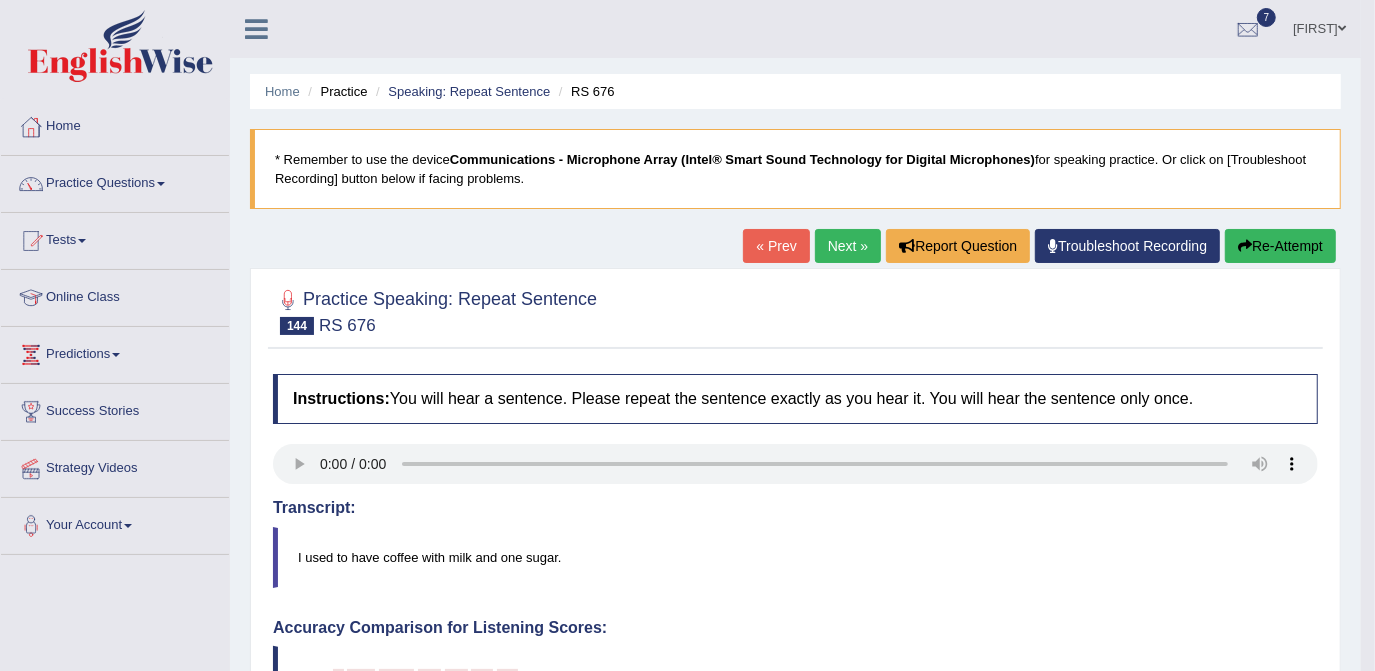 click on "Re-Attempt" at bounding box center [1280, 246] 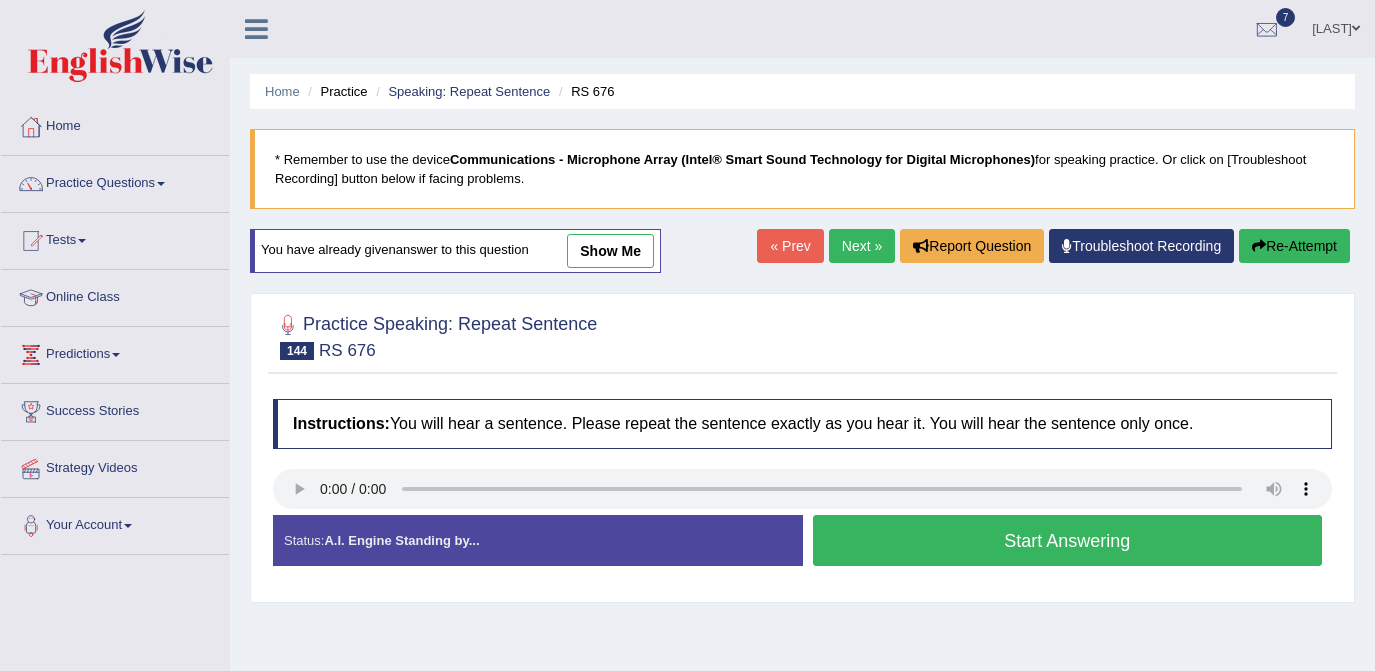 scroll, scrollTop: 0, scrollLeft: 0, axis: both 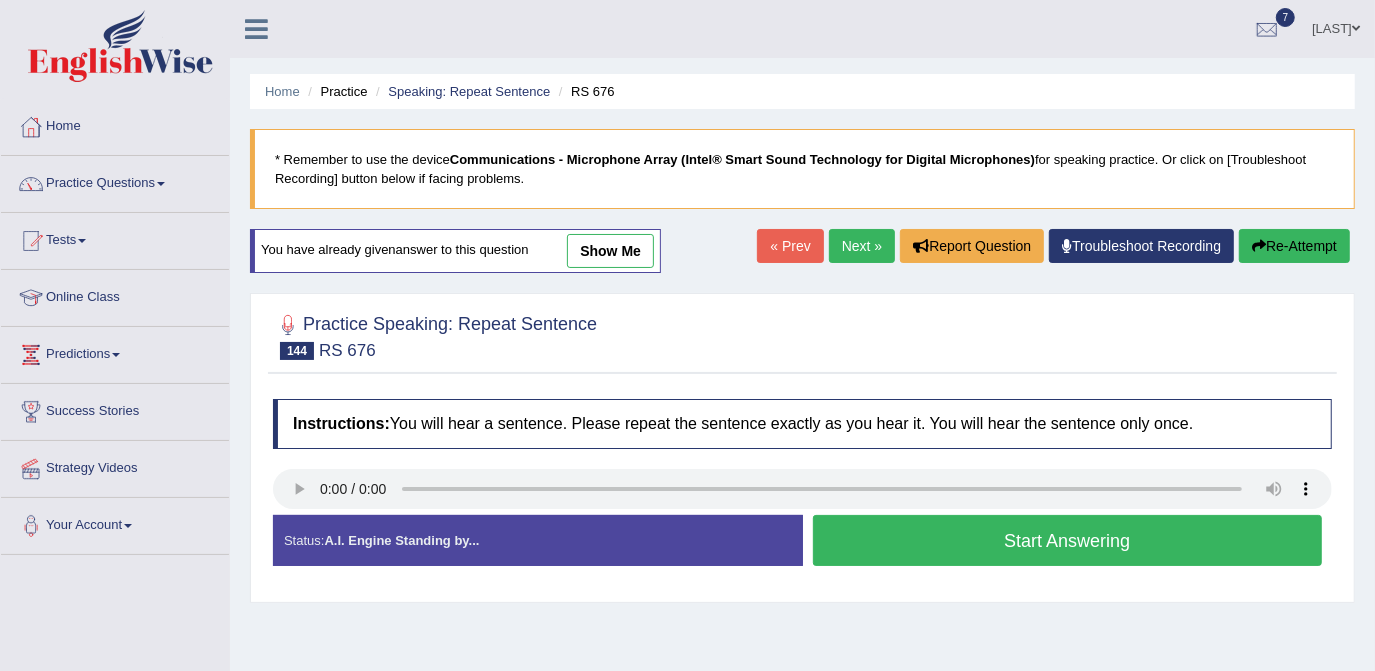 click on "Start Answering" at bounding box center [1068, 540] 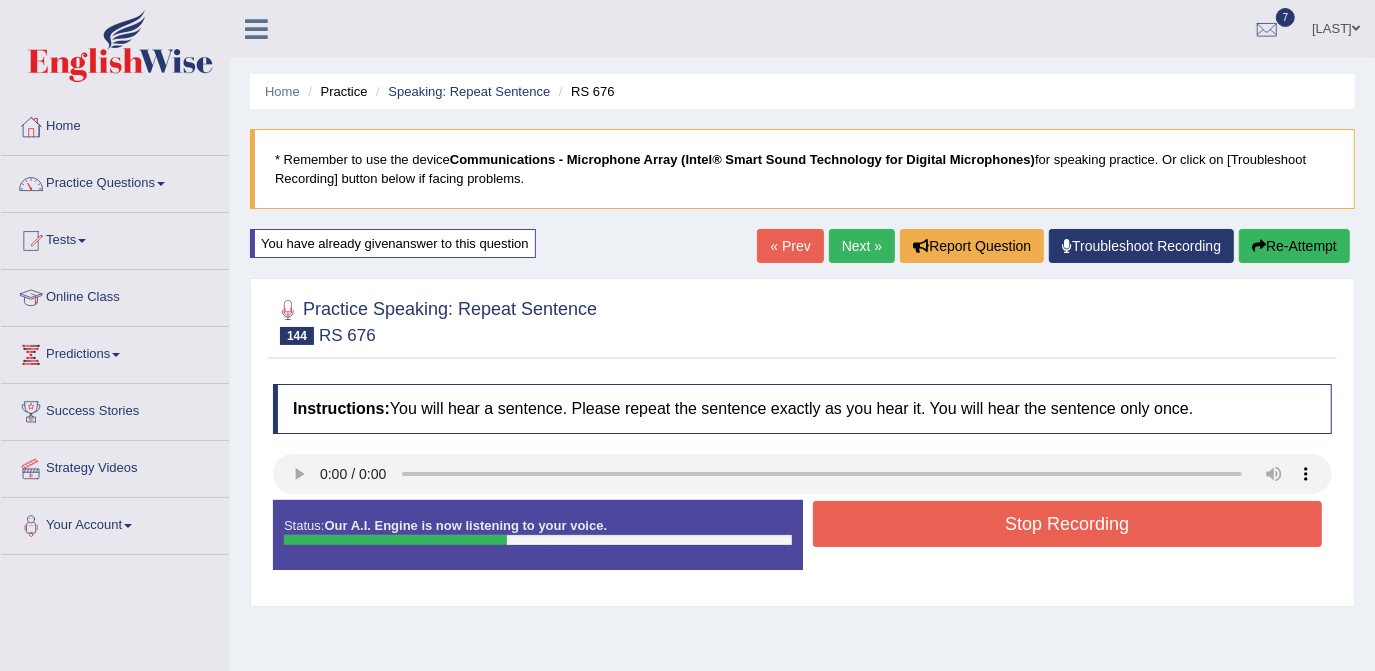 click on "Stop Recording" at bounding box center (1068, 524) 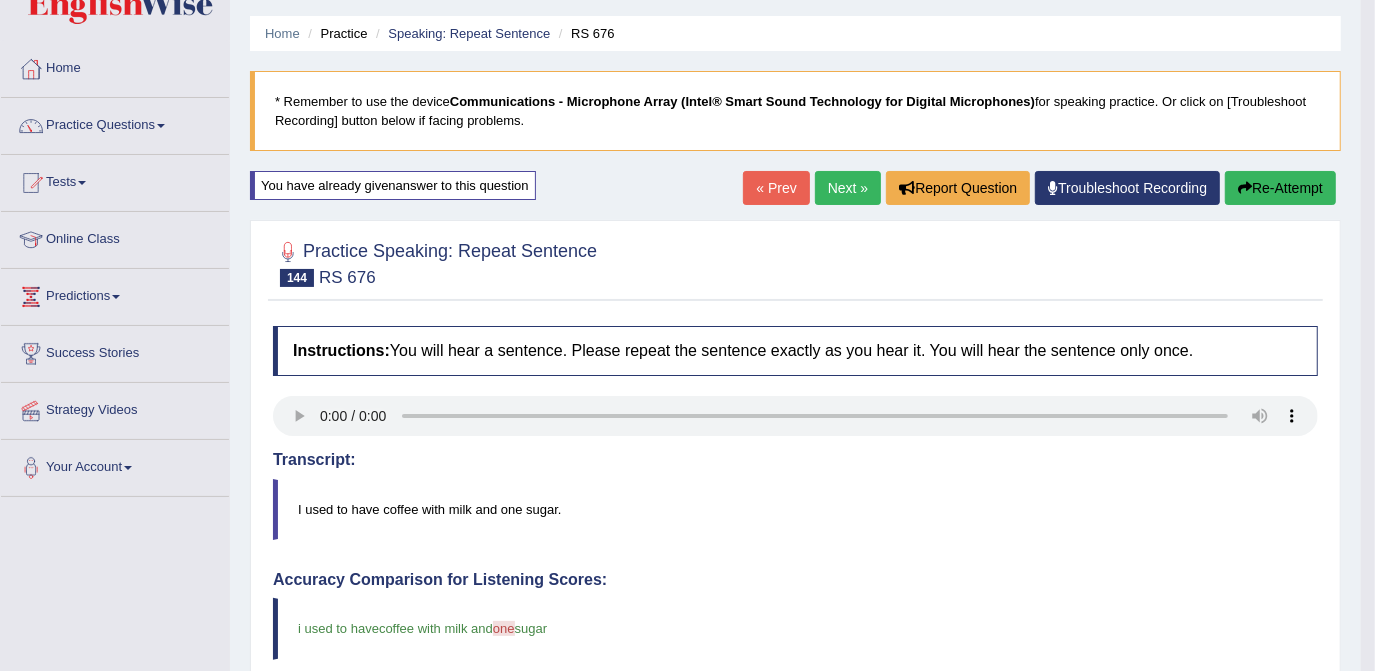 scroll, scrollTop: 0, scrollLeft: 0, axis: both 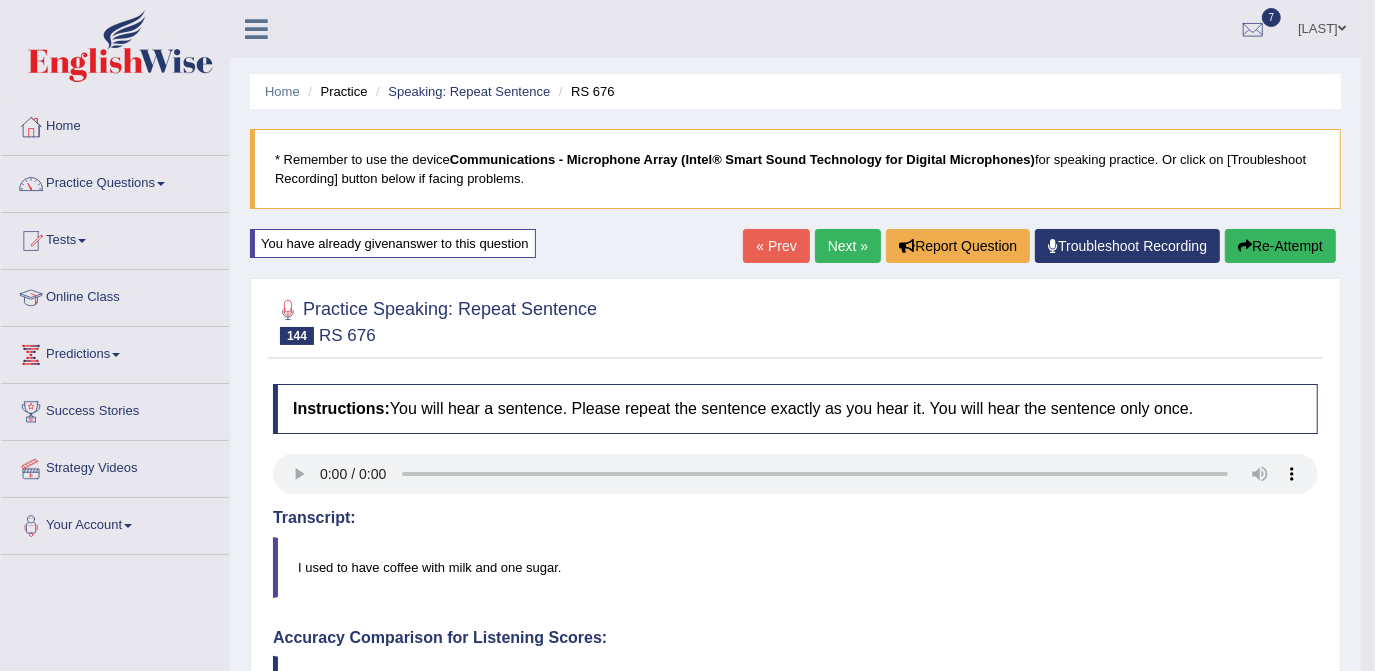 click on "Next »" at bounding box center (848, 246) 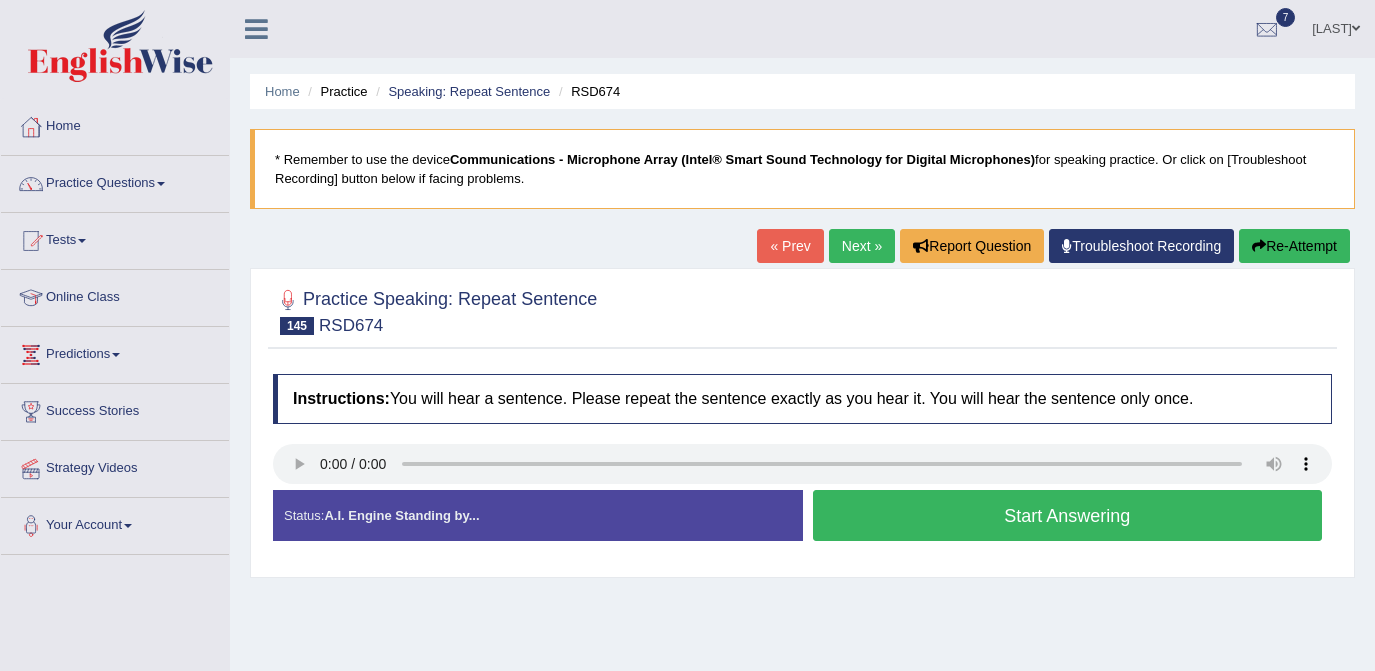 scroll, scrollTop: 0, scrollLeft: 0, axis: both 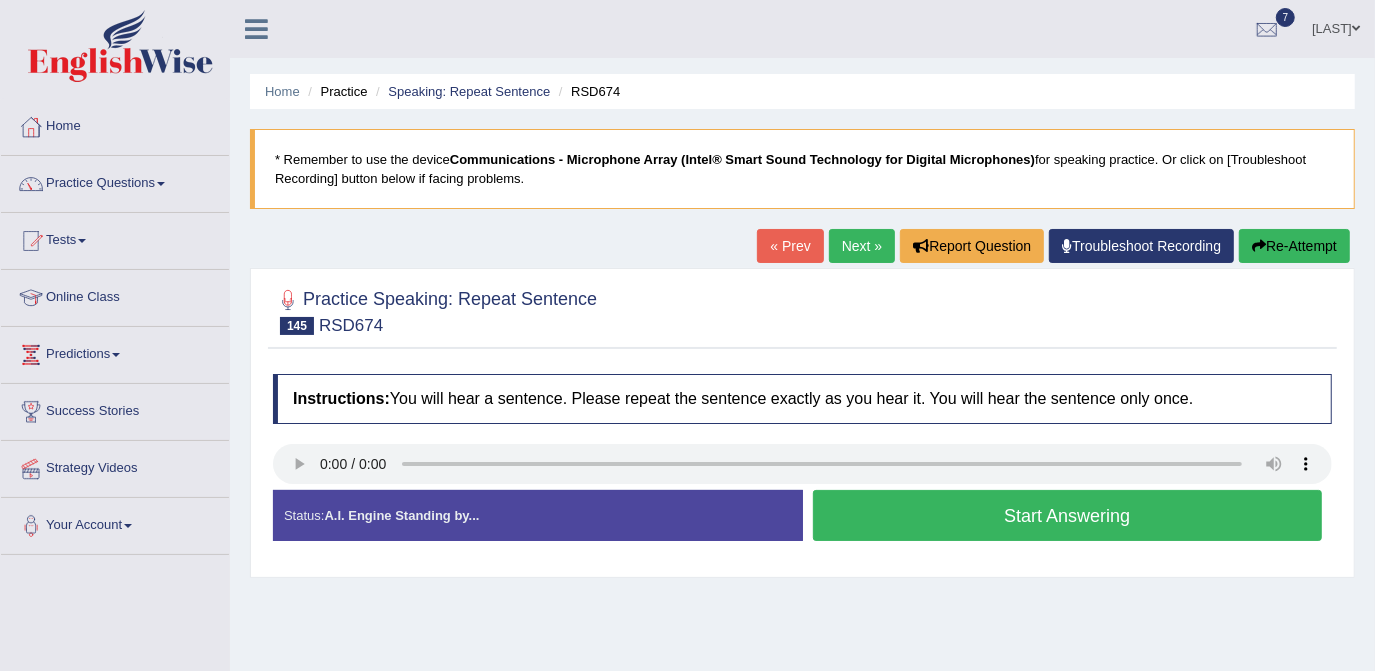 click on "Start Answering" at bounding box center [1068, 515] 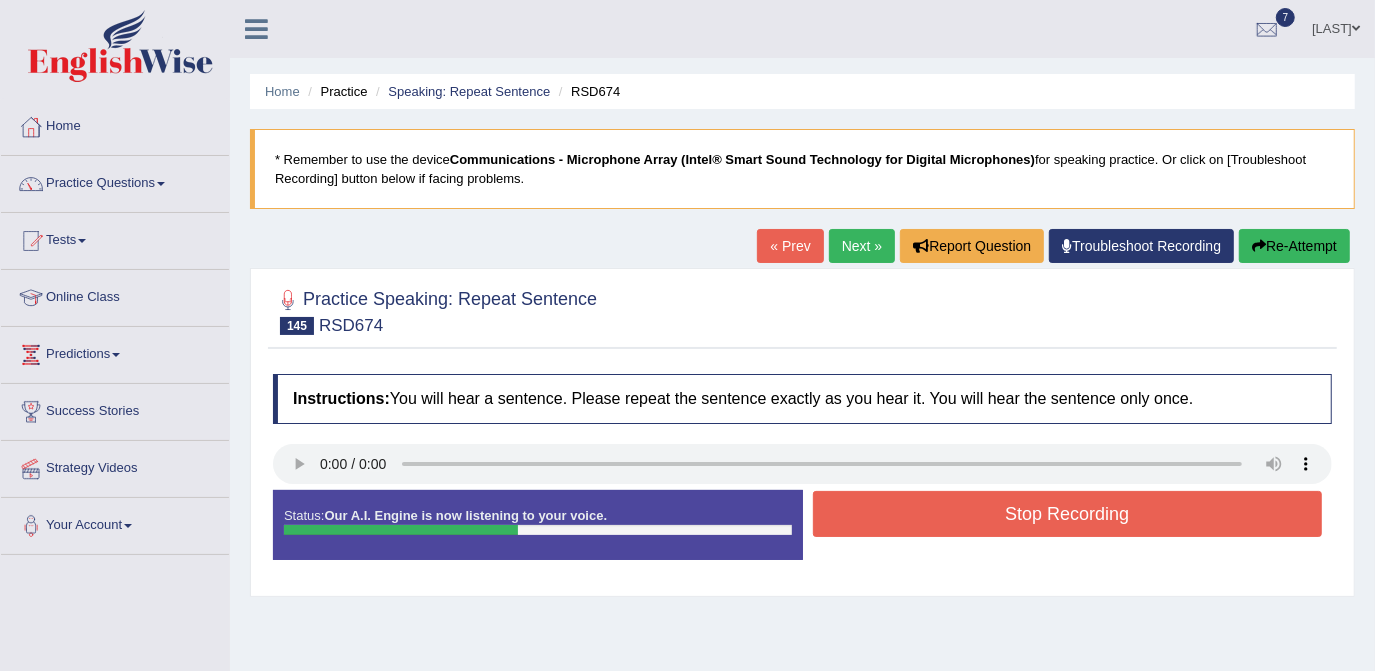click on "Stop Recording" at bounding box center [1068, 514] 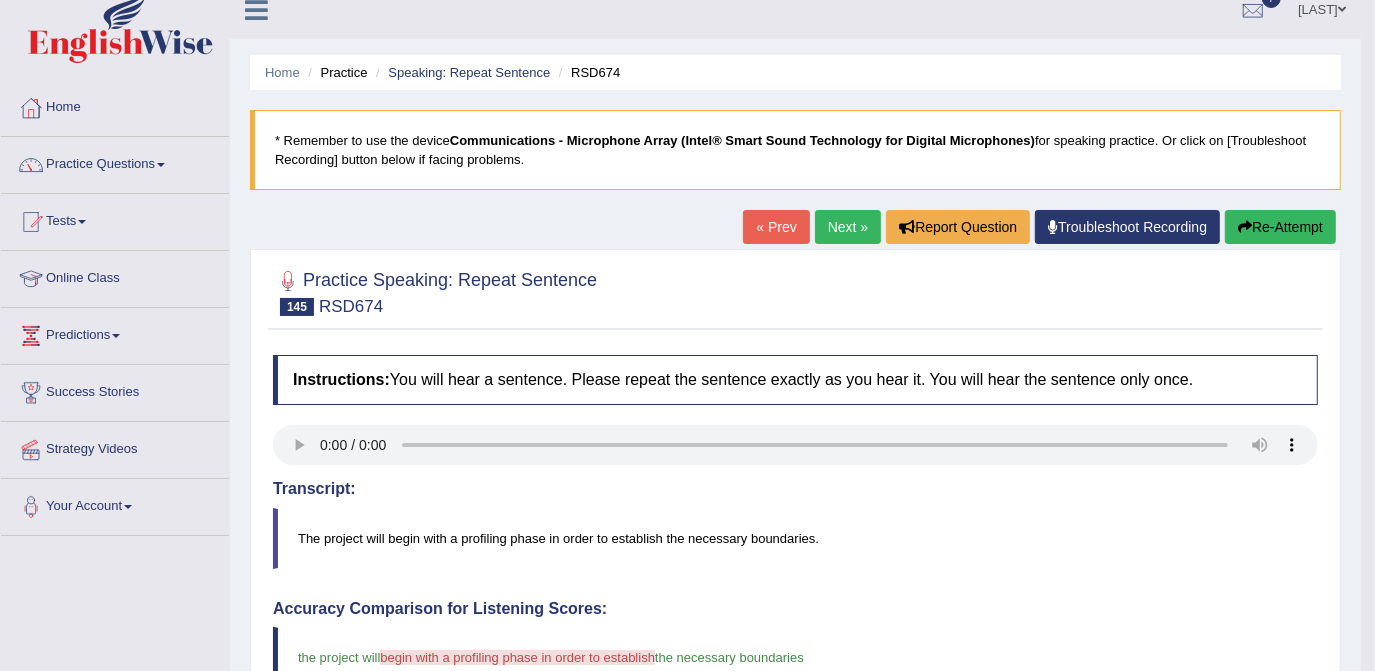 scroll, scrollTop: 0, scrollLeft: 0, axis: both 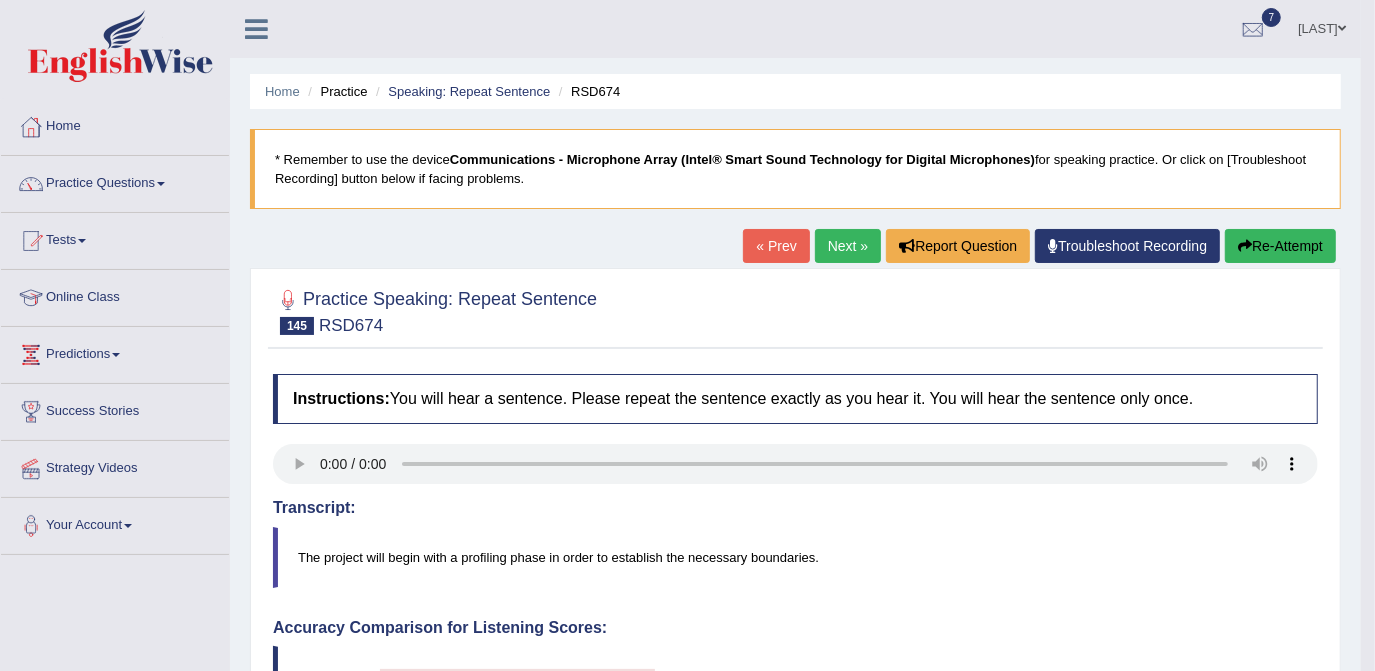 click on "Next »" at bounding box center [848, 246] 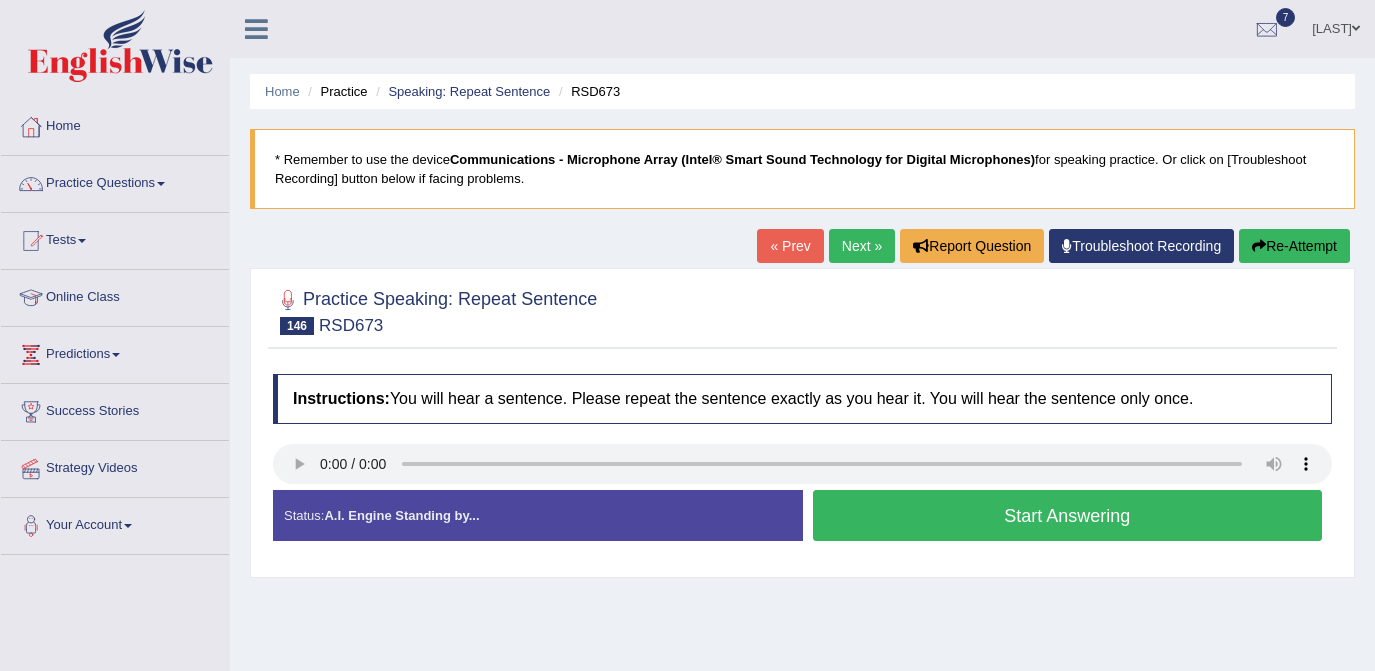 scroll, scrollTop: 0, scrollLeft: 0, axis: both 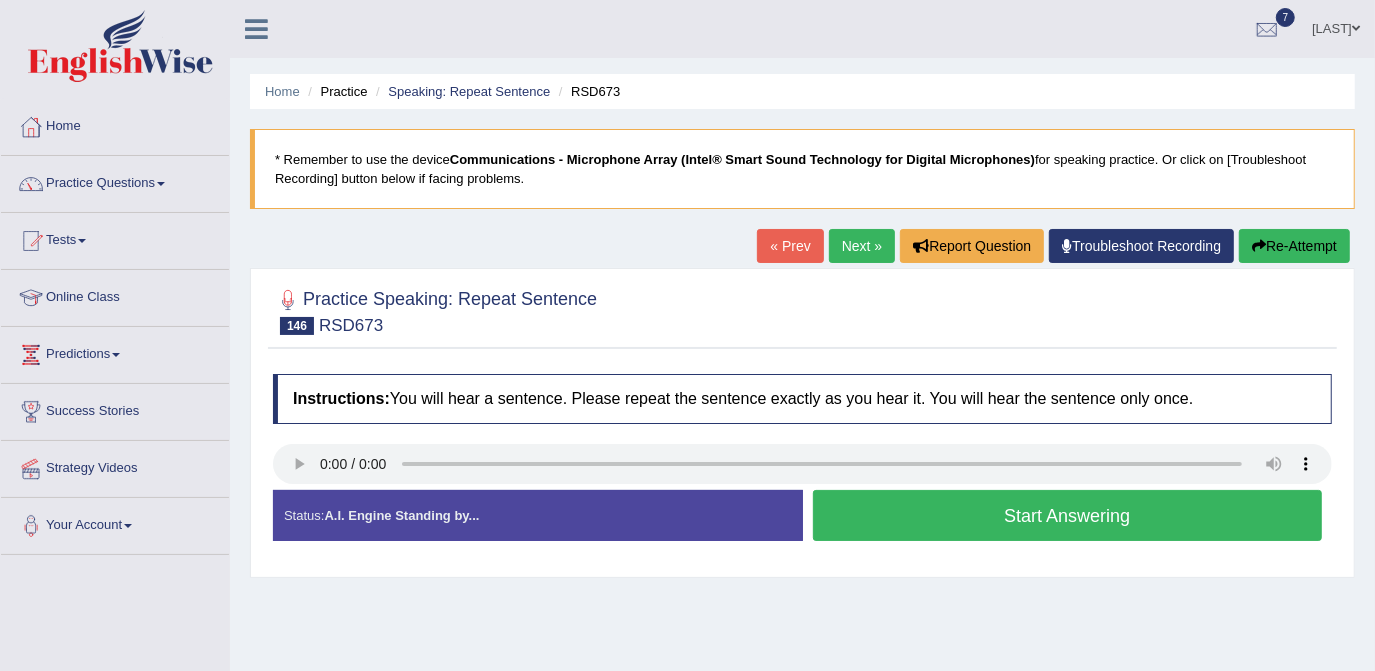 click on "Start Answering" at bounding box center [1068, 515] 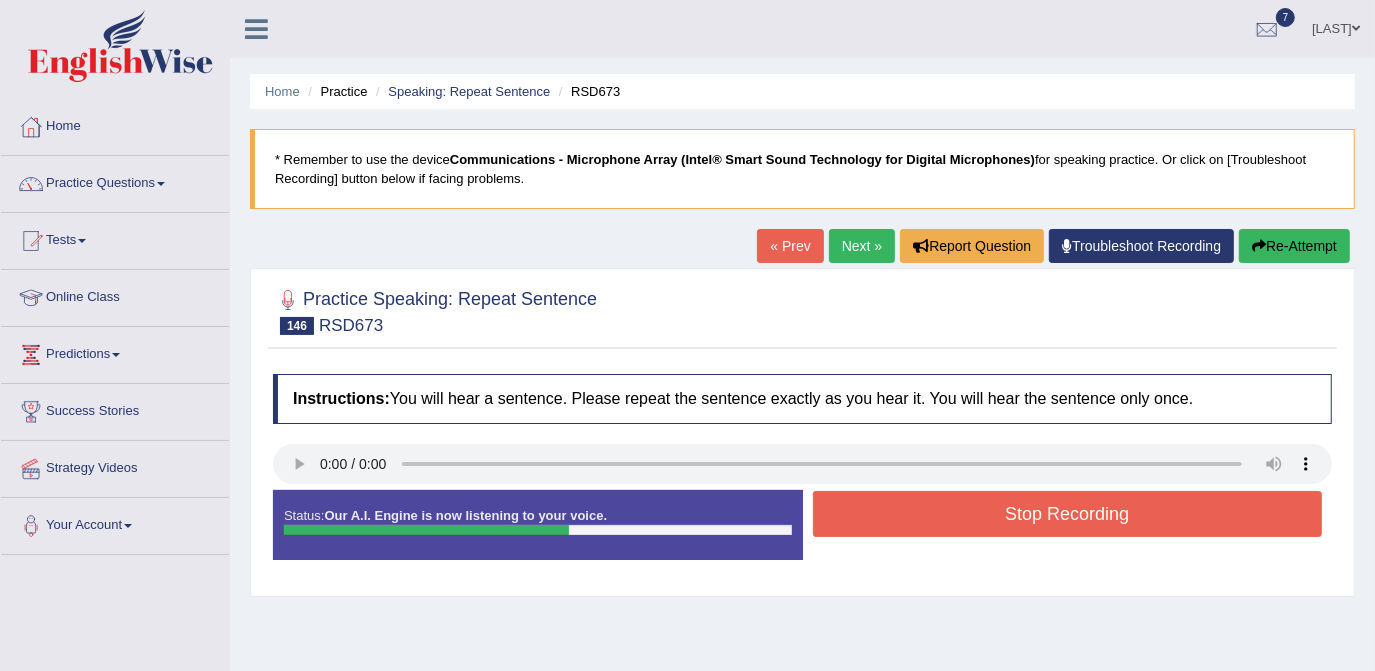 click on "Stop Recording" at bounding box center (1068, 514) 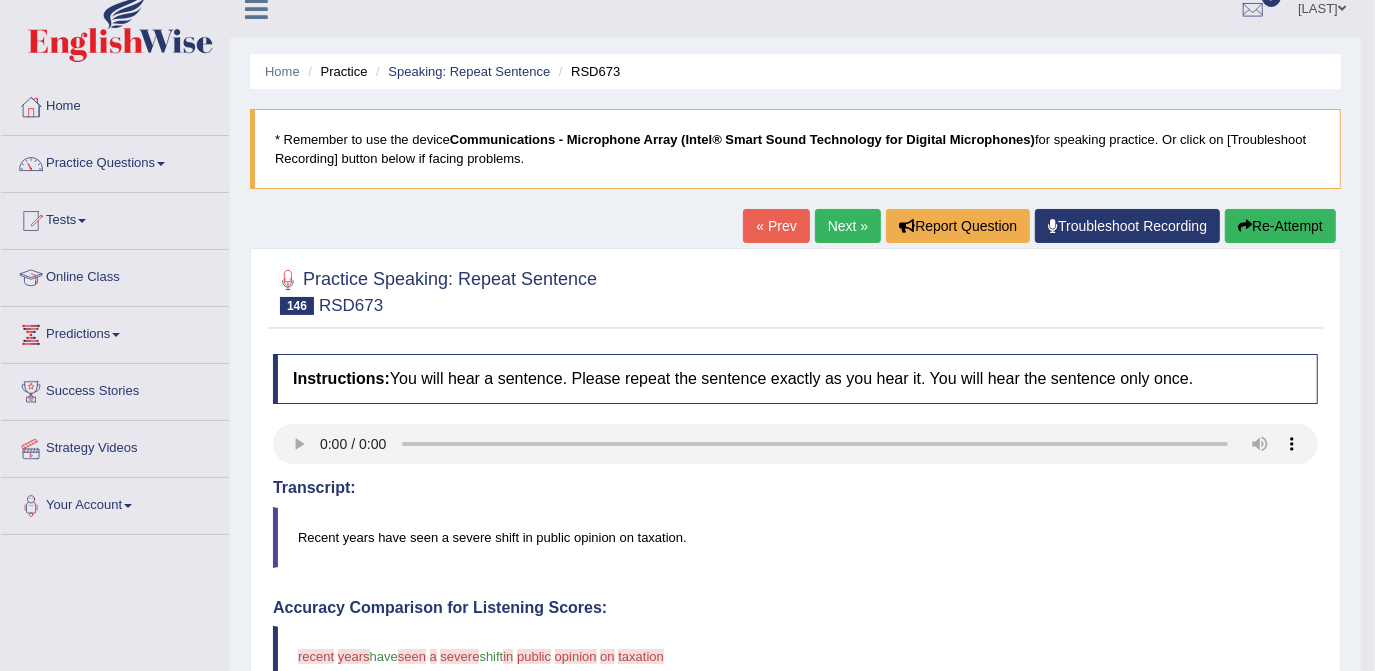 scroll, scrollTop: 0, scrollLeft: 0, axis: both 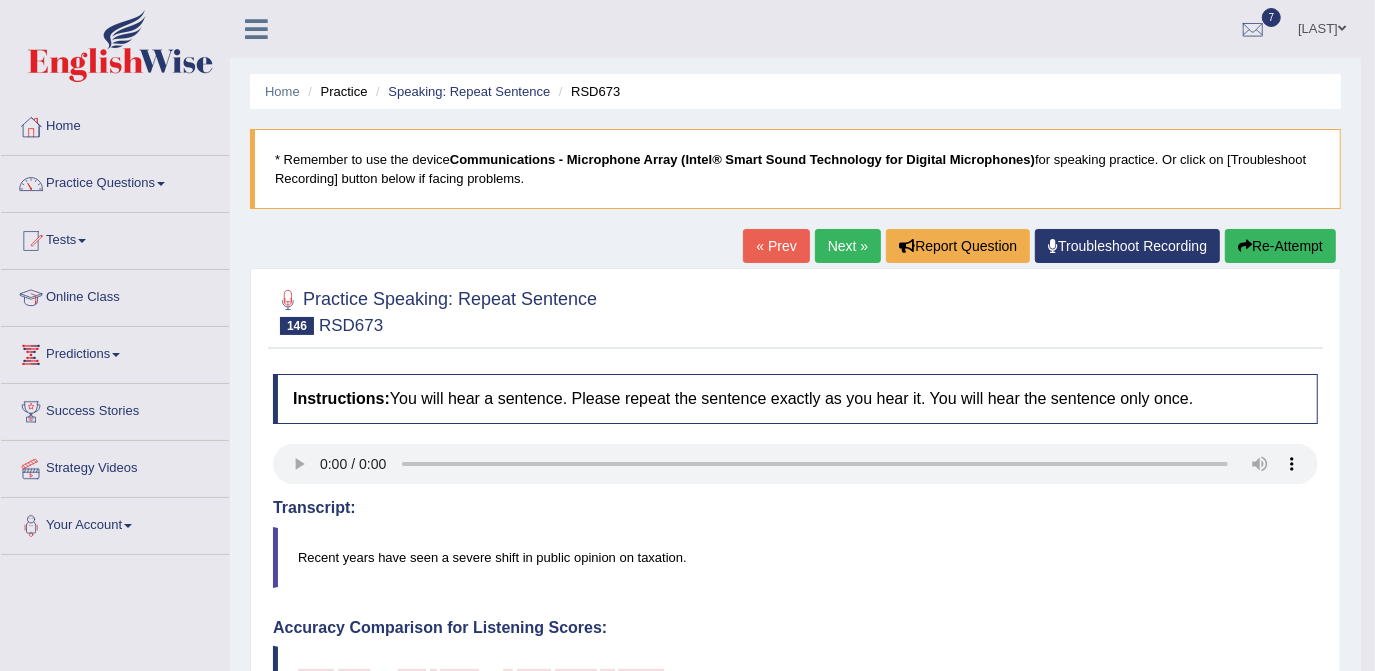 click on "Next »" at bounding box center (848, 246) 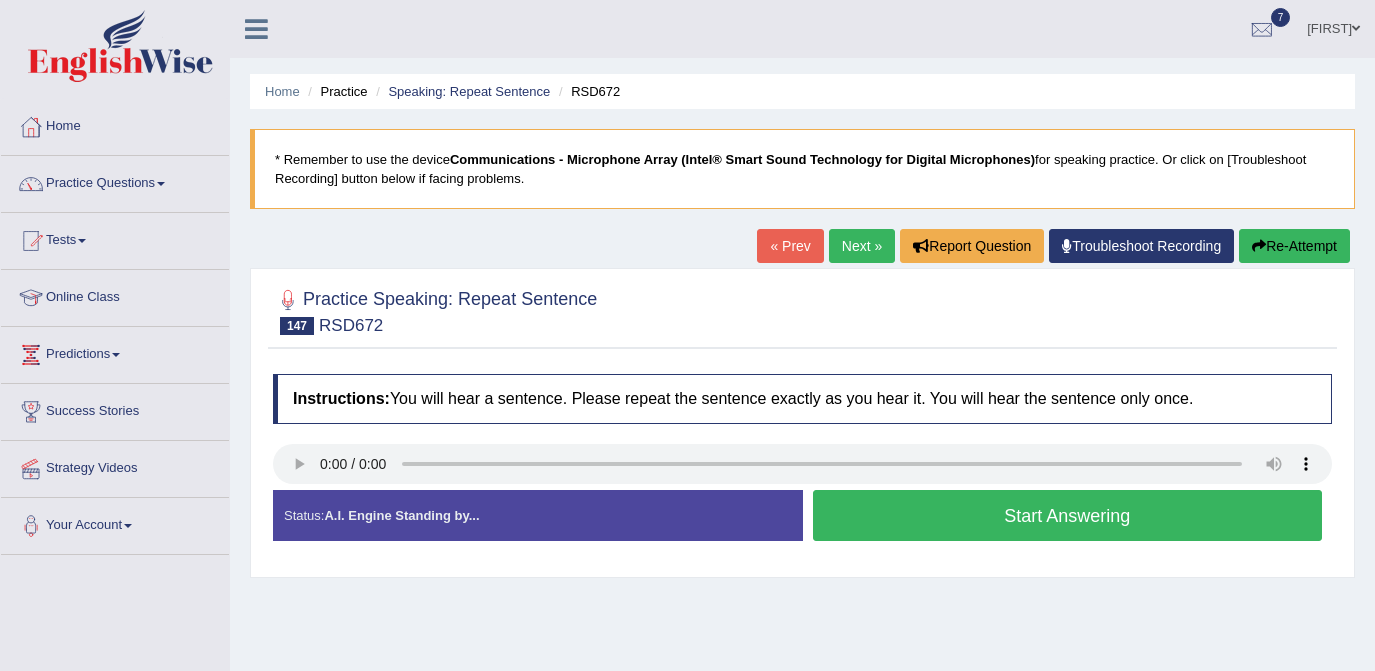 scroll, scrollTop: 0, scrollLeft: 0, axis: both 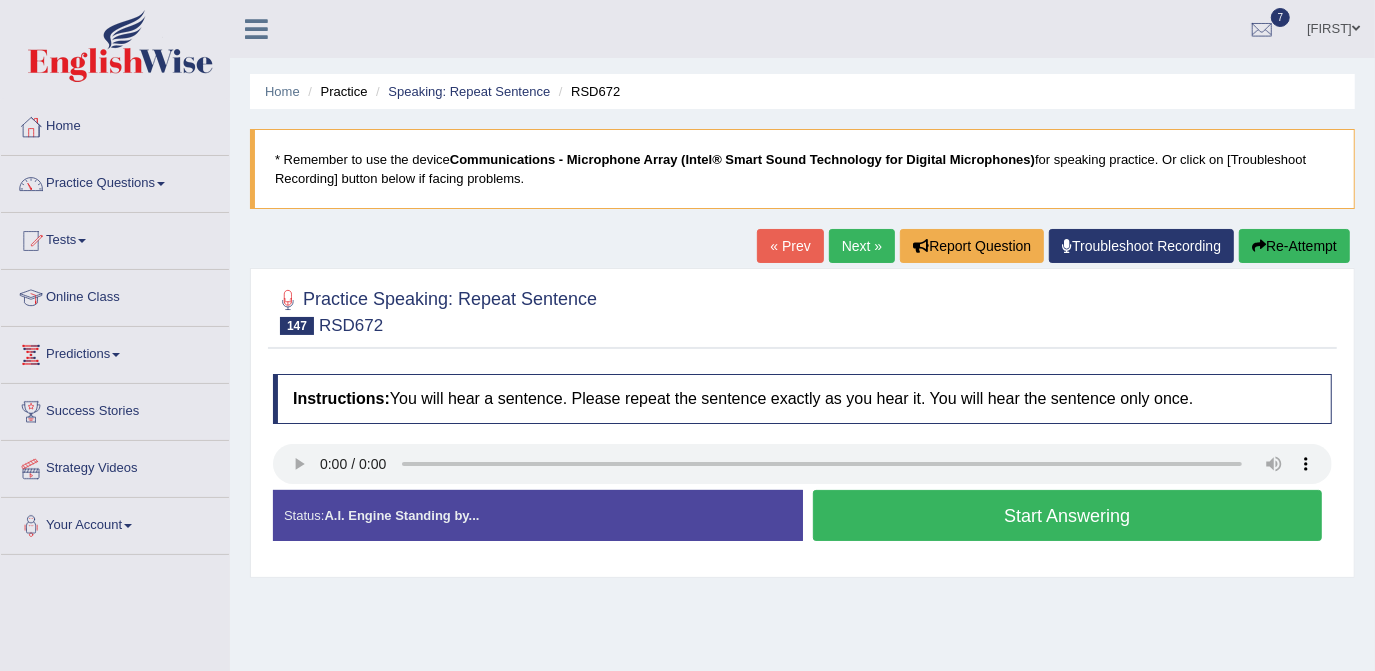click on "Start Answering" at bounding box center [1068, 515] 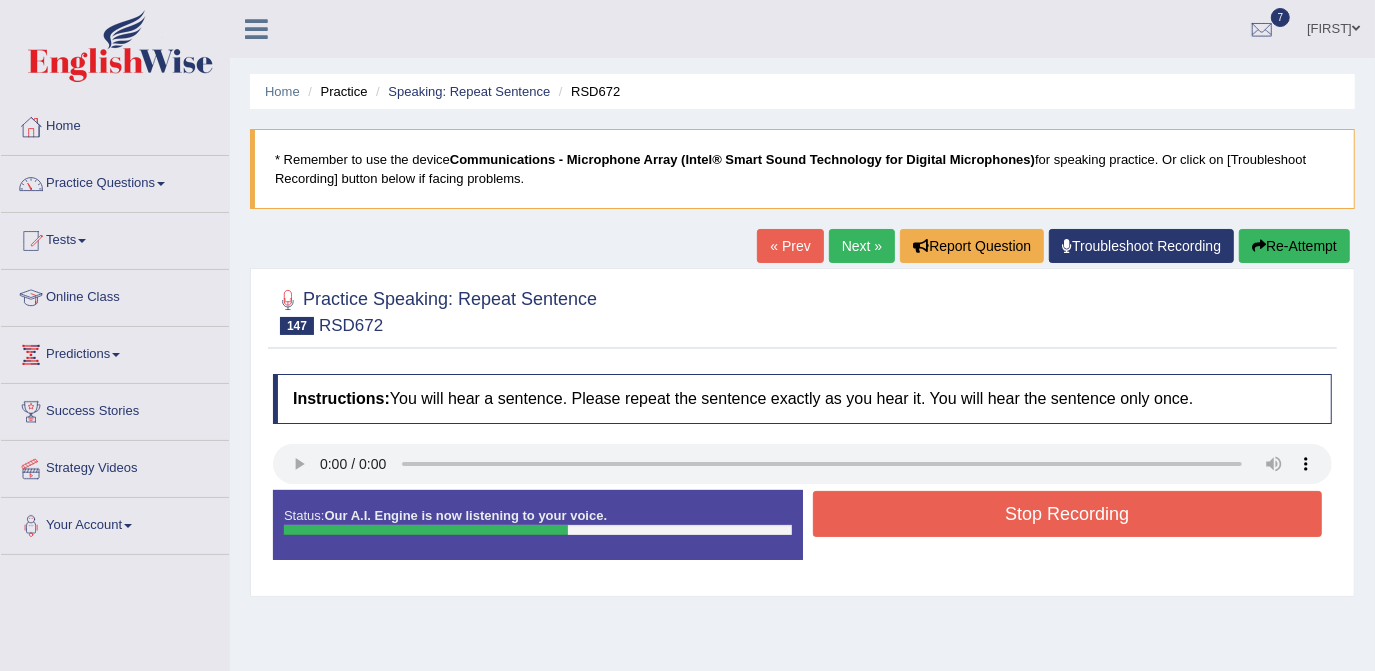 click on "Stop Recording" at bounding box center [1068, 514] 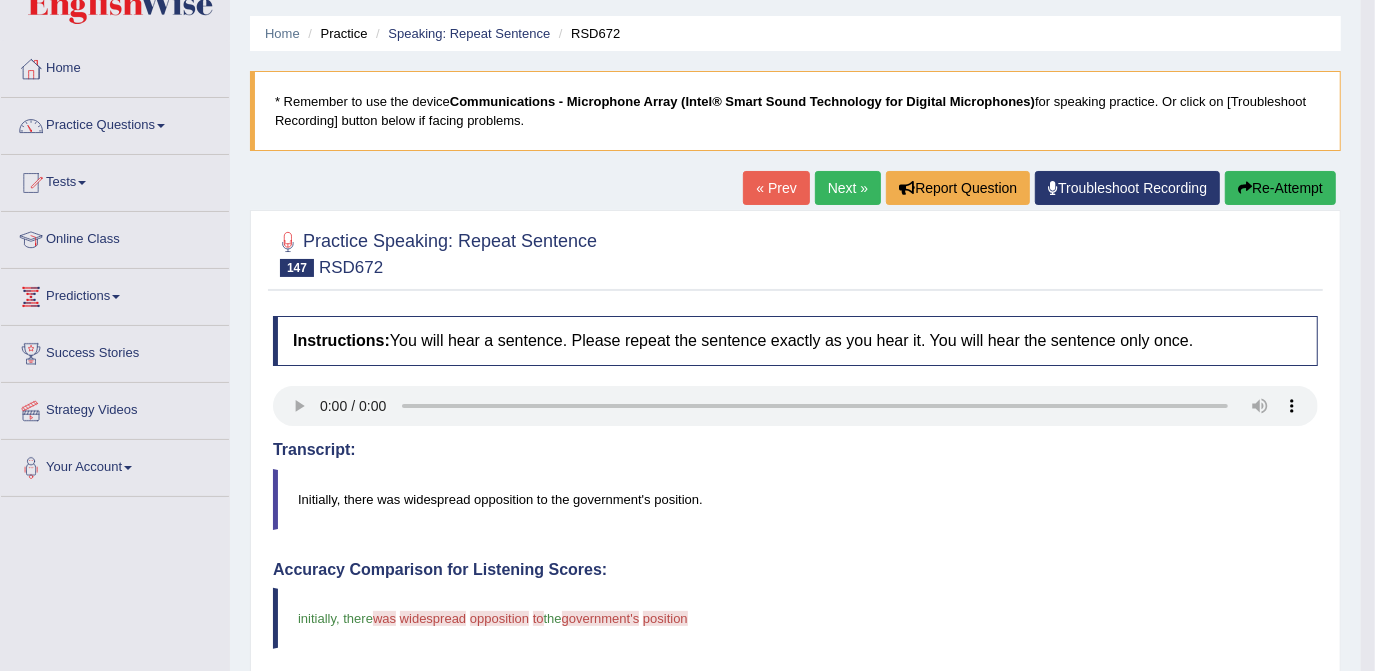 scroll, scrollTop: 0, scrollLeft: 0, axis: both 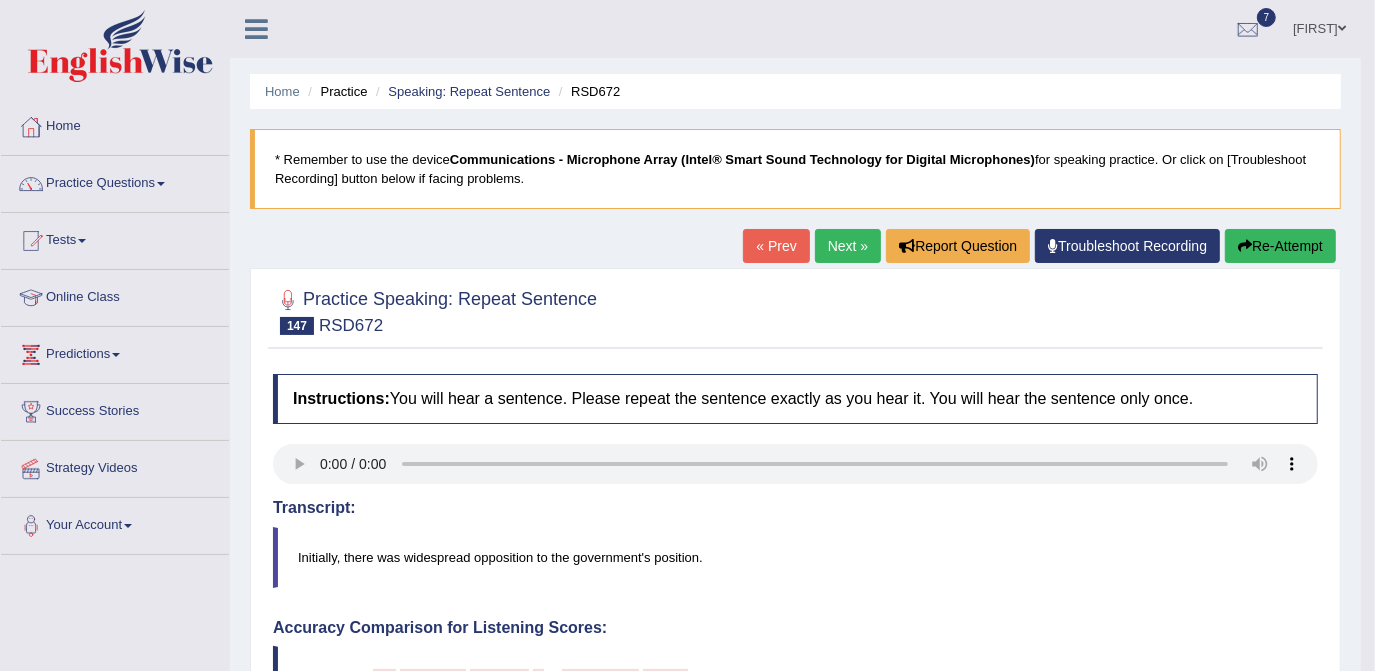 click on "Re-Attempt" at bounding box center (1280, 246) 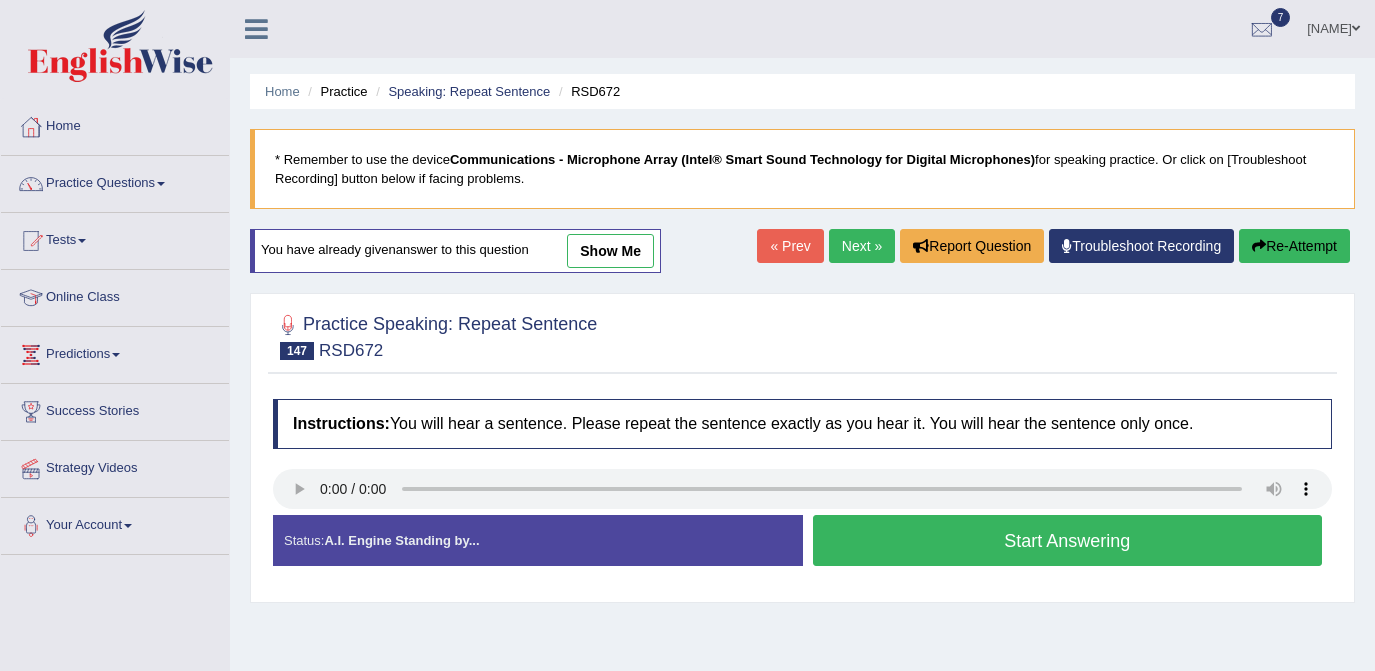 scroll, scrollTop: 0, scrollLeft: 0, axis: both 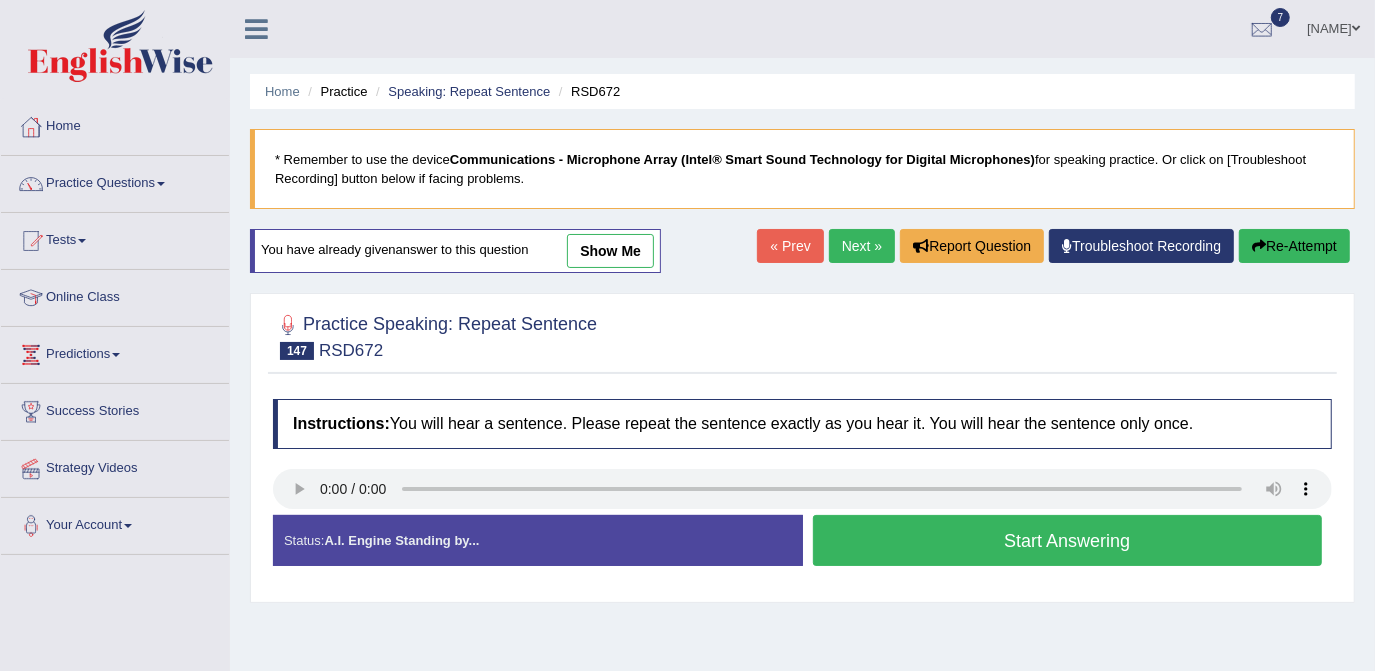 click on "Start Answering" at bounding box center (1068, 540) 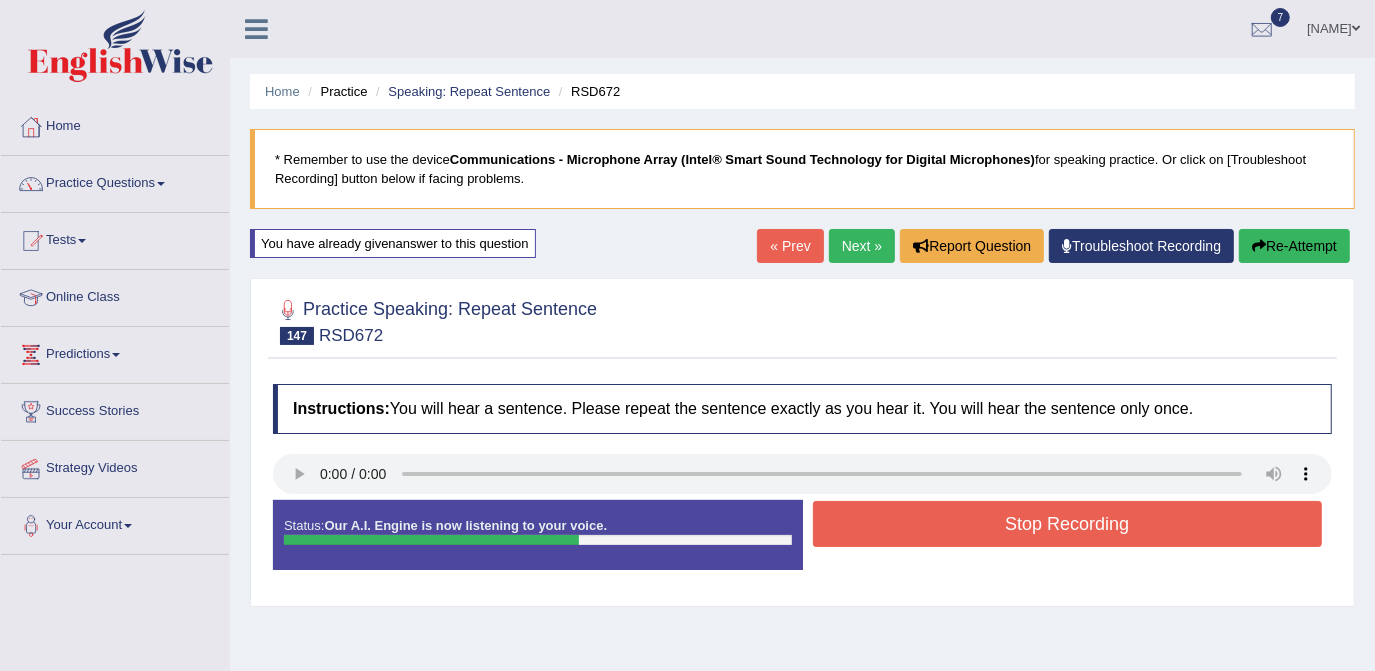 click on "Stop Recording" at bounding box center [1068, 524] 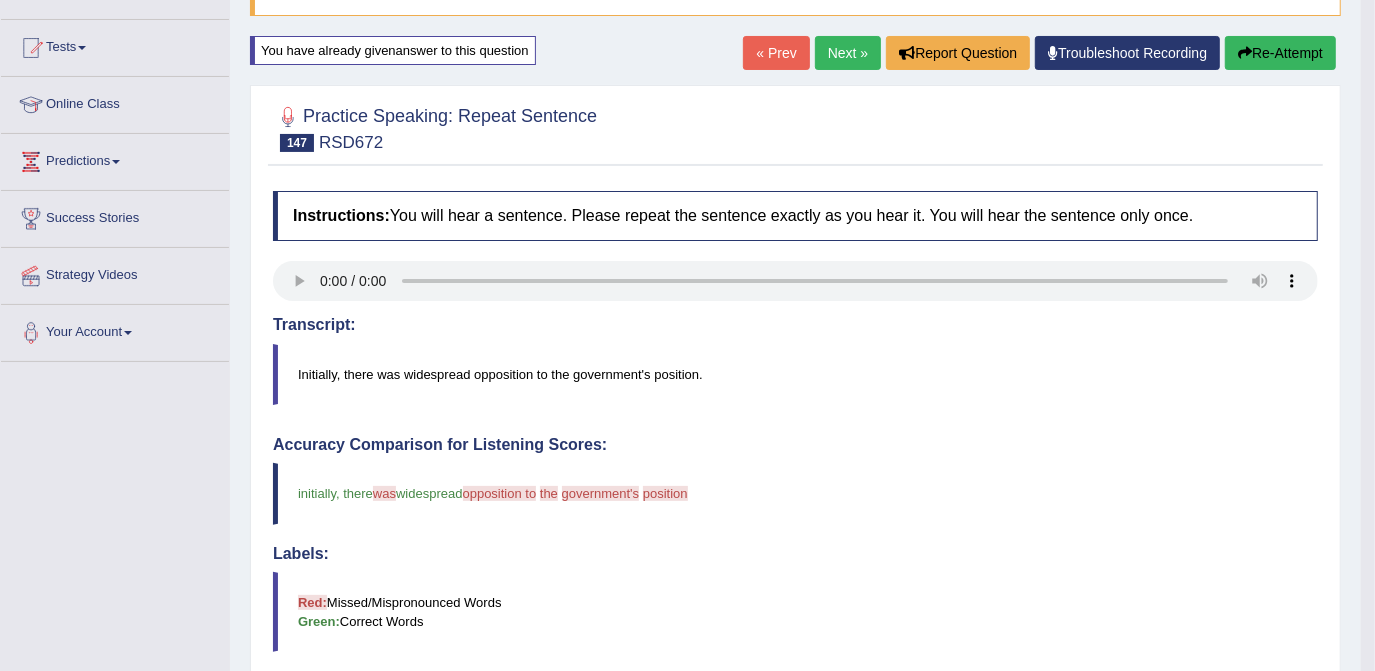 scroll, scrollTop: 0, scrollLeft: 0, axis: both 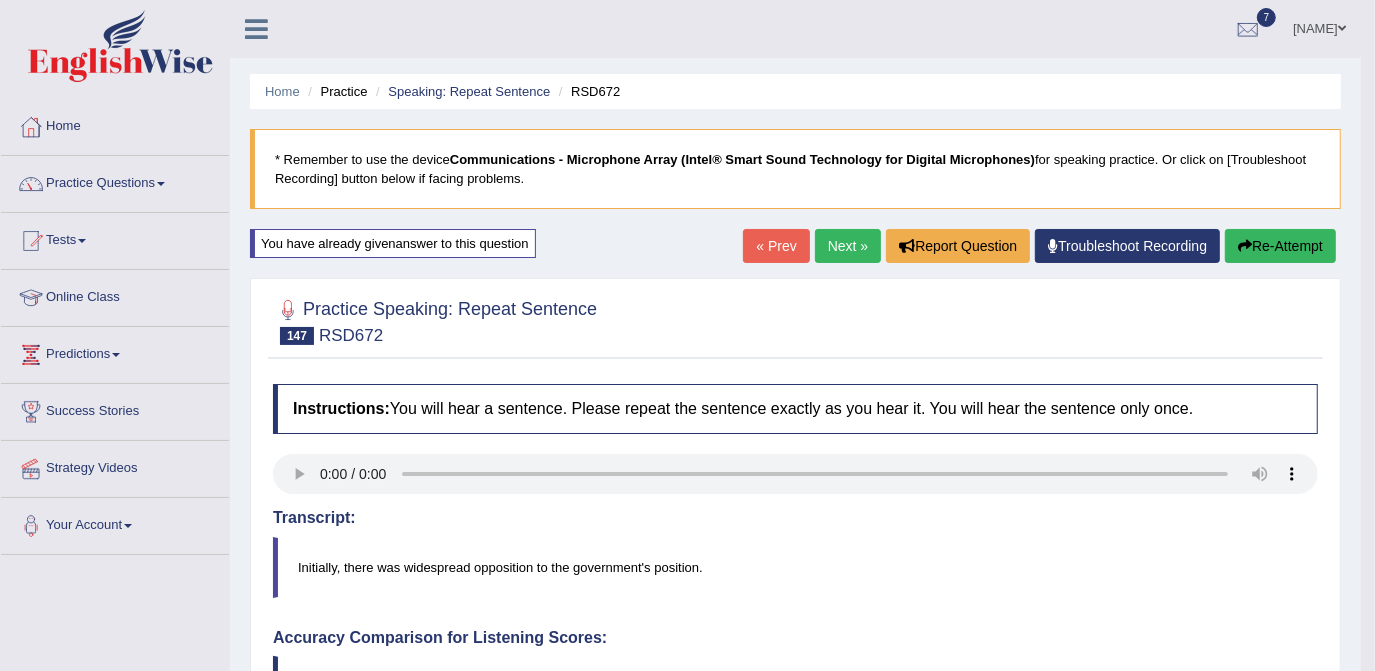 click on "Home
Practice
Speaking: Repeat Sentence
RSD672
* Remember to use the device  Communications - Microphone Array (Intel® Smart Sound Technology for Digital Microphones)  for speaking practice. Or click on [Troubleshoot Recording] button below if facing problems.
You have already given   answer to this question
« Prev Next »  Report Question  Troubleshoot Recording  Re-Attempt
Practice Speaking: Repeat Sentence
147
RSD672
Instructions:  You will hear a sentence. Please repeat the sentence exactly as you hear it. You will hear the sentence only once.
Transcript: Initially, there was widespread opposition to the government's position. Created with Highcharts 7.1.2 Too low Too high Time Pitch meter: 0 2 4 6 8 10 Created with Highcharts 7.1.2 Great Too slow Too fast Time 0 10 20 30 40" at bounding box center (795, 665) 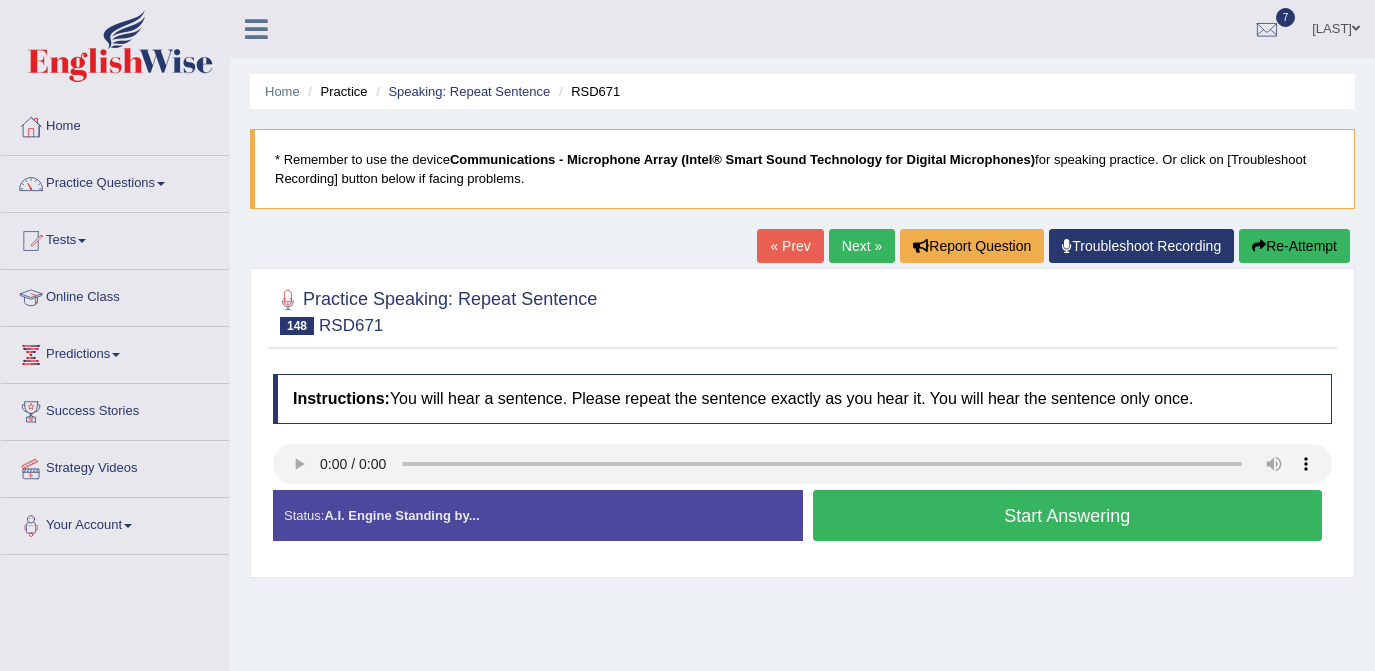scroll, scrollTop: 0, scrollLeft: 0, axis: both 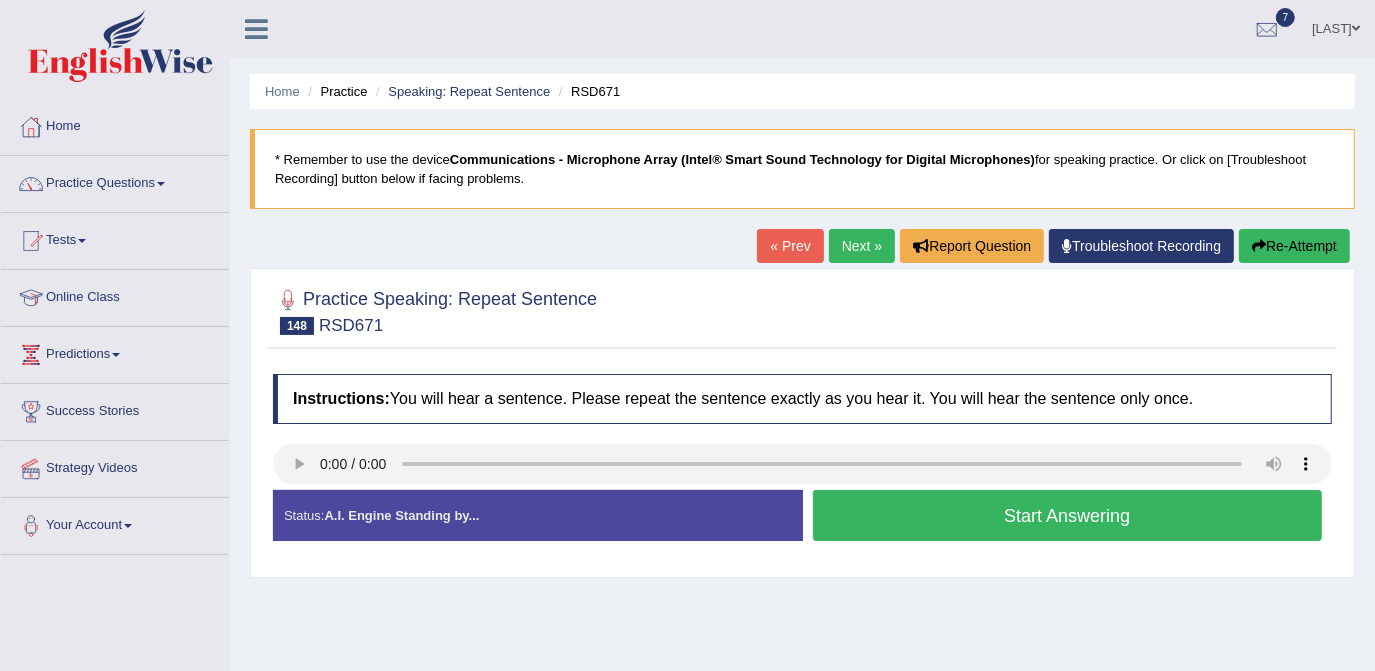 click on "Start Answering" at bounding box center (1068, 515) 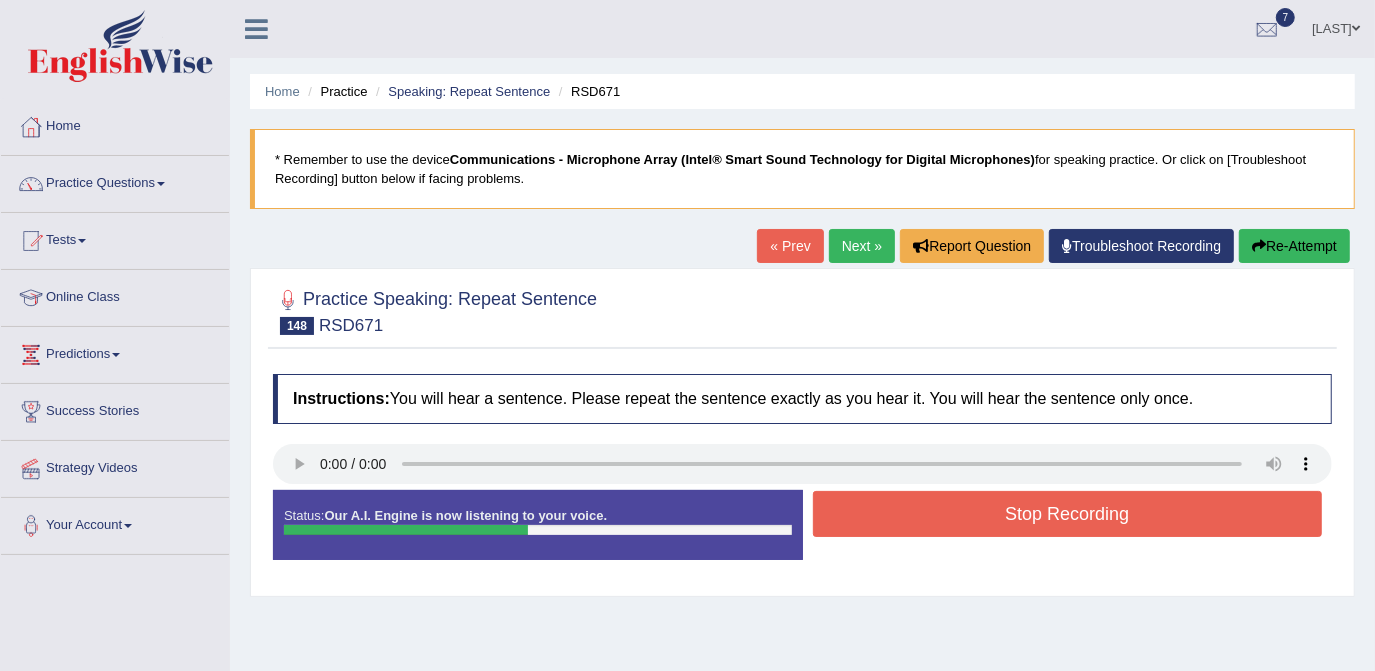 click on "Stop Recording" at bounding box center [1068, 514] 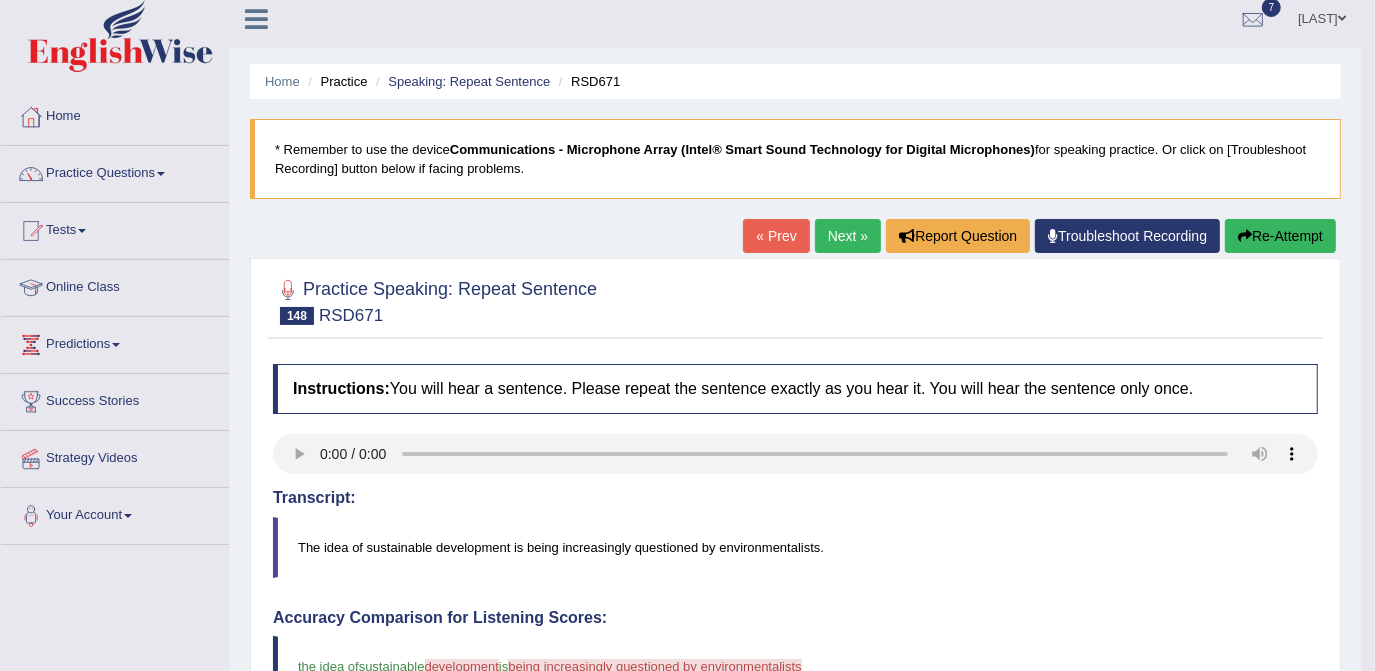 scroll, scrollTop: 0, scrollLeft: 0, axis: both 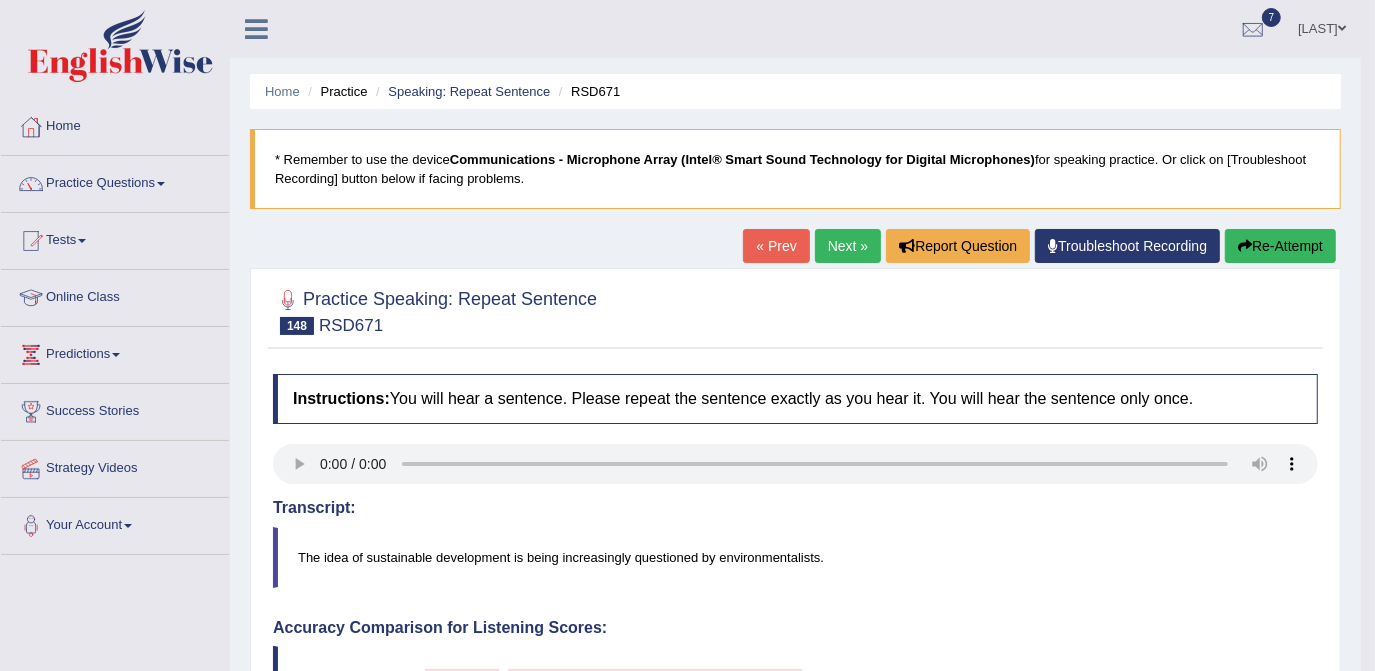 click on "Next »" at bounding box center [848, 246] 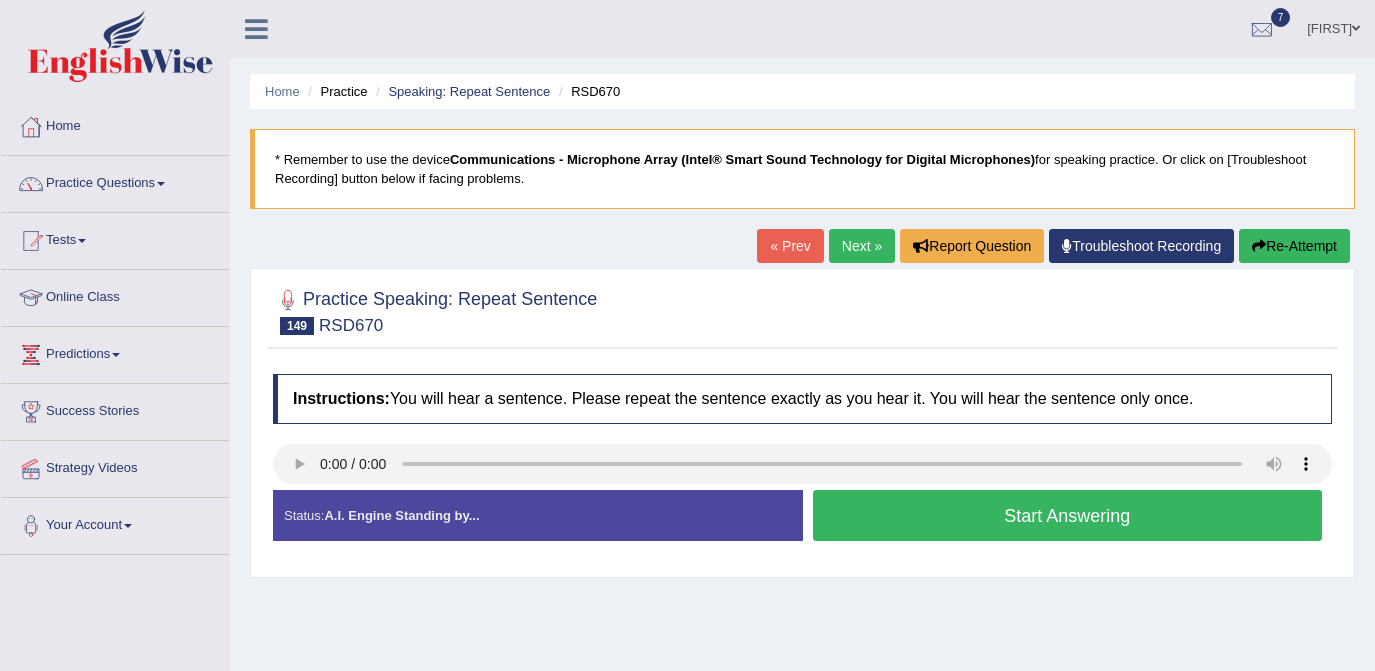scroll, scrollTop: 0, scrollLeft: 0, axis: both 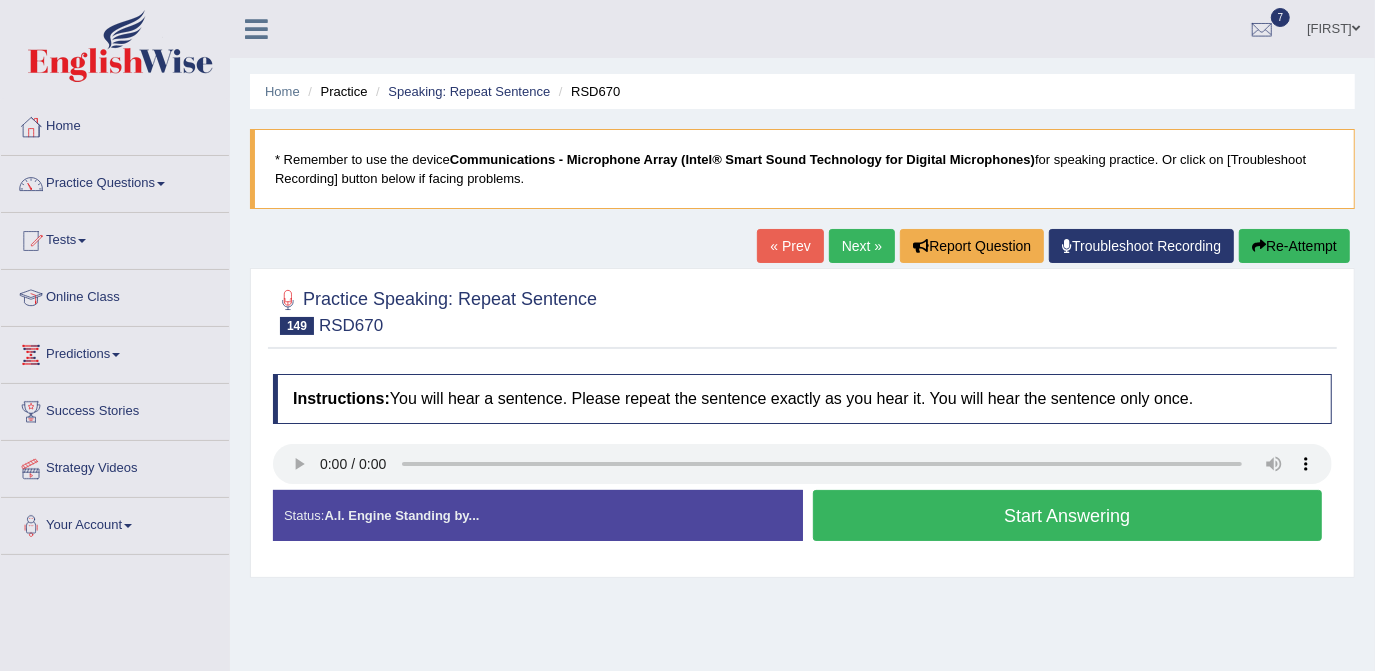 click on "Start Answering" at bounding box center [1068, 515] 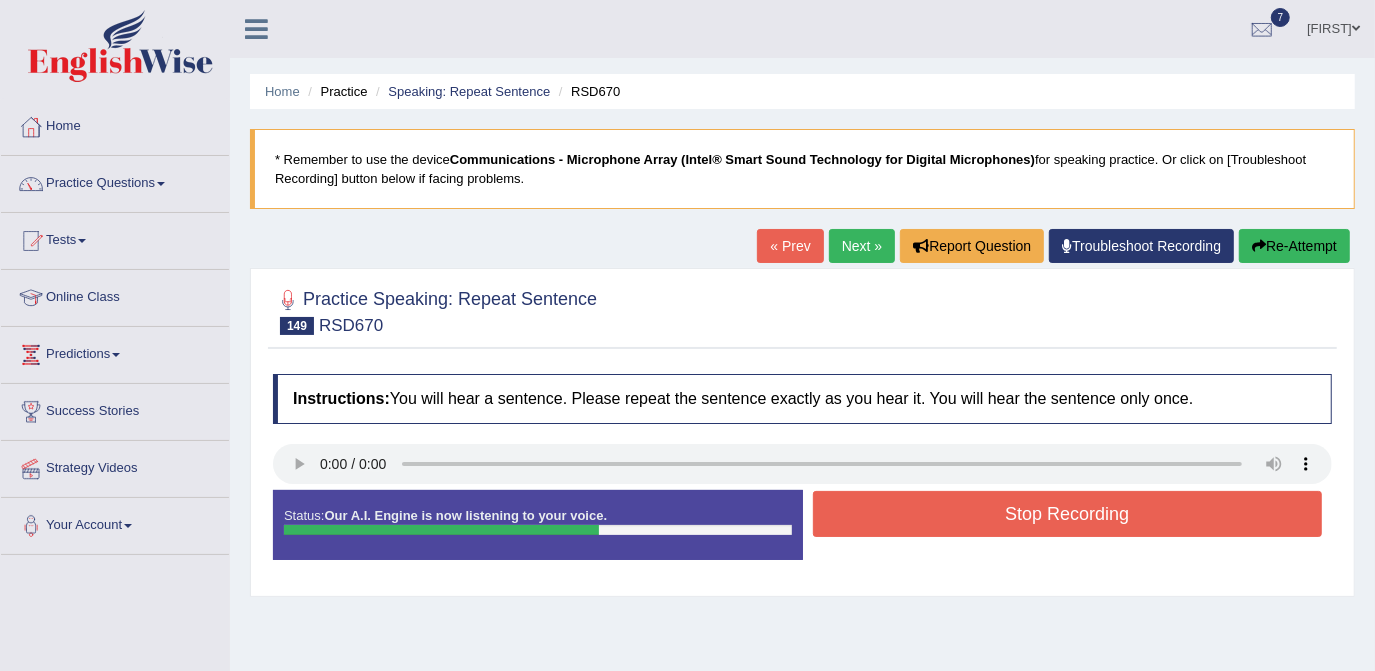 click on "Stop Recording" at bounding box center [1068, 514] 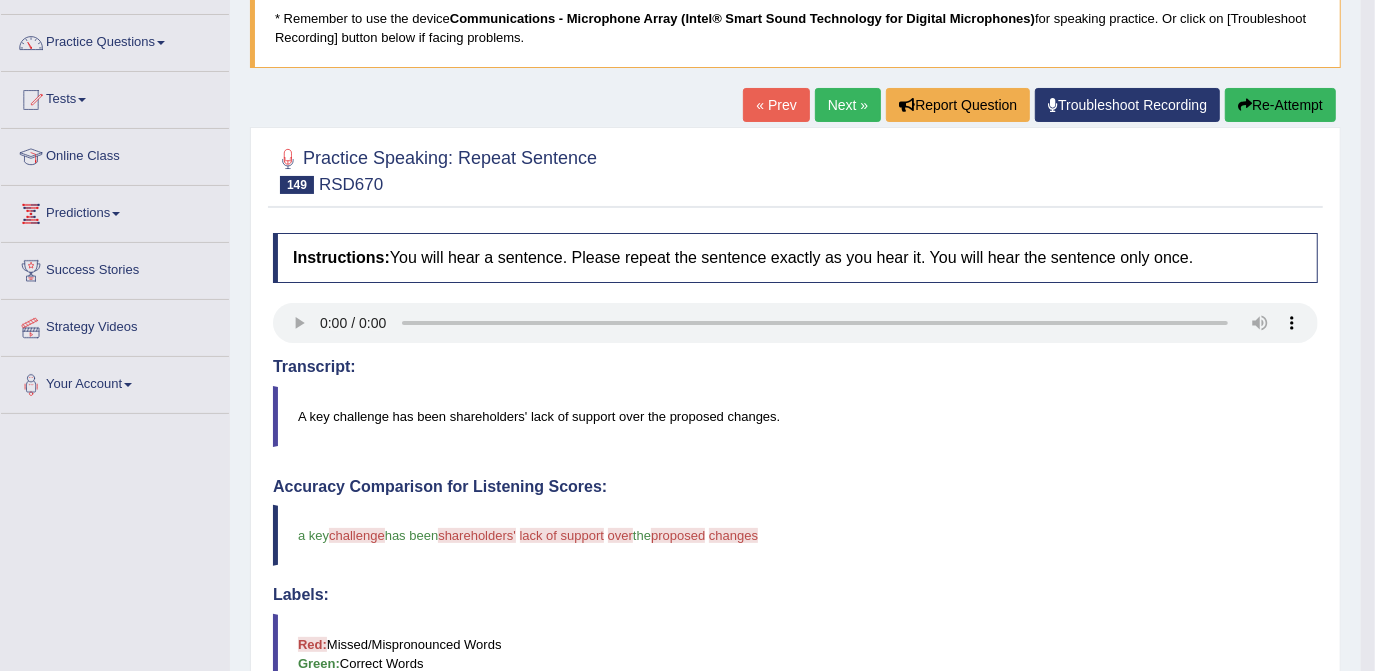 scroll, scrollTop: 109, scrollLeft: 0, axis: vertical 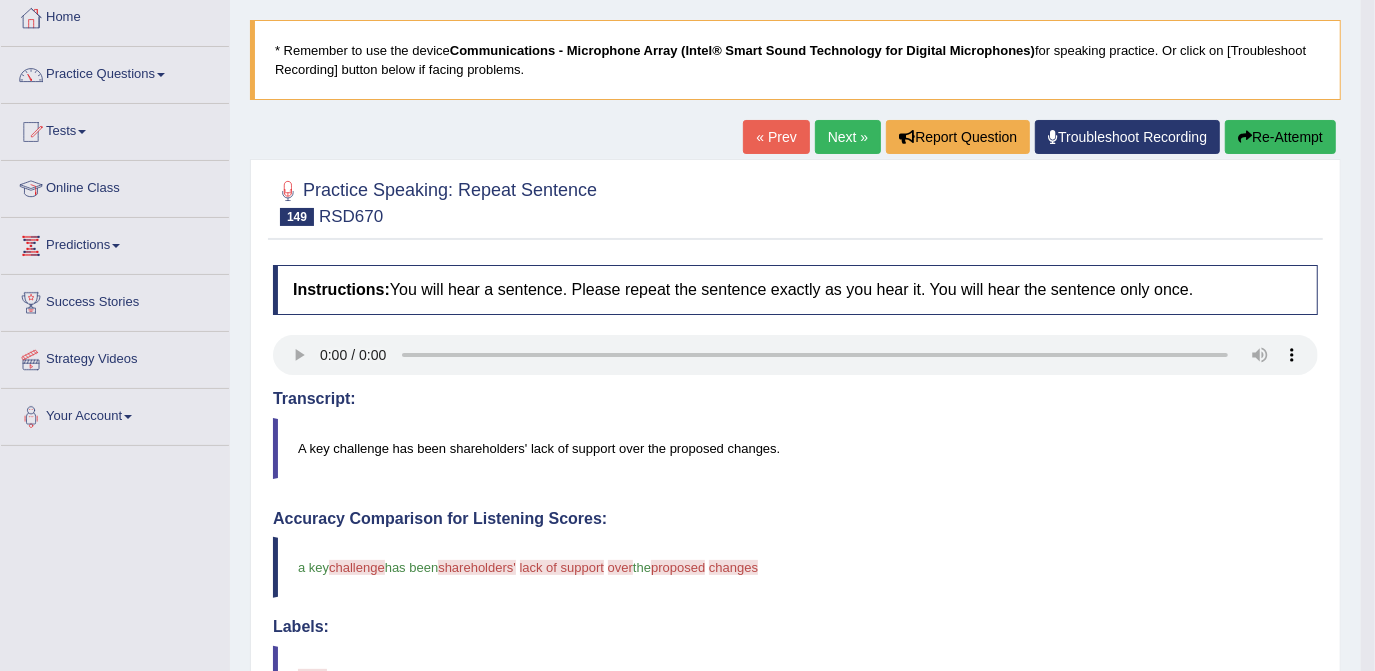click on "Next »" at bounding box center (848, 137) 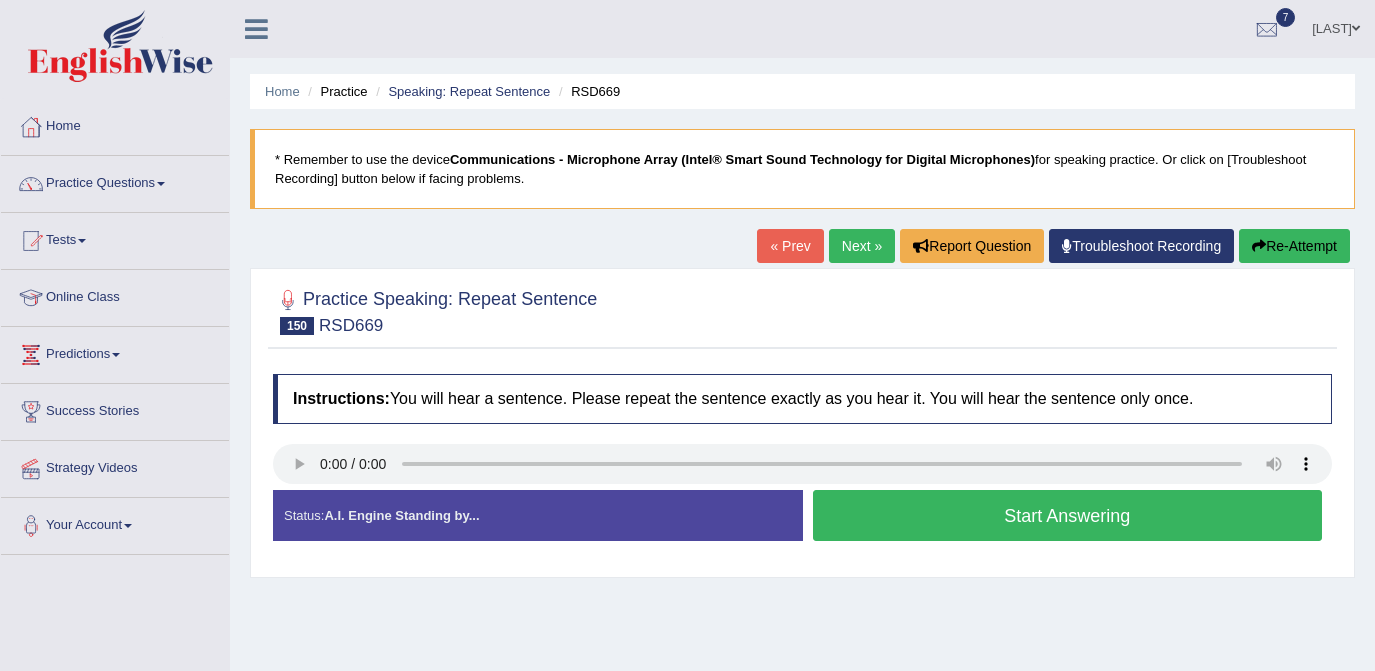 scroll, scrollTop: 0, scrollLeft: 0, axis: both 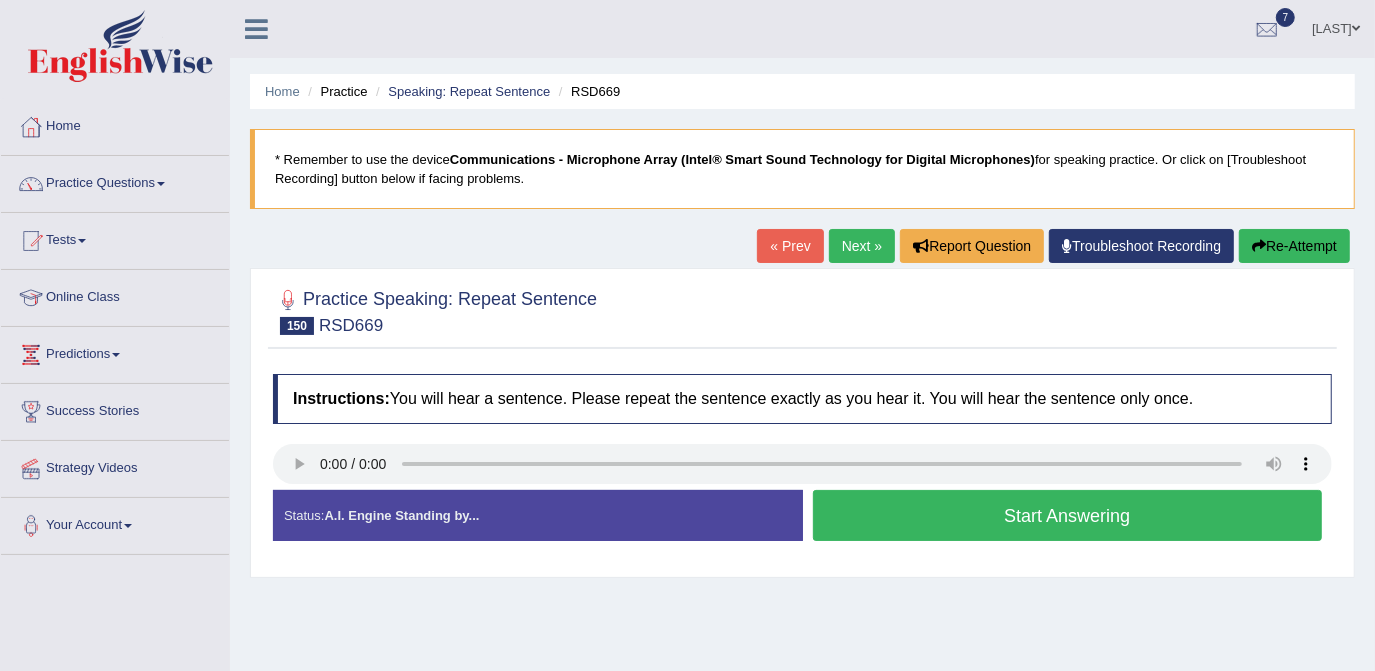 click on "Start Answering" at bounding box center [1068, 515] 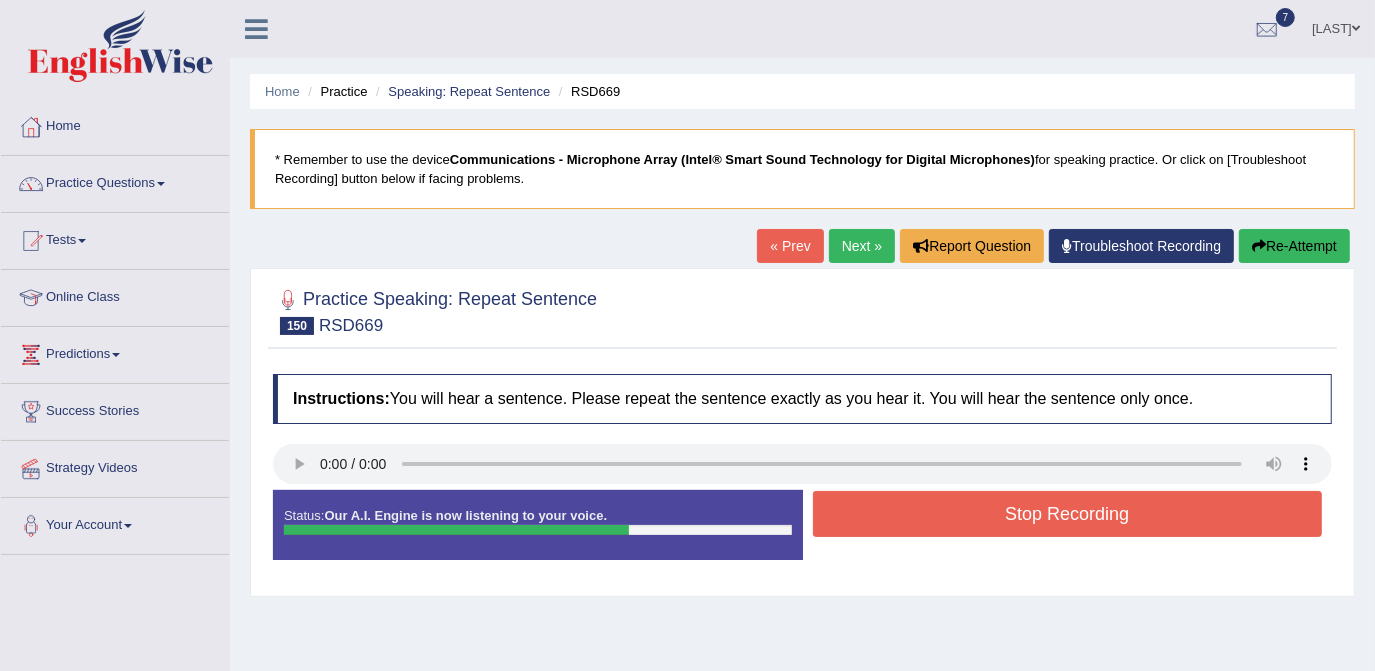 click on "Stop Recording" at bounding box center (1068, 514) 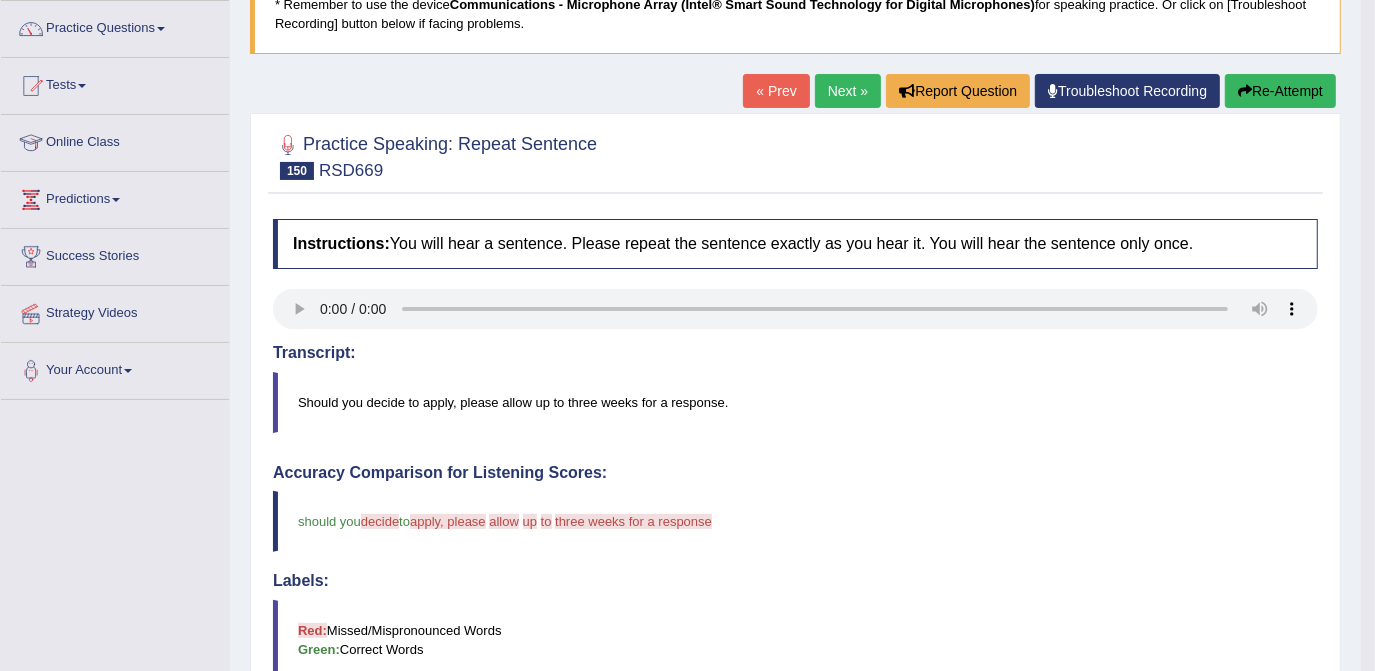 scroll, scrollTop: 0, scrollLeft: 0, axis: both 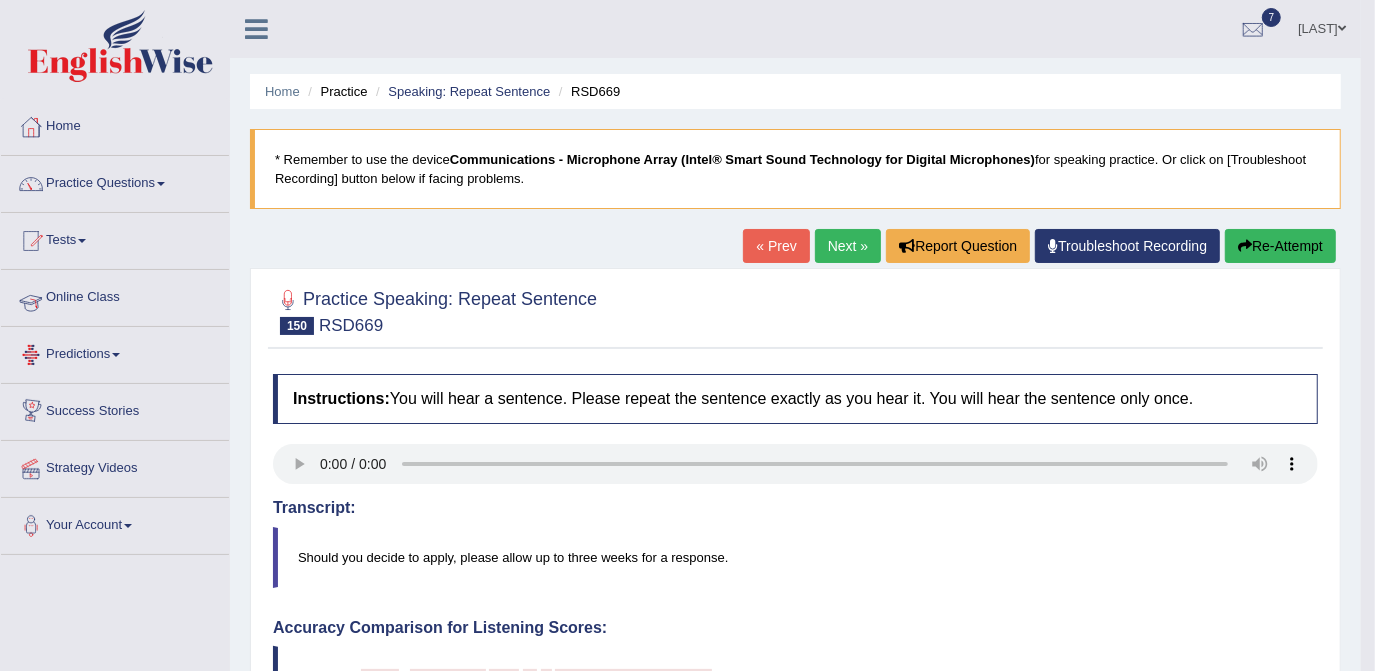 click on "Online Class" at bounding box center [115, 295] 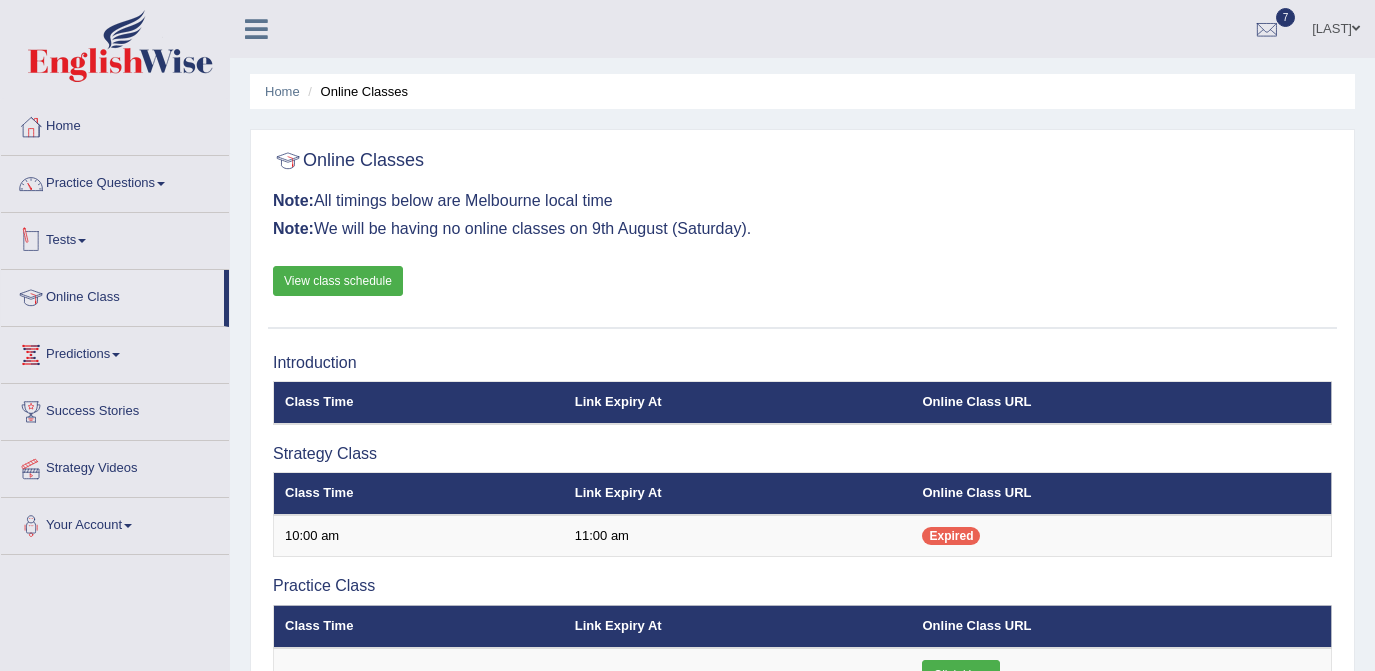 scroll, scrollTop: 0, scrollLeft: 0, axis: both 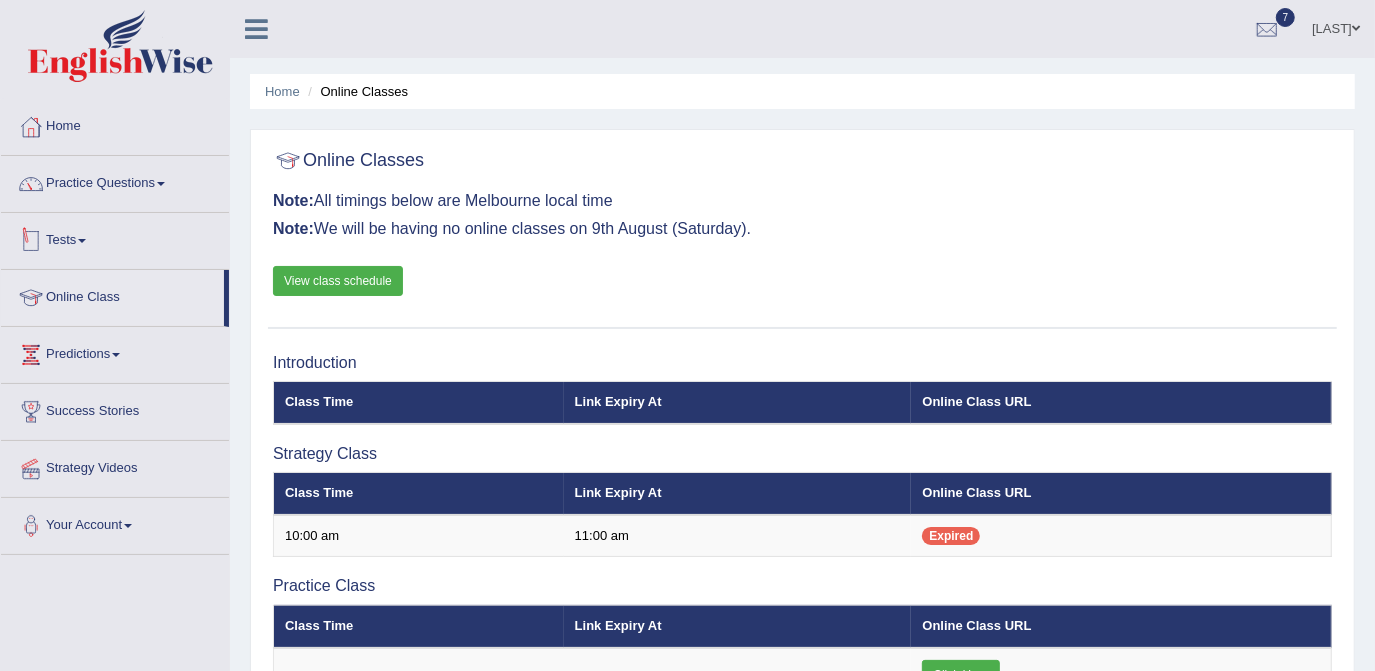 click on "View class schedule" at bounding box center [338, 281] 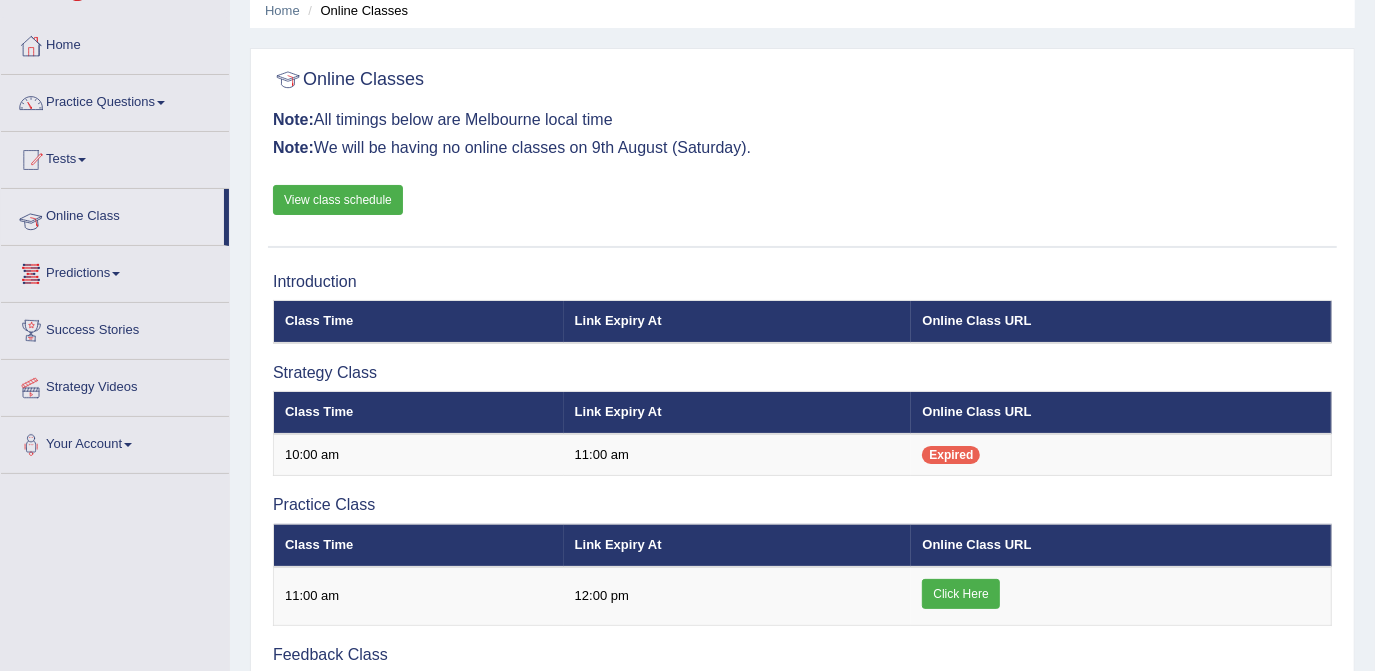 scroll, scrollTop: 0, scrollLeft: 0, axis: both 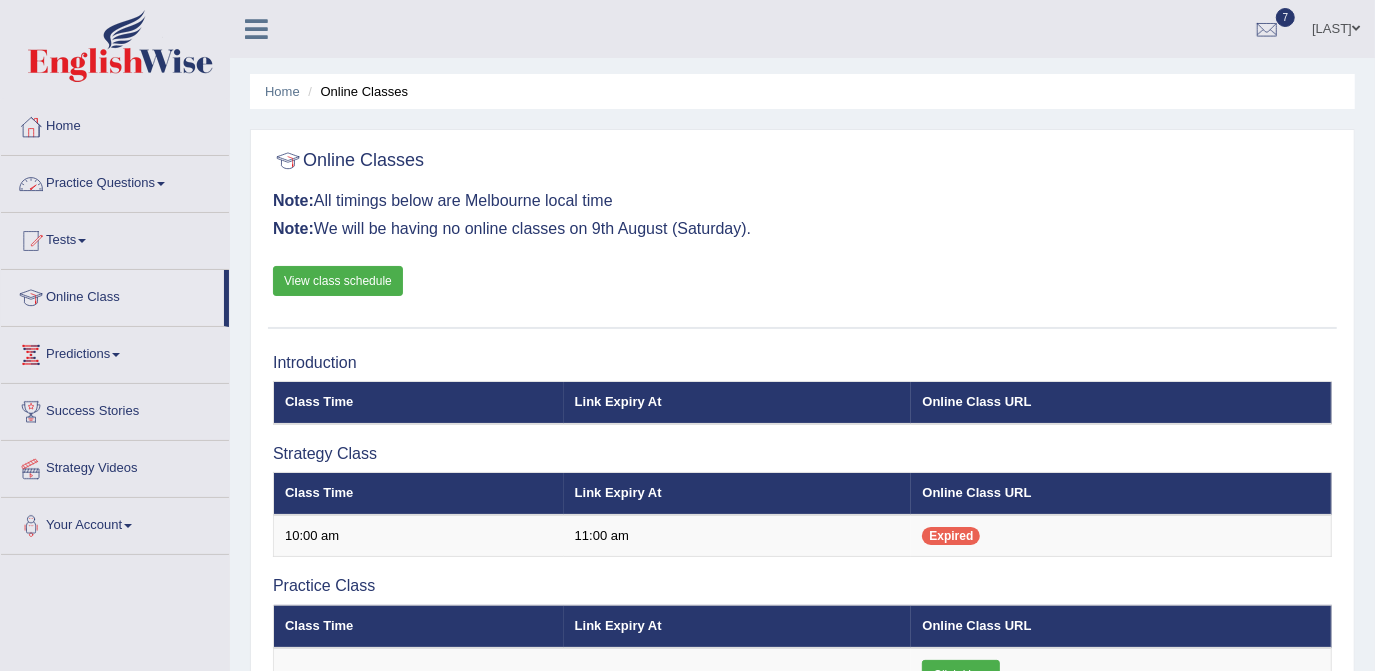 click on "Practice Questions" at bounding box center [115, 181] 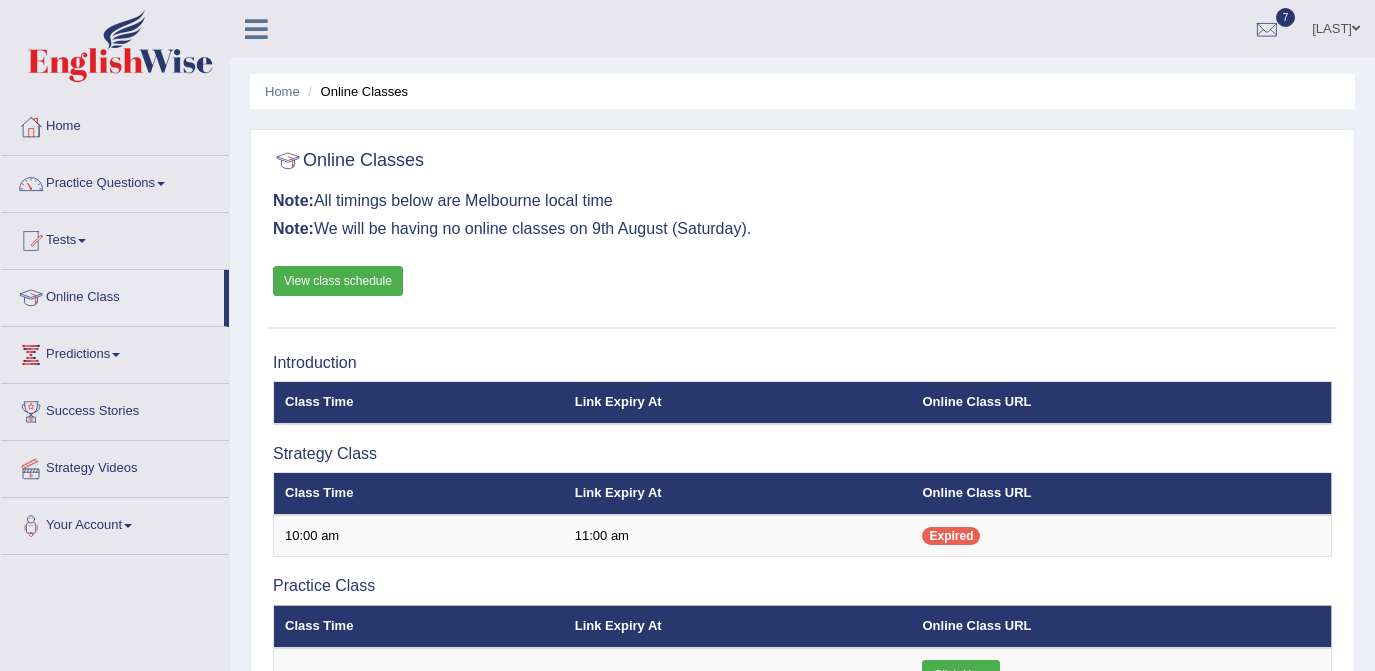 scroll, scrollTop: 0, scrollLeft: 0, axis: both 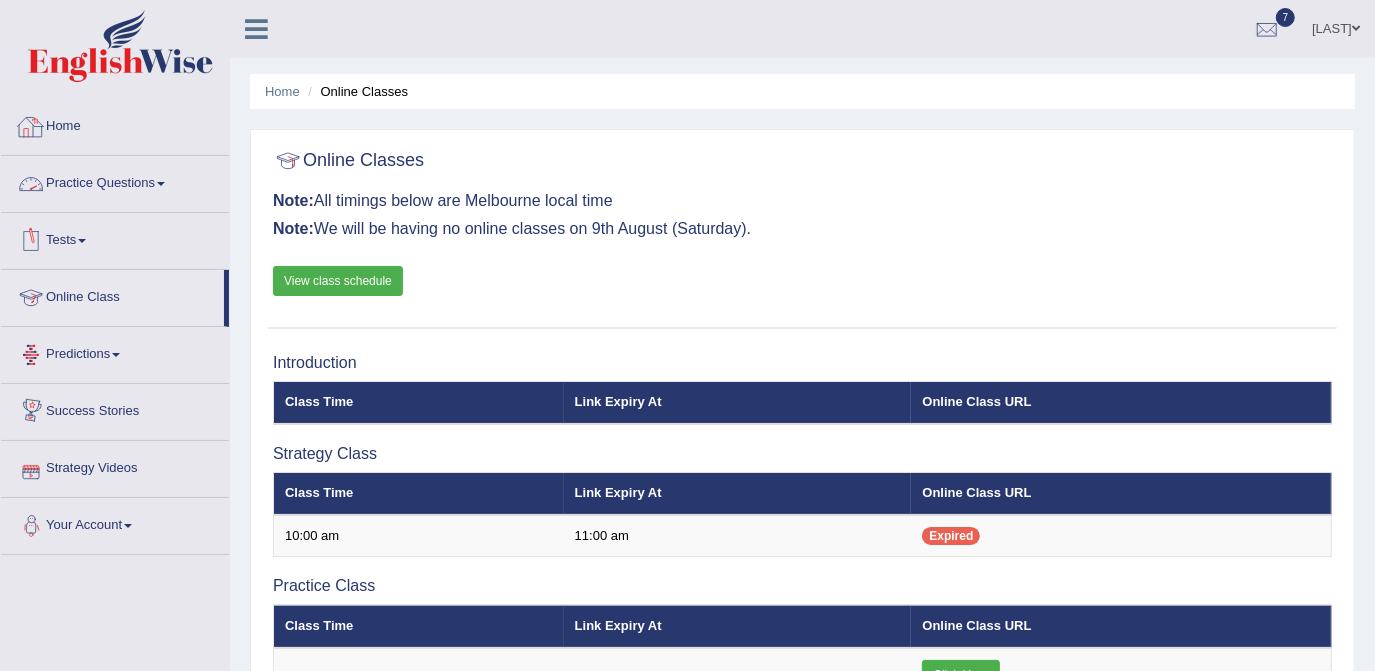 click on "Home" at bounding box center (115, 124) 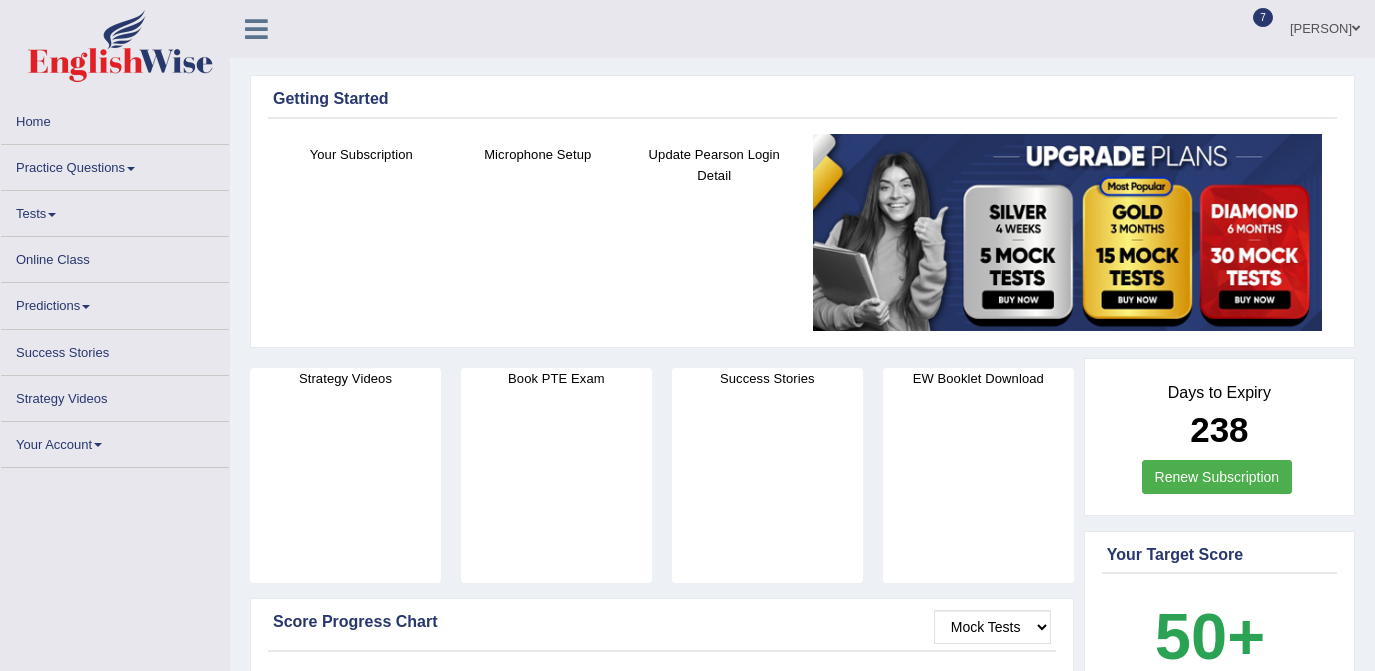 scroll, scrollTop: 0, scrollLeft: 0, axis: both 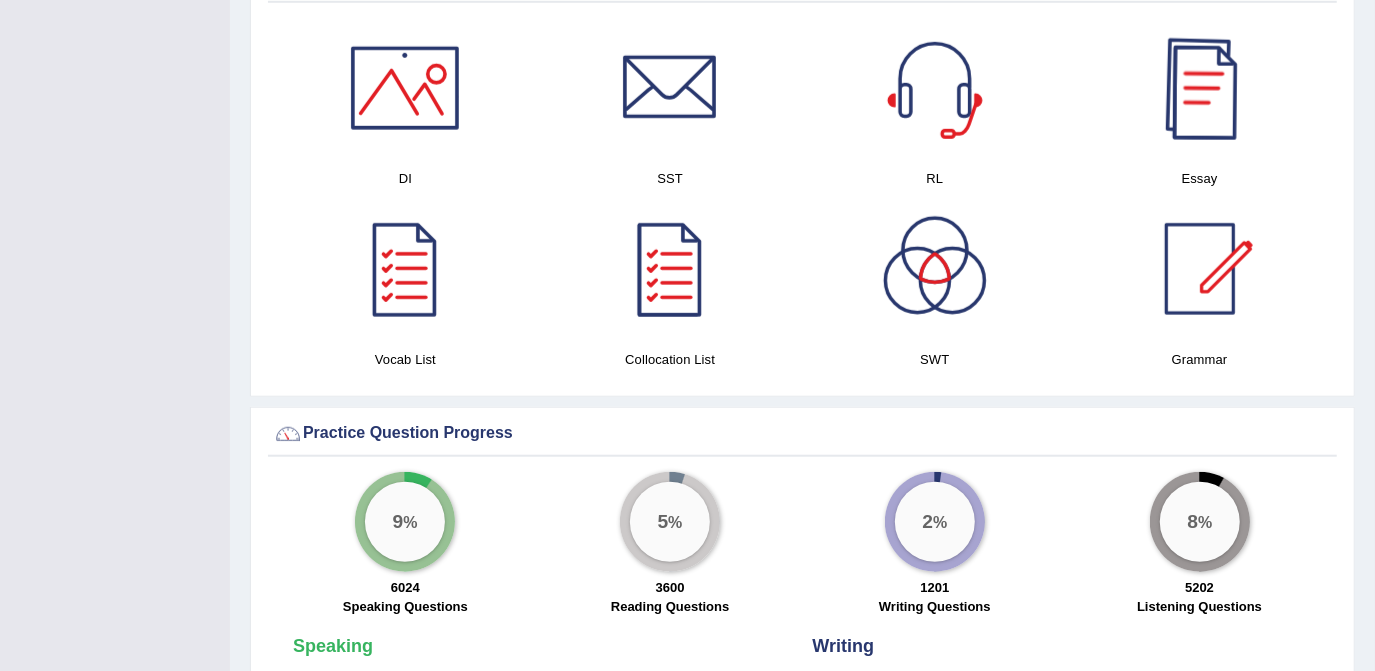 click at bounding box center (1200, 88) 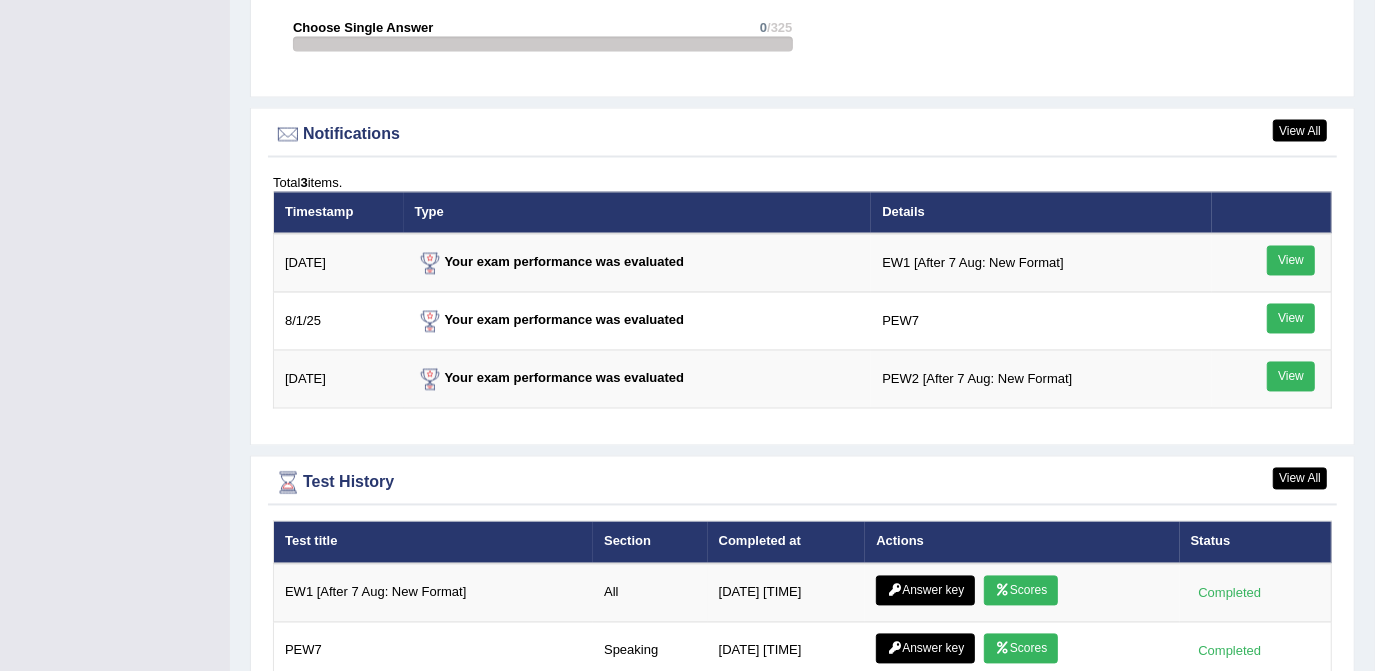 scroll, scrollTop: 2363, scrollLeft: 0, axis: vertical 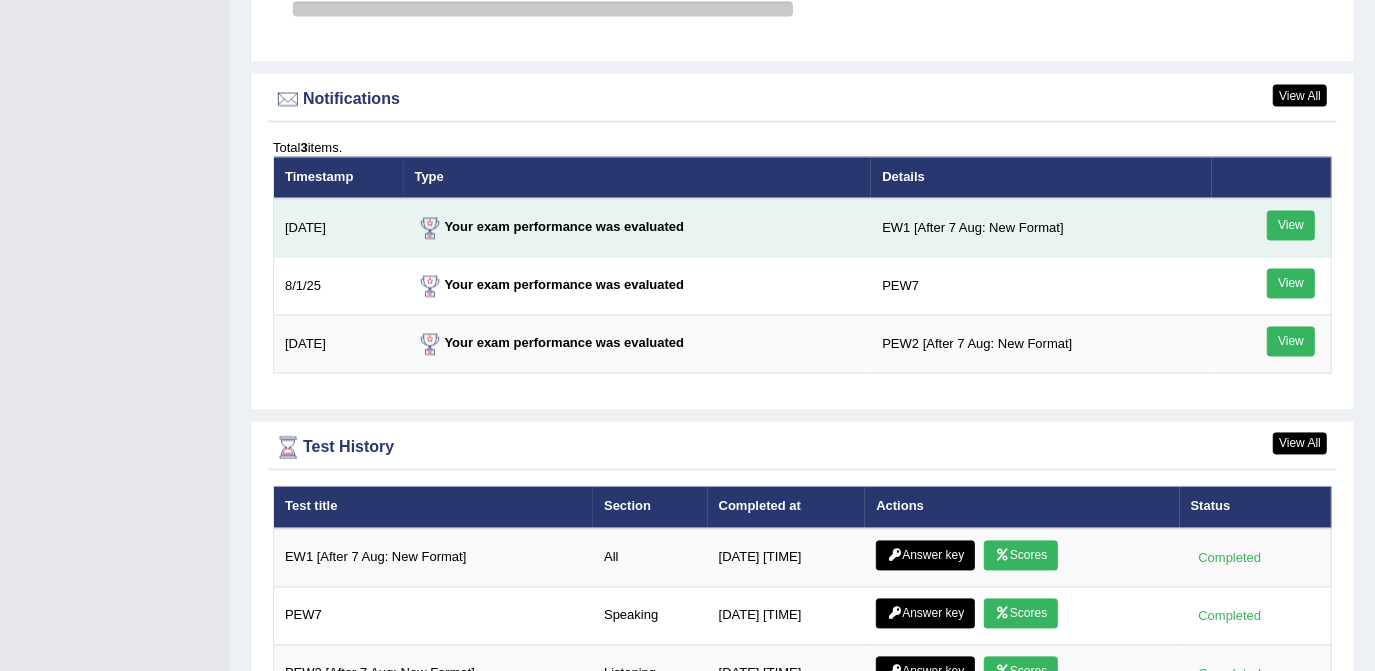 click on "View" at bounding box center (1291, 226) 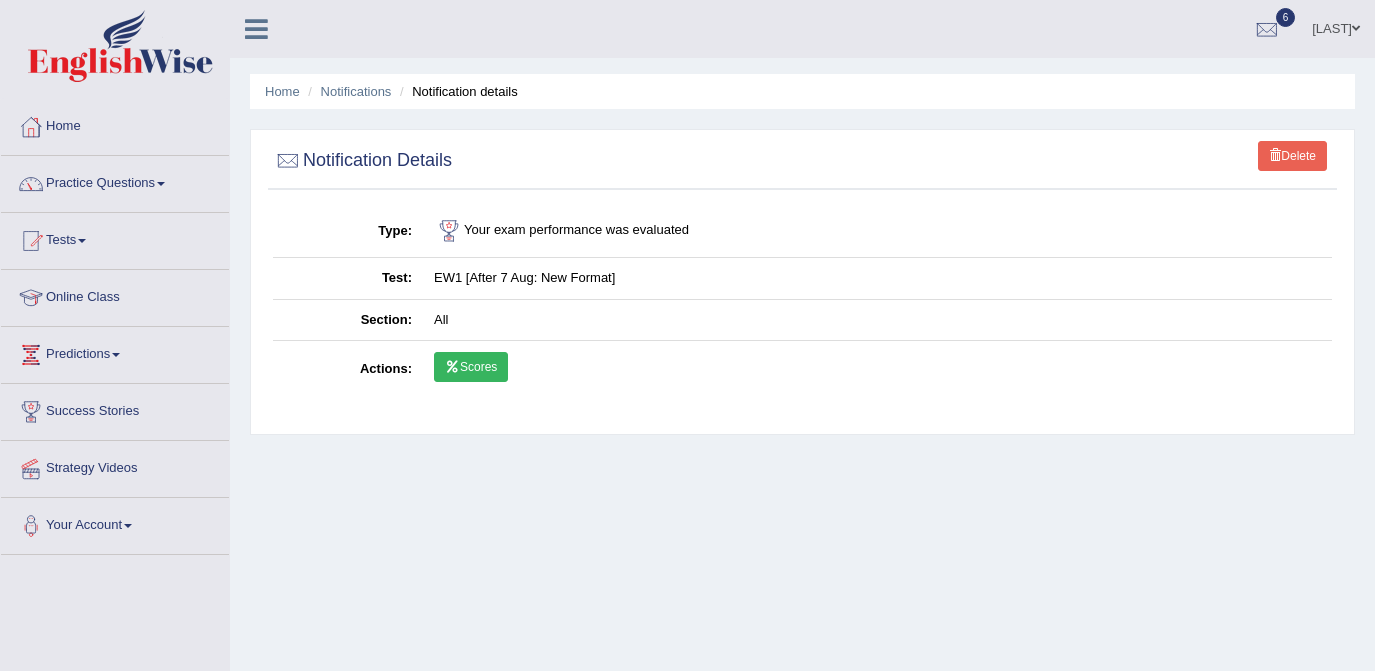 scroll, scrollTop: 0, scrollLeft: 0, axis: both 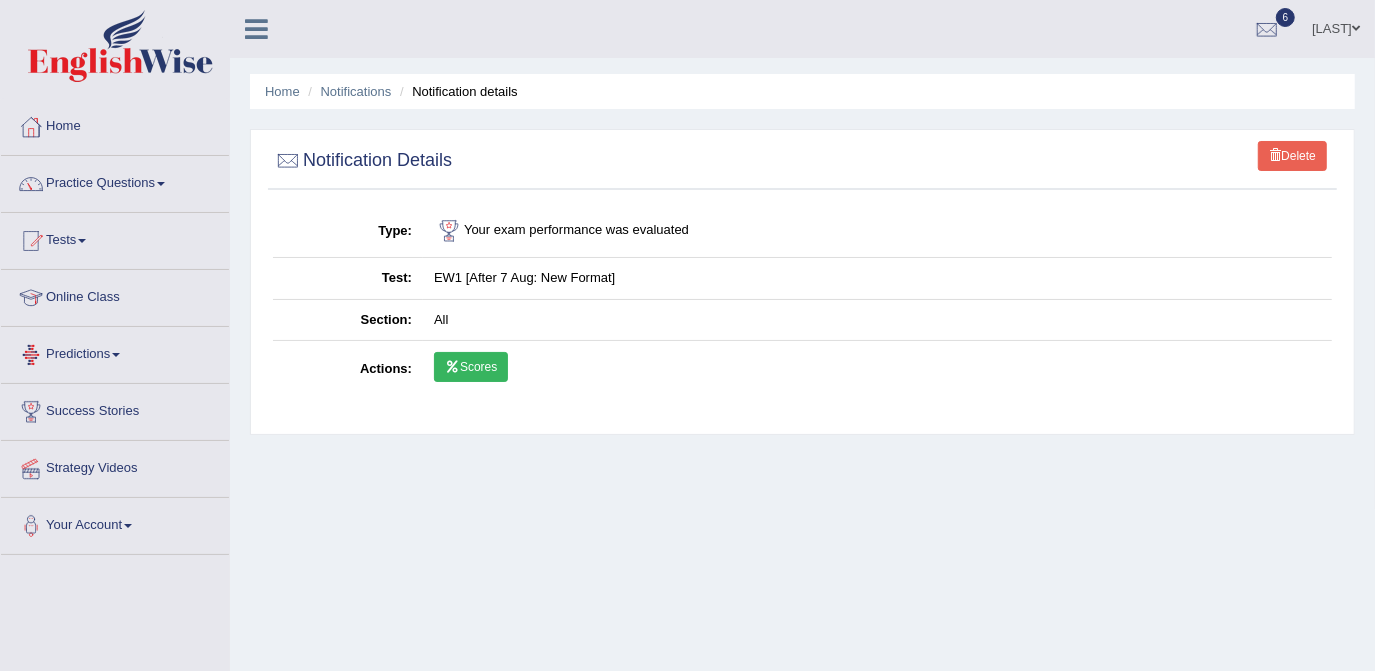 click on "Scores" at bounding box center [471, 367] 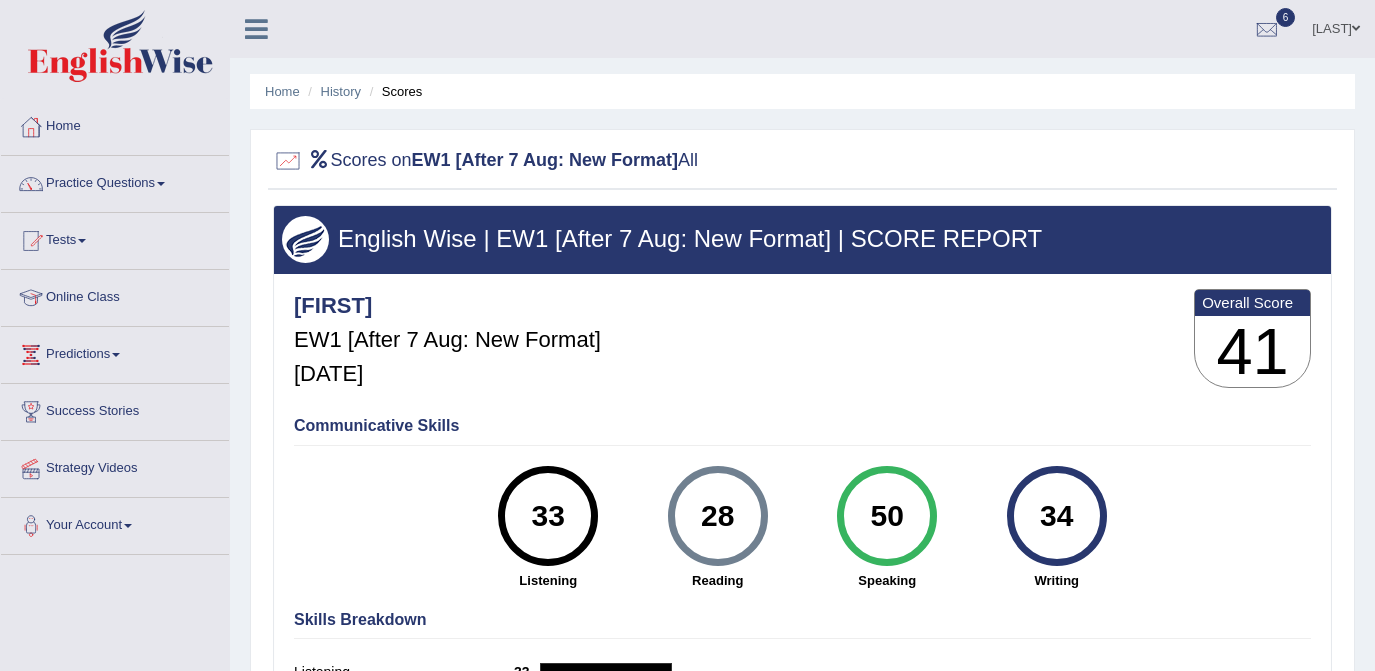 scroll, scrollTop: 0, scrollLeft: 0, axis: both 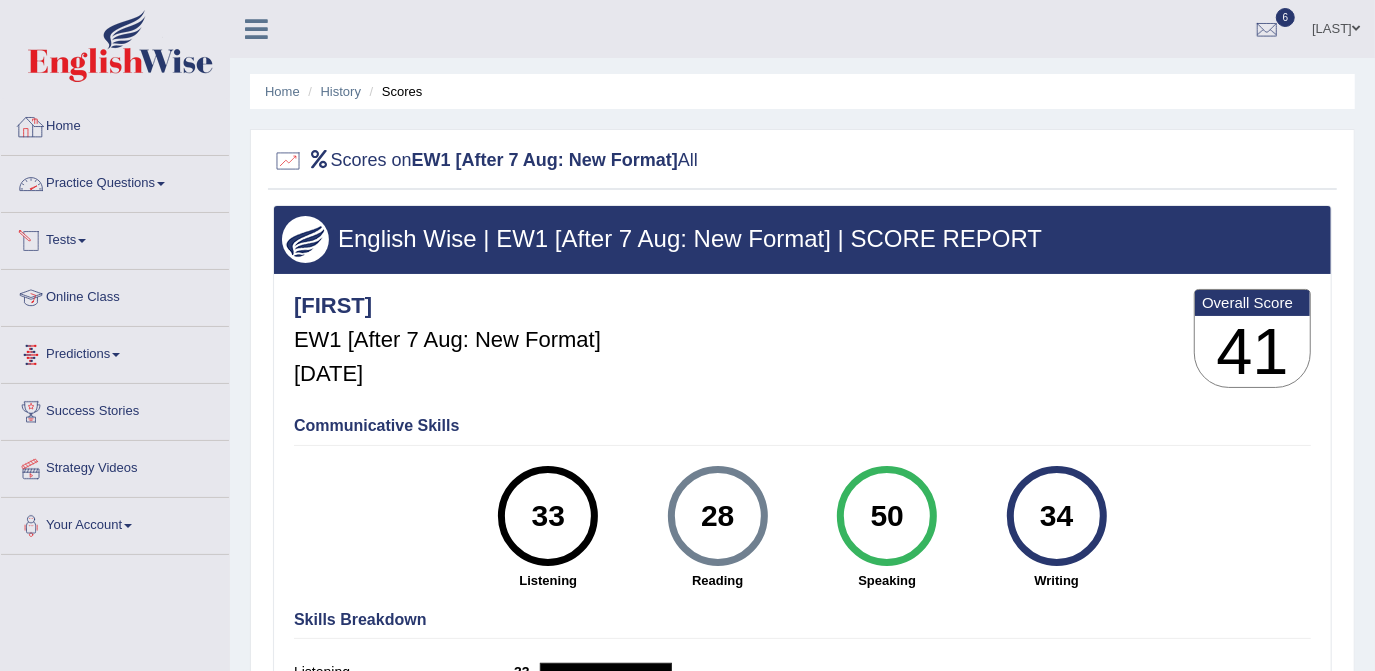 click on "Home" at bounding box center [115, 124] 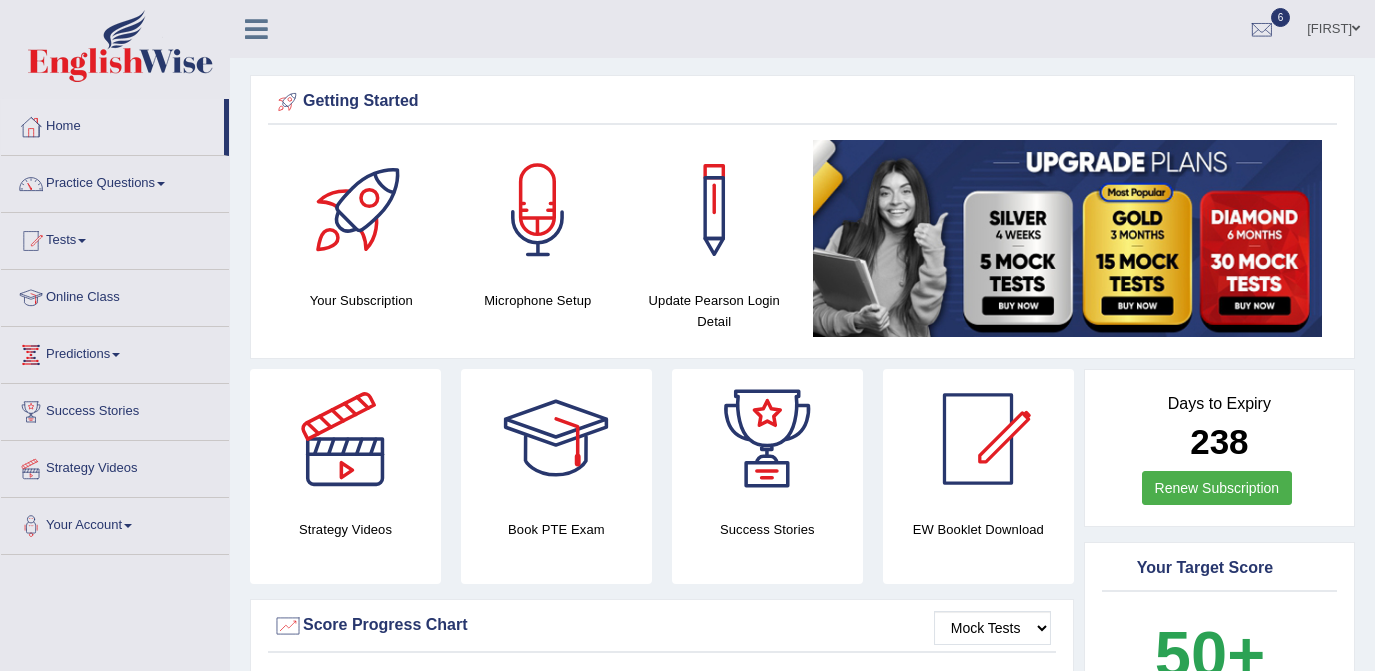 scroll, scrollTop: 0, scrollLeft: 0, axis: both 